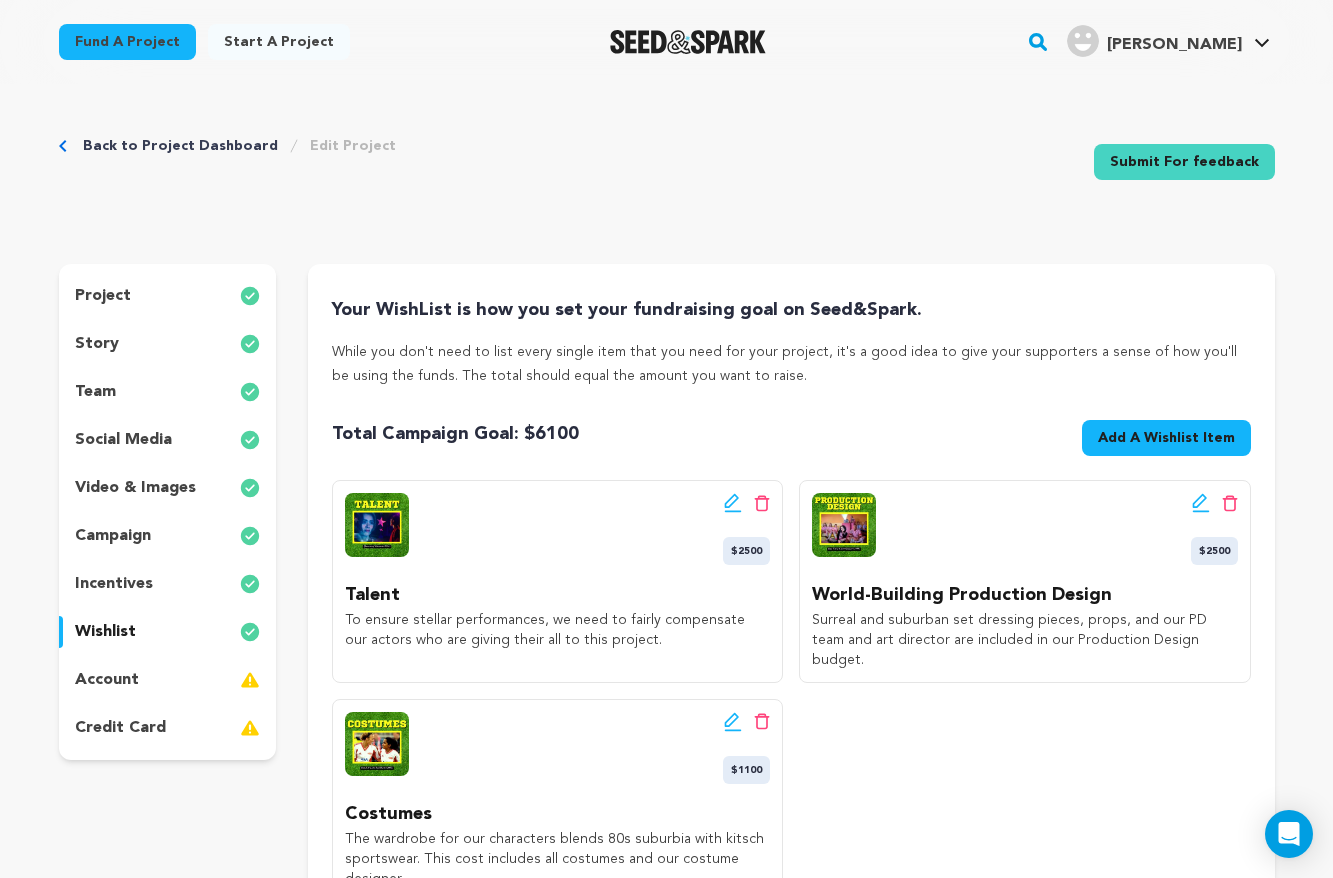 scroll, scrollTop: 0, scrollLeft: 0, axis: both 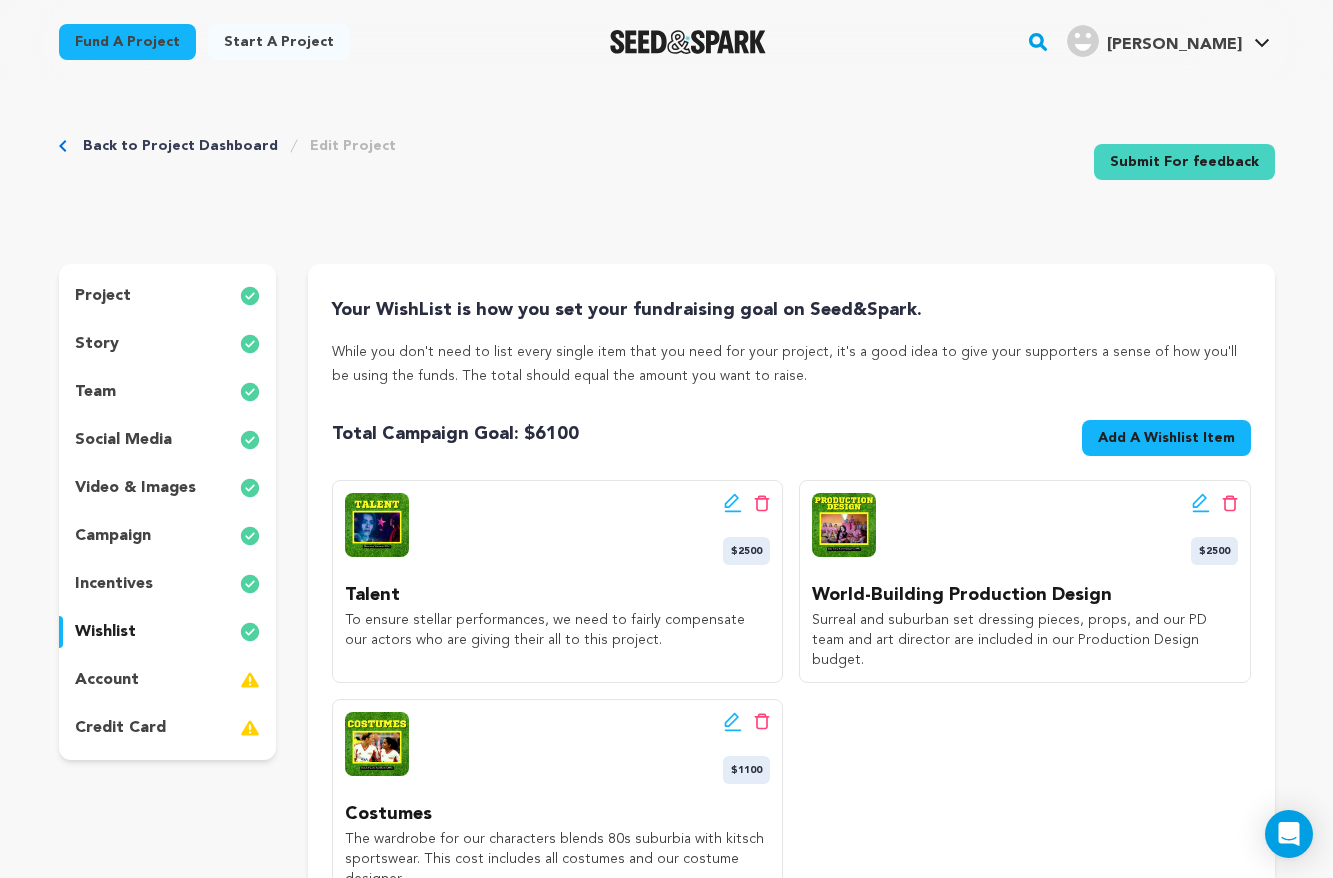 click on "Add A Wishlist Item" at bounding box center [1166, 438] 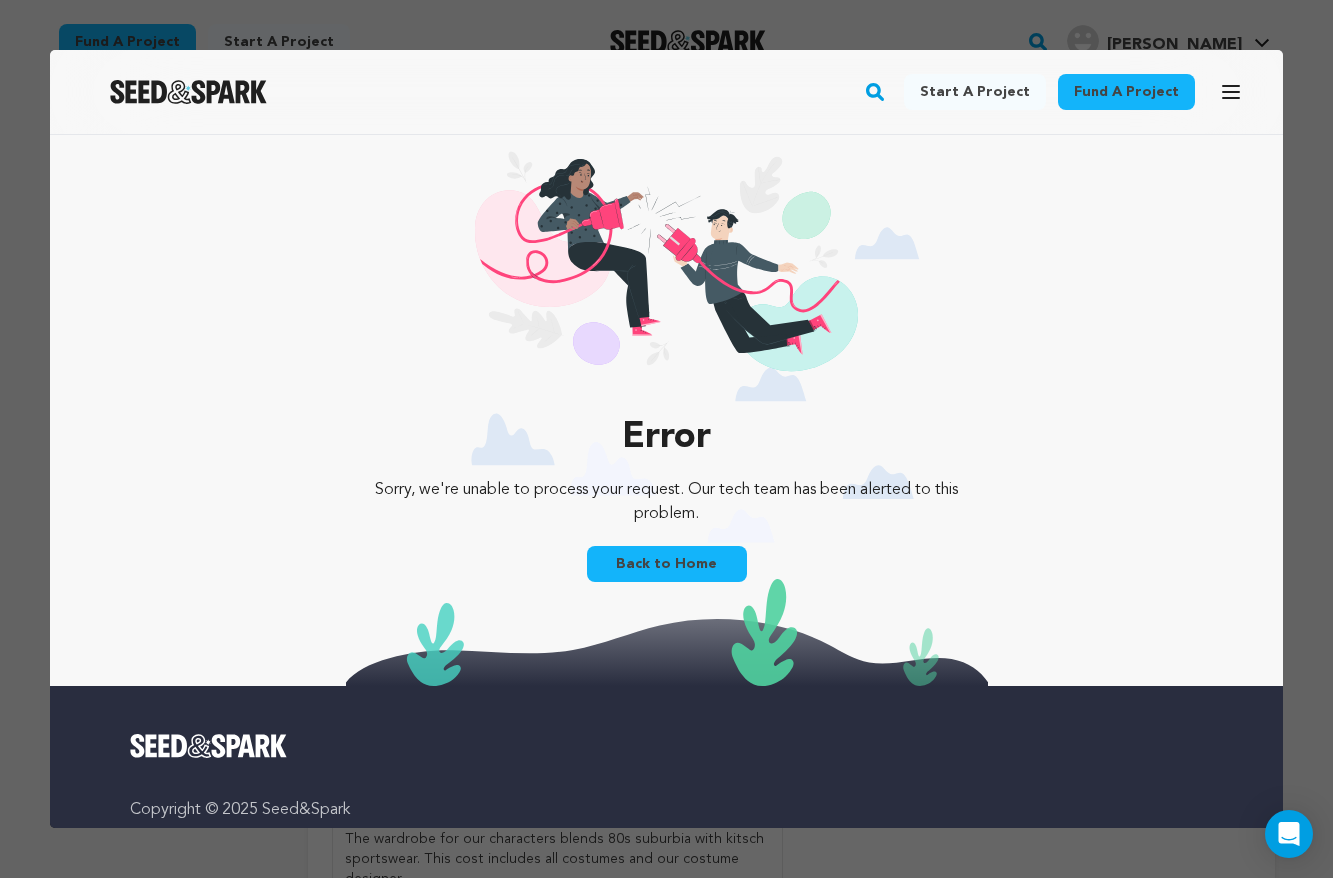 scroll, scrollTop: 0, scrollLeft: 0, axis: both 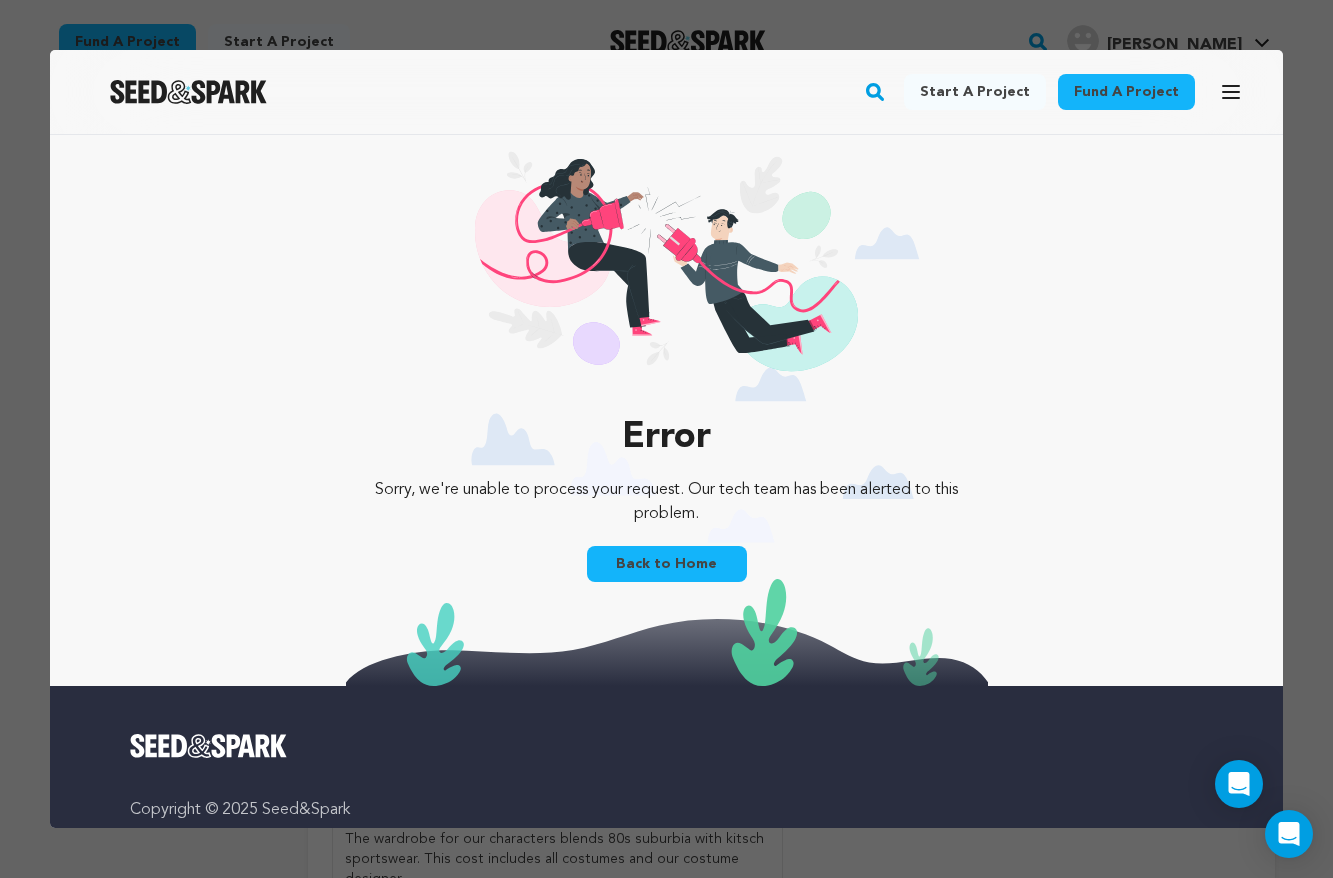 click on "Back to Home" at bounding box center [667, 564] 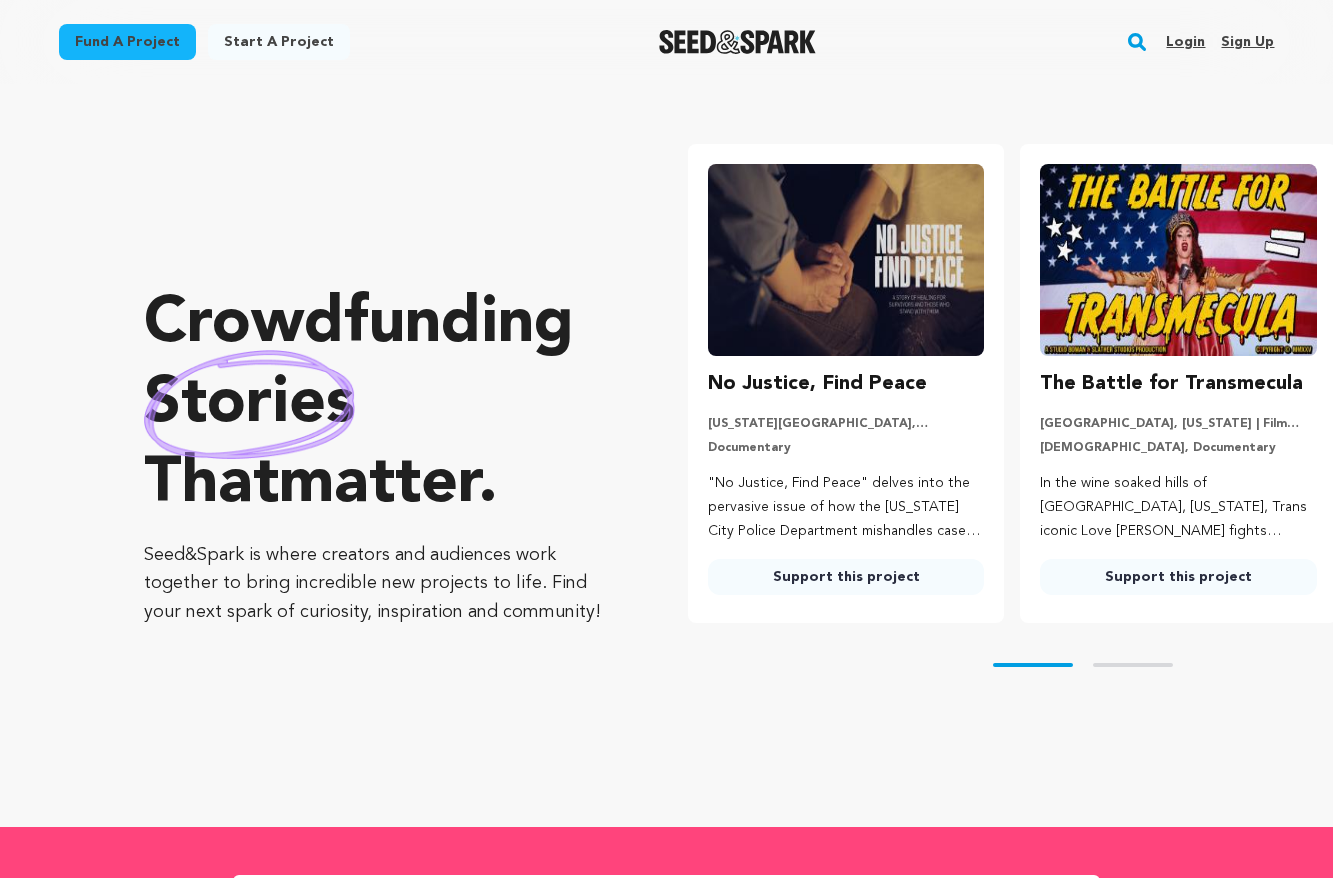 scroll, scrollTop: 0, scrollLeft: 0, axis: both 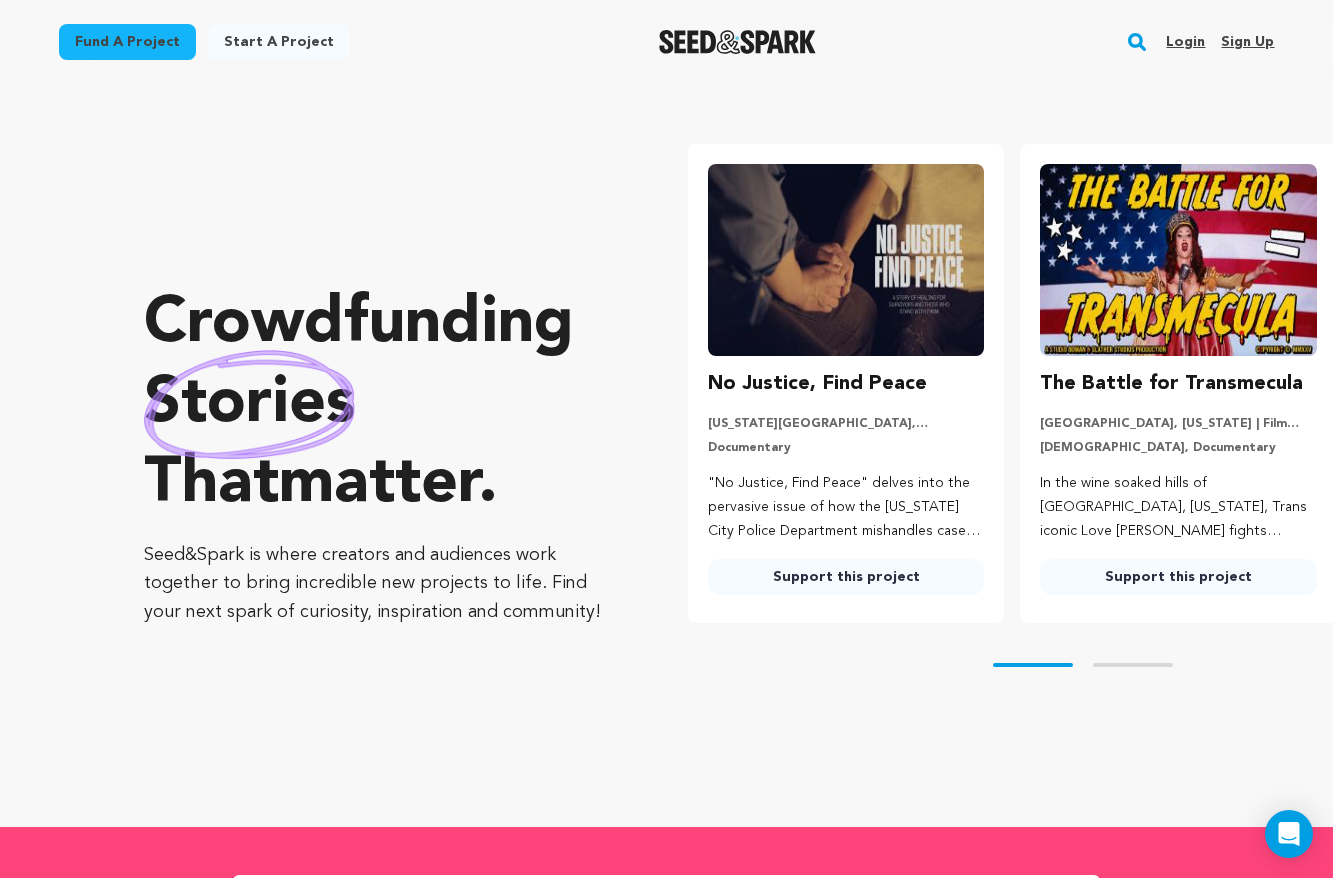 click on "Login" at bounding box center (1185, 42) 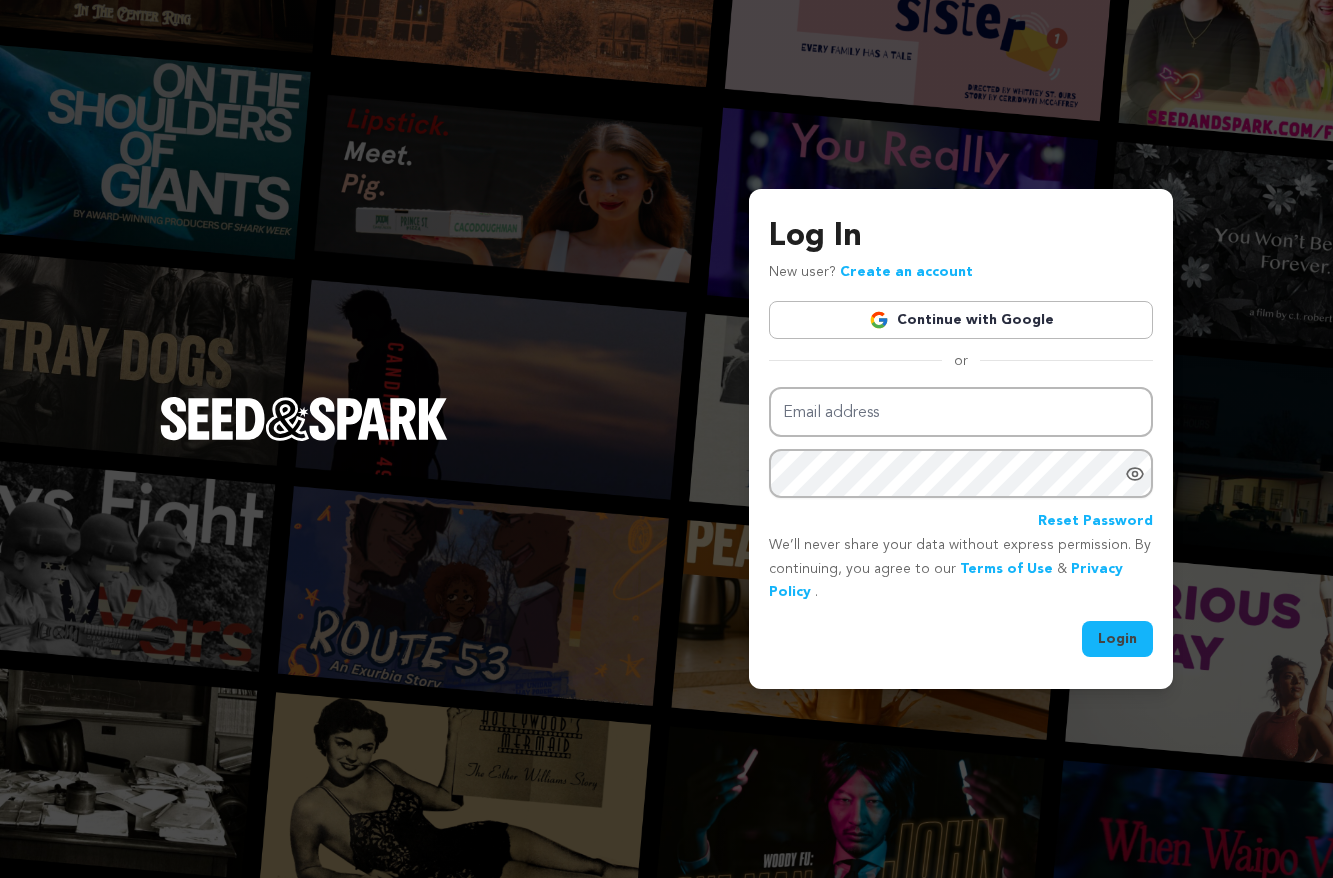 scroll, scrollTop: 0, scrollLeft: 0, axis: both 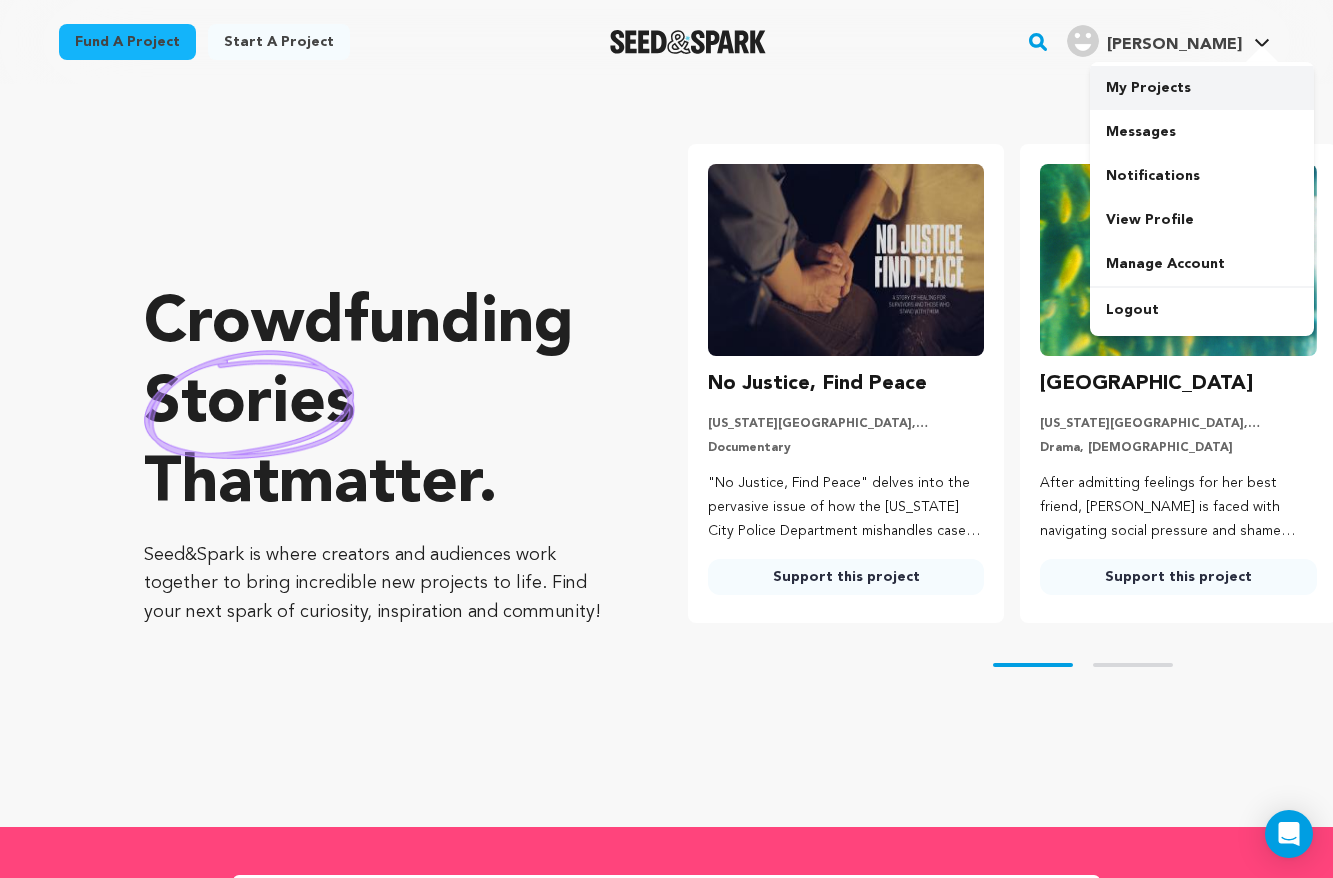 click on "My Projects" at bounding box center [1202, 88] 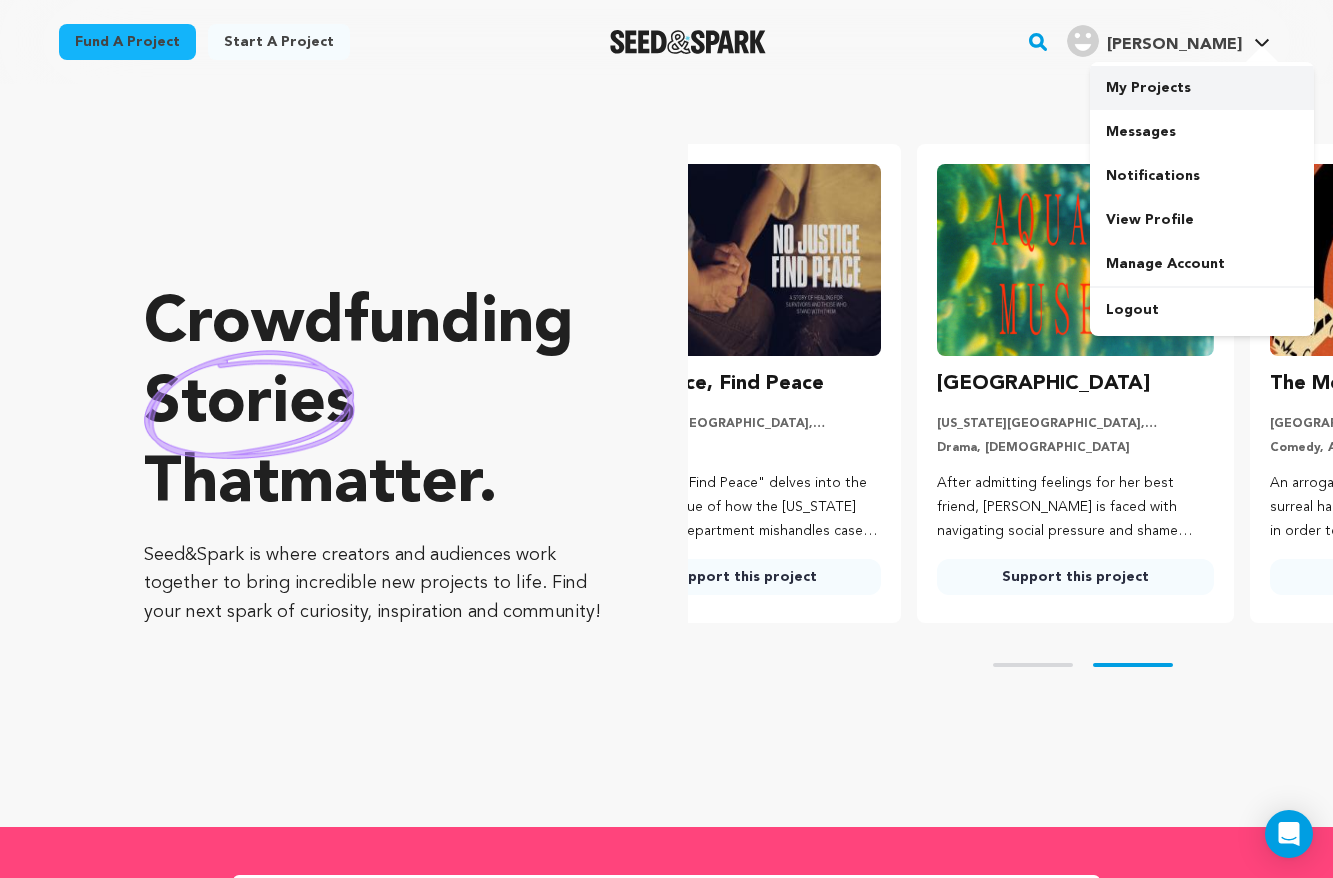 scroll, scrollTop: 0, scrollLeft: 291, axis: horizontal 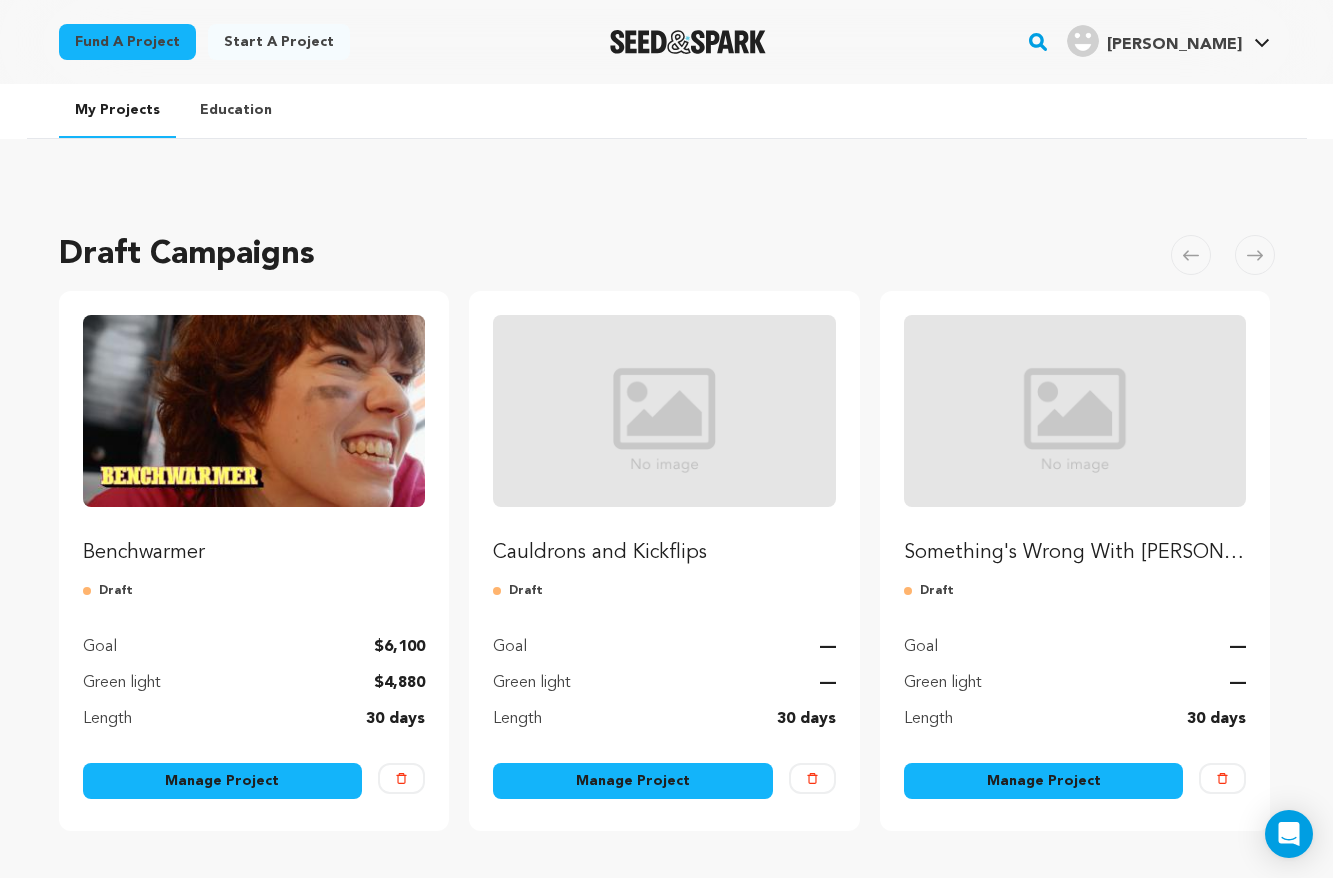 click on "Manage Project" at bounding box center [223, 781] 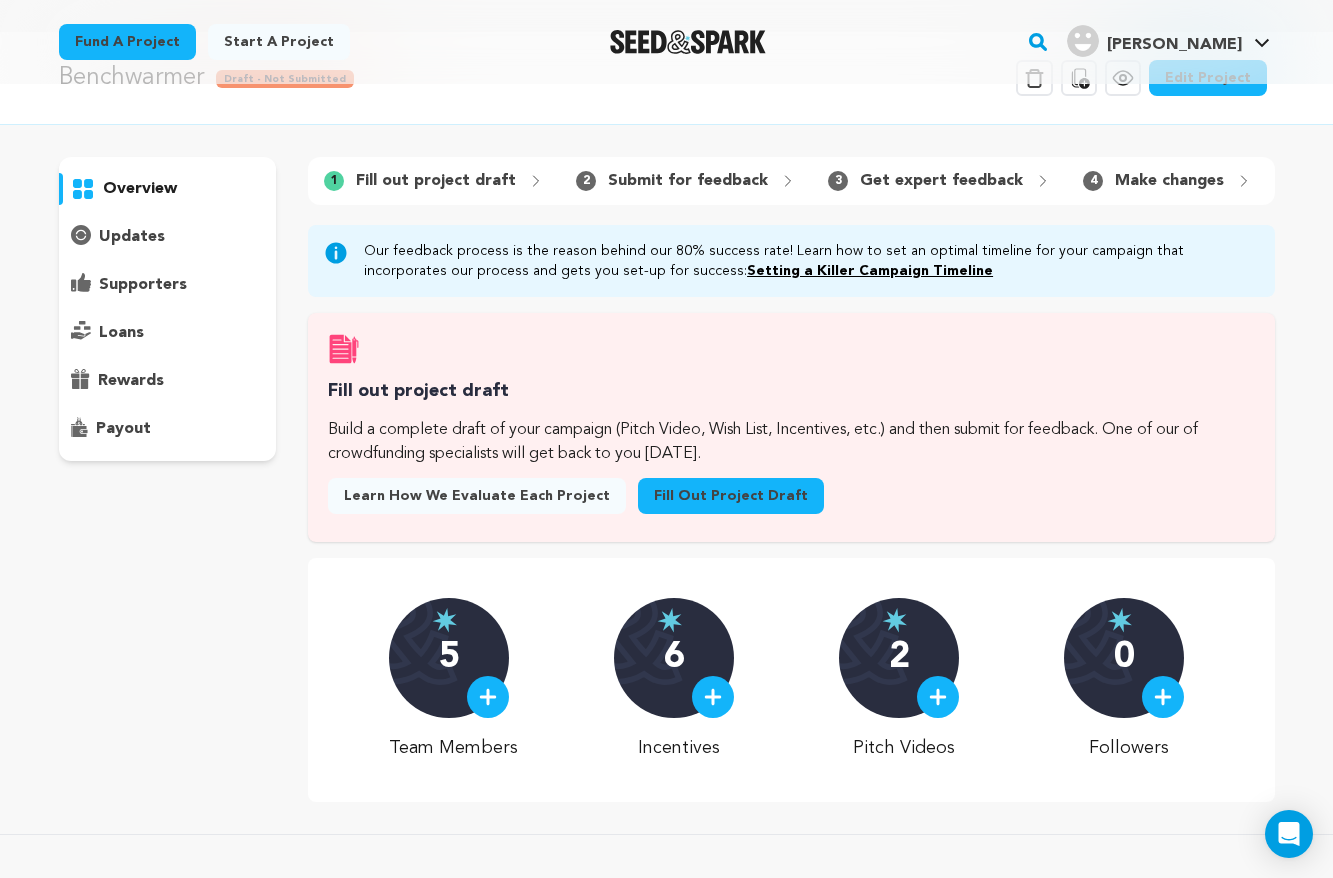 scroll, scrollTop: 0, scrollLeft: 0, axis: both 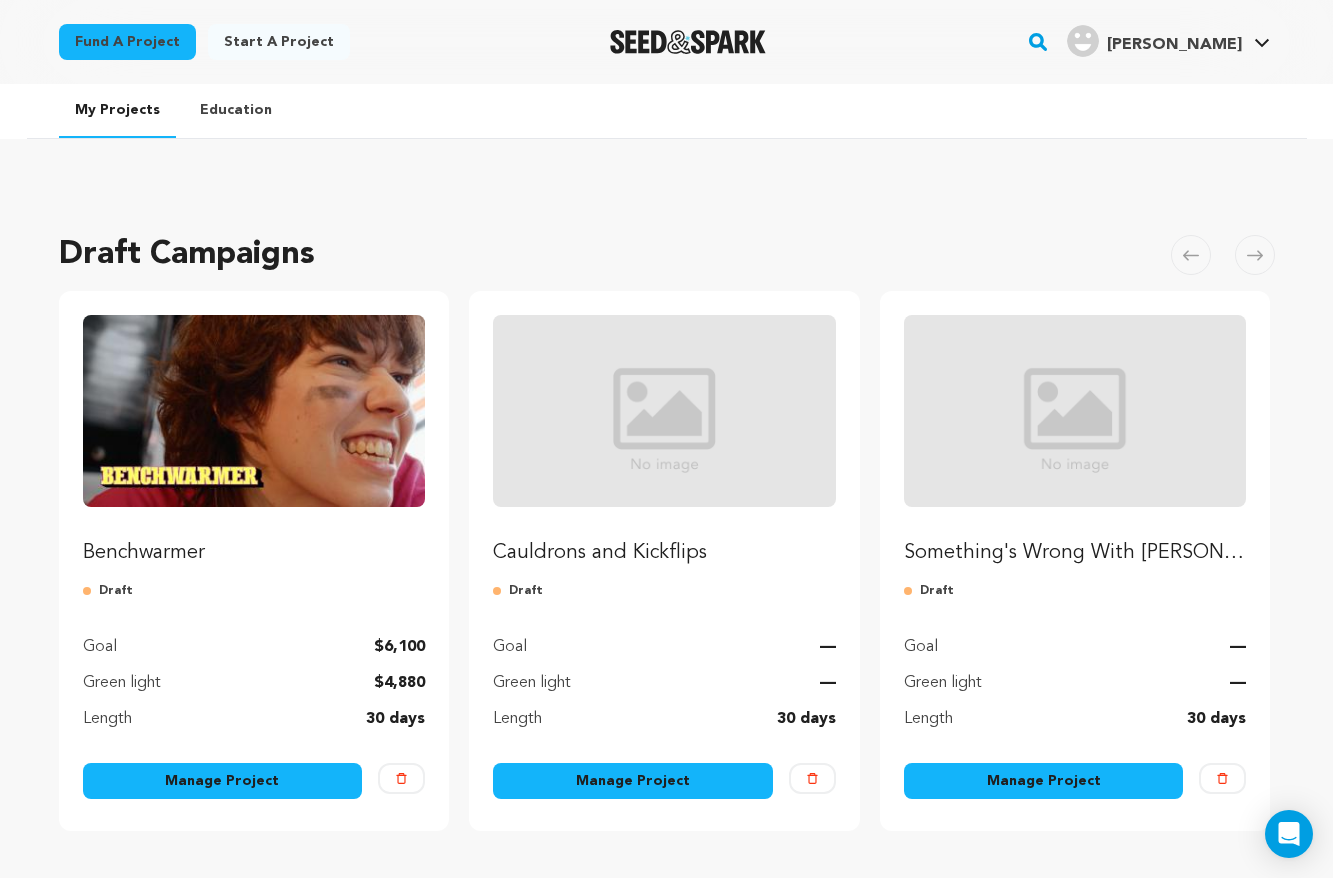 click on "Manage Project" at bounding box center [223, 781] 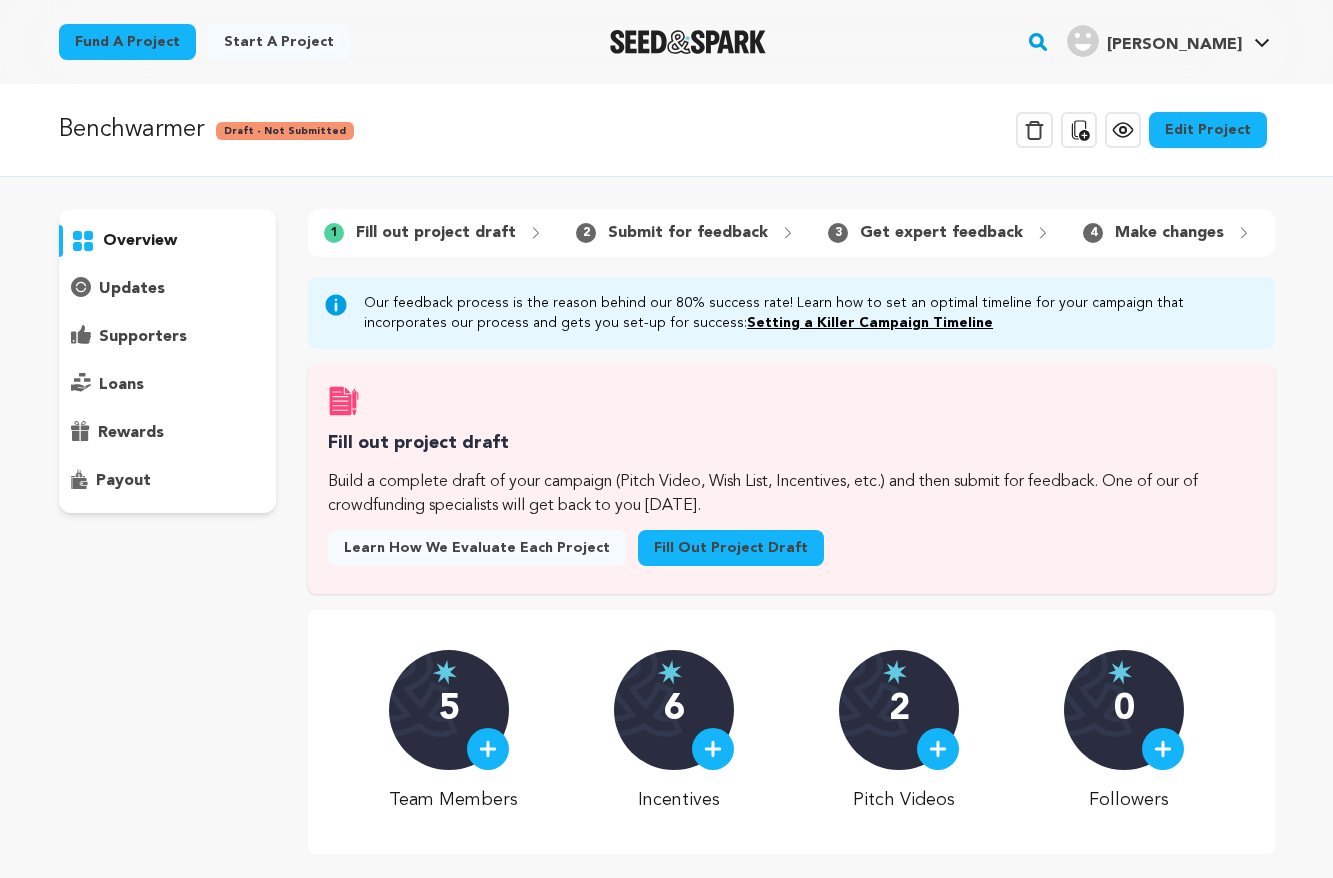 scroll, scrollTop: 0, scrollLeft: 0, axis: both 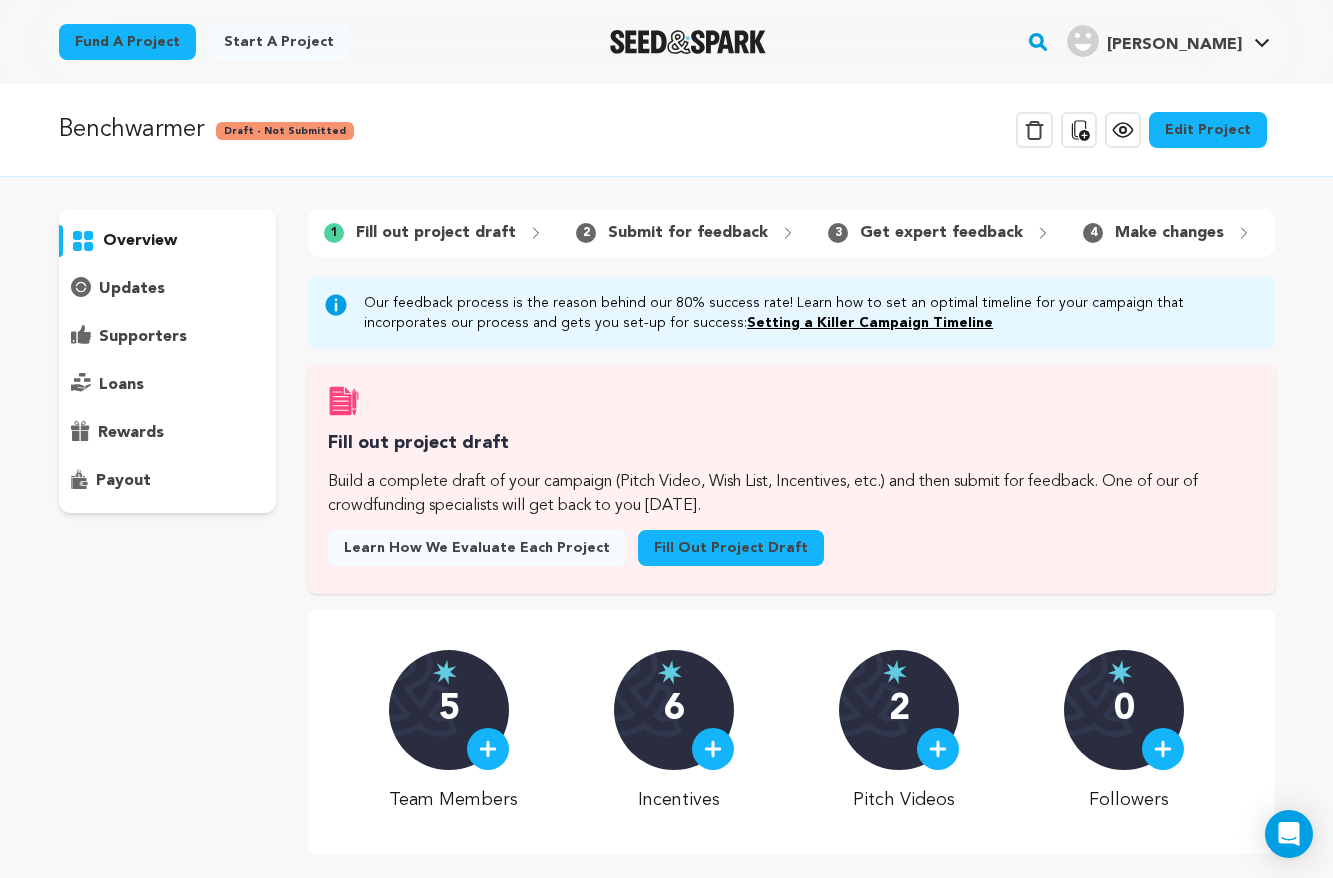 click on "Edit Project" at bounding box center (1208, 130) 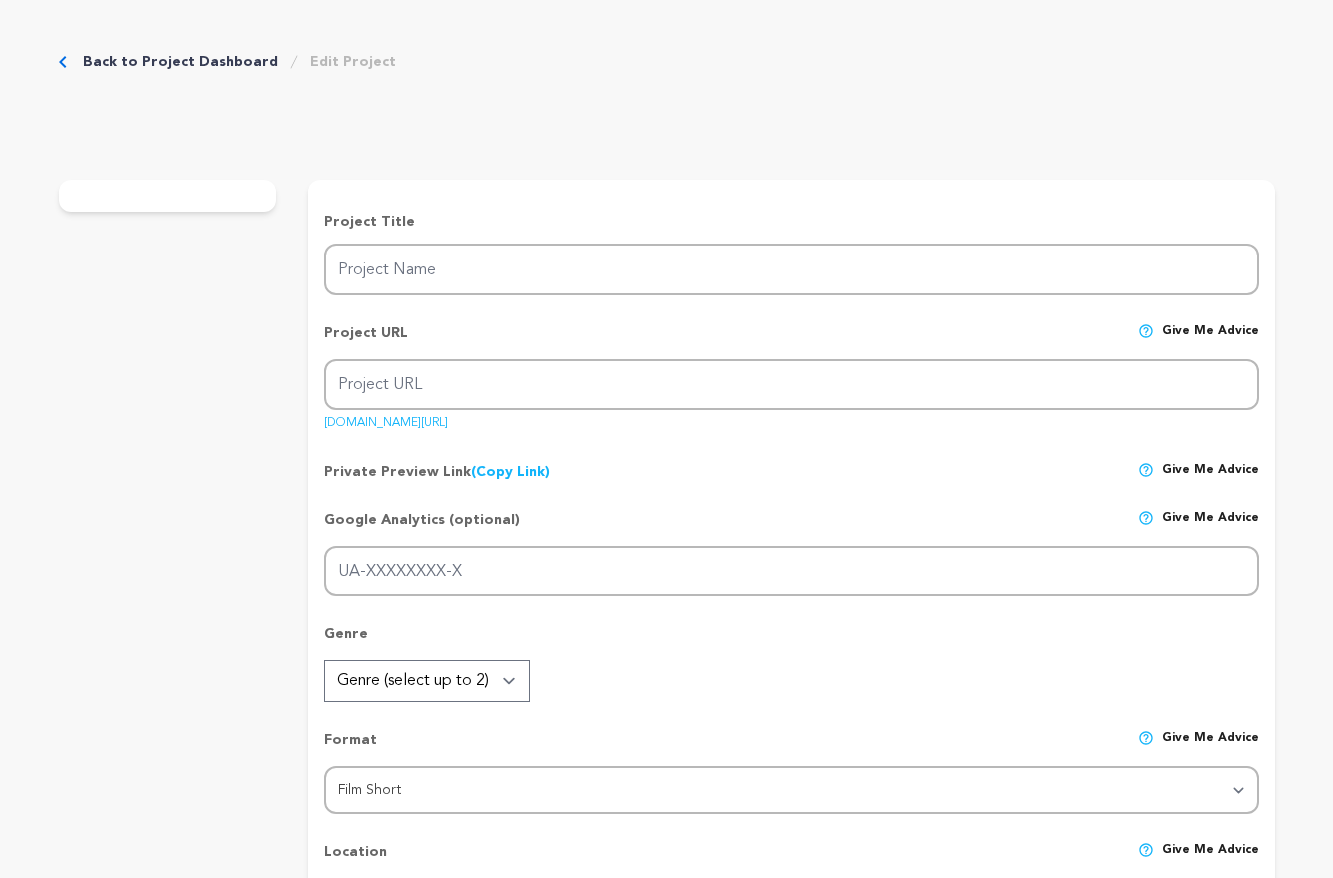 scroll, scrollTop: 0, scrollLeft: 0, axis: both 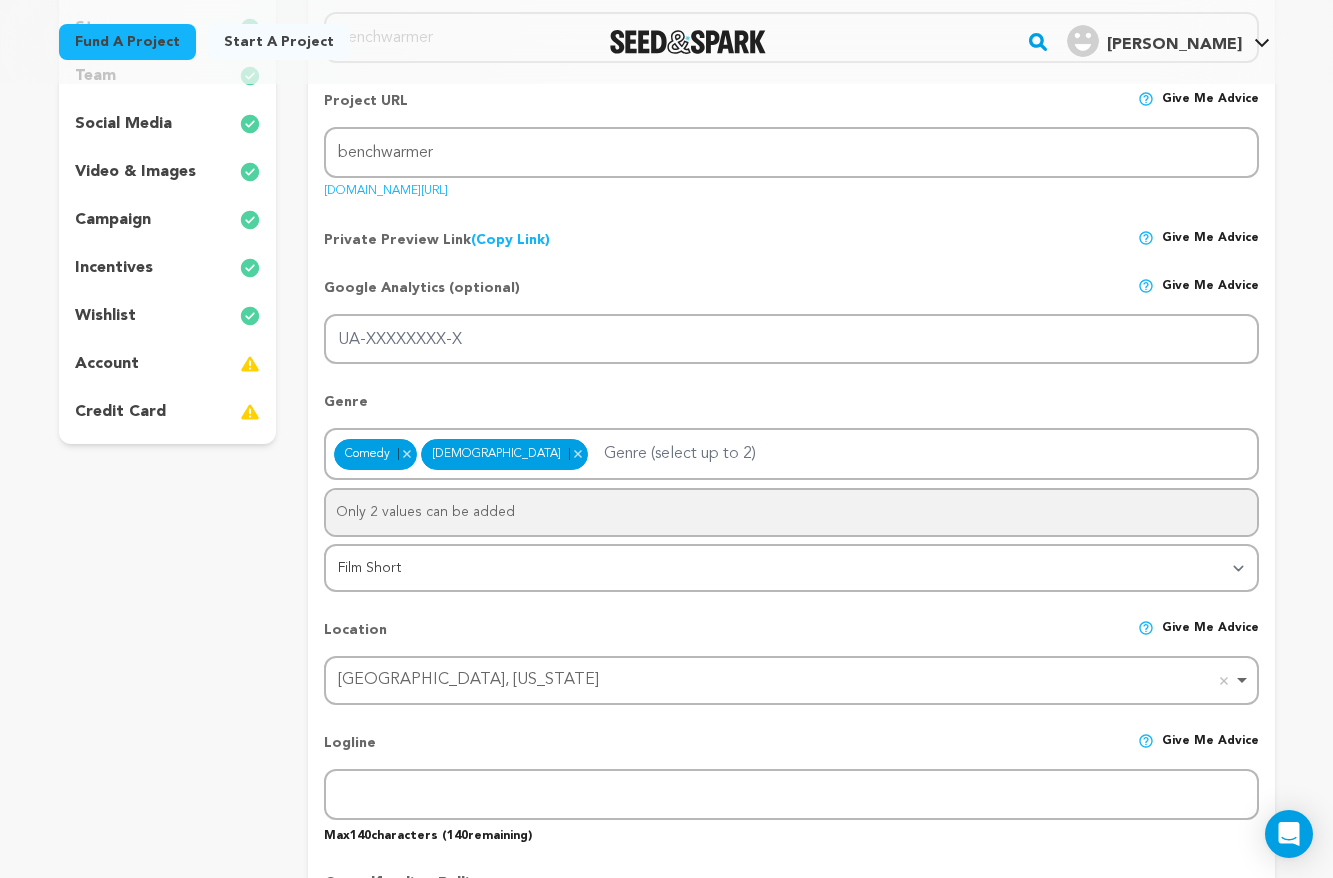 click on "wishlist" at bounding box center [168, 316] 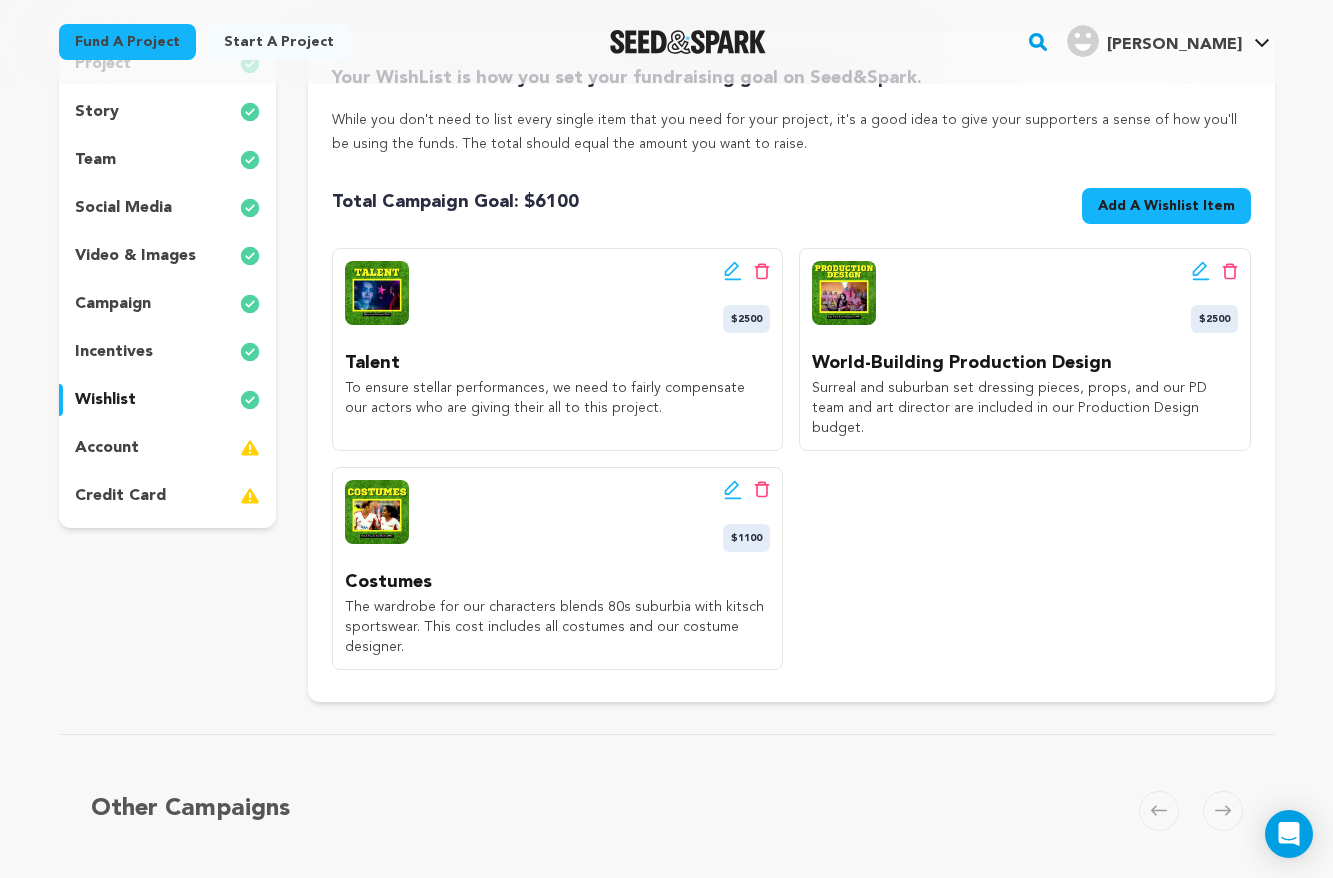 scroll, scrollTop: 223, scrollLeft: 0, axis: vertical 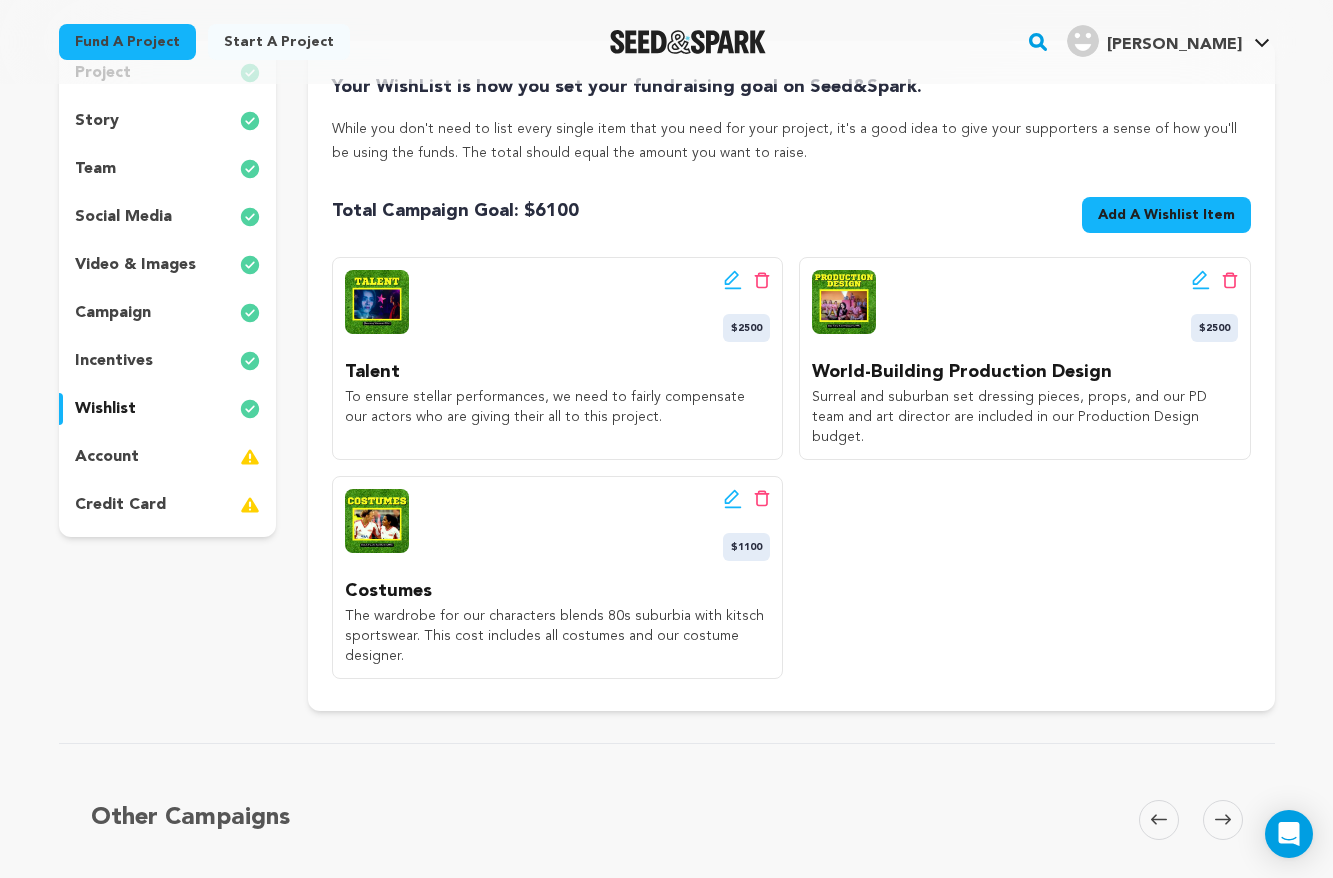 click on "Add A Wishlist Item" at bounding box center [1166, 215] 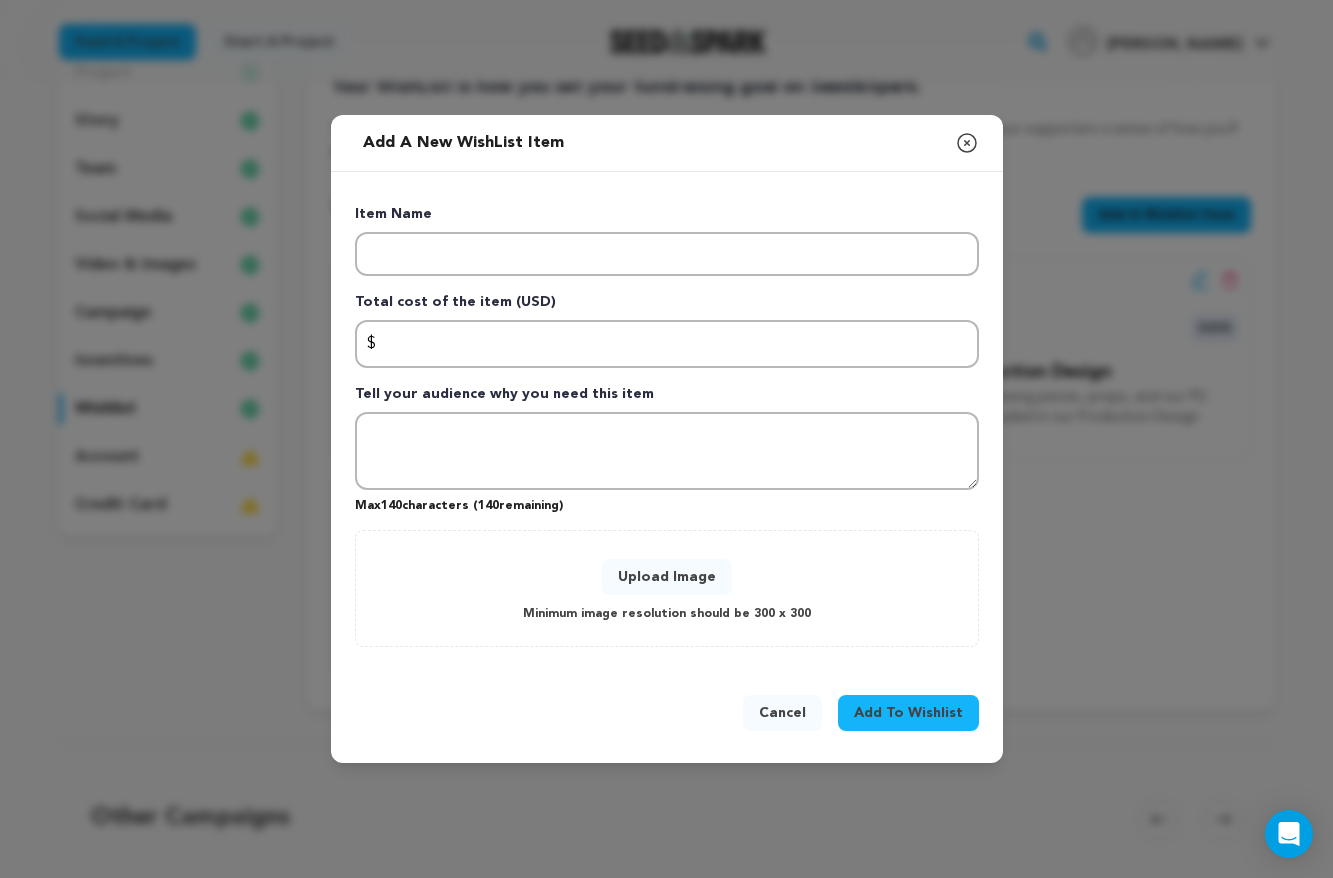 click 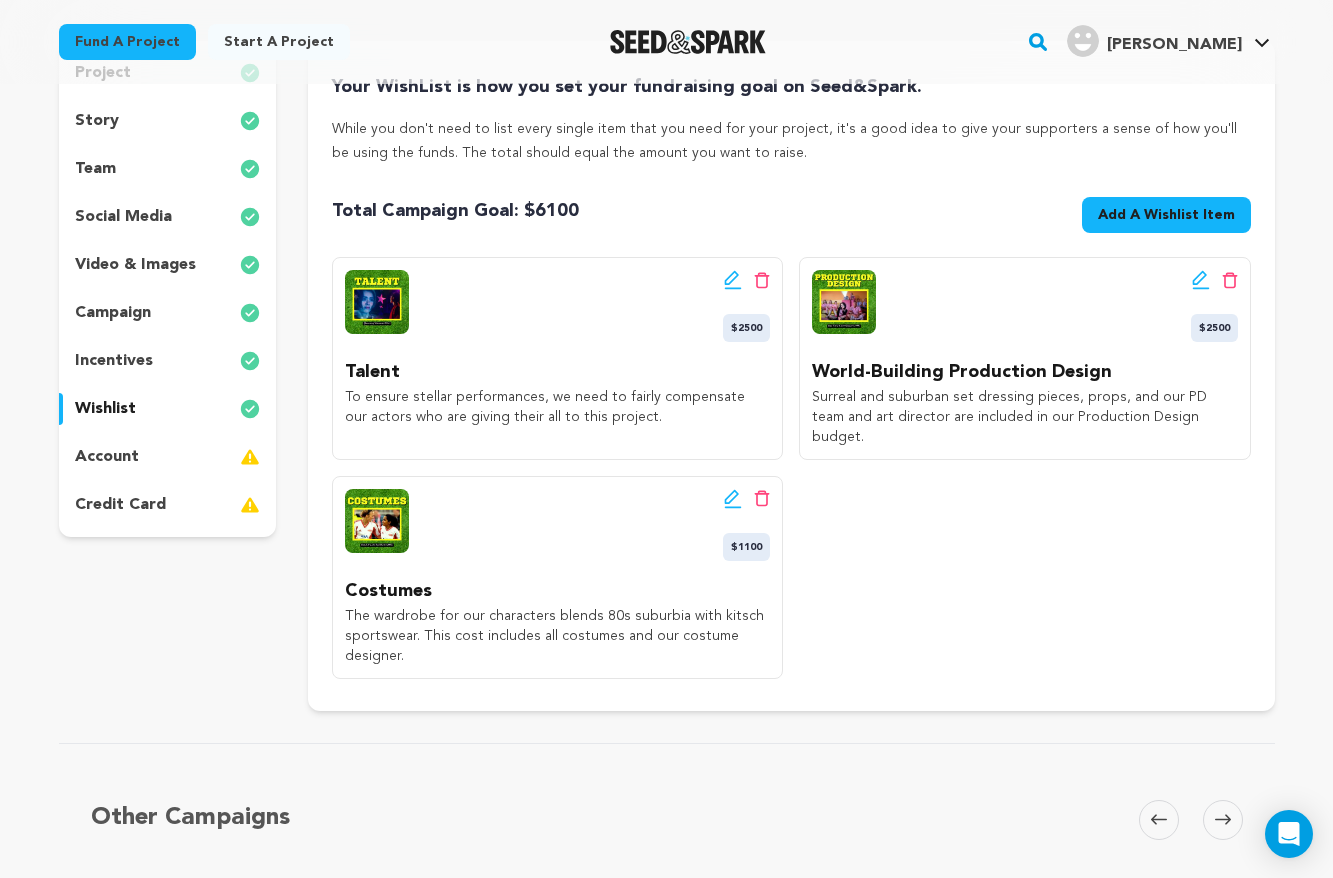 click 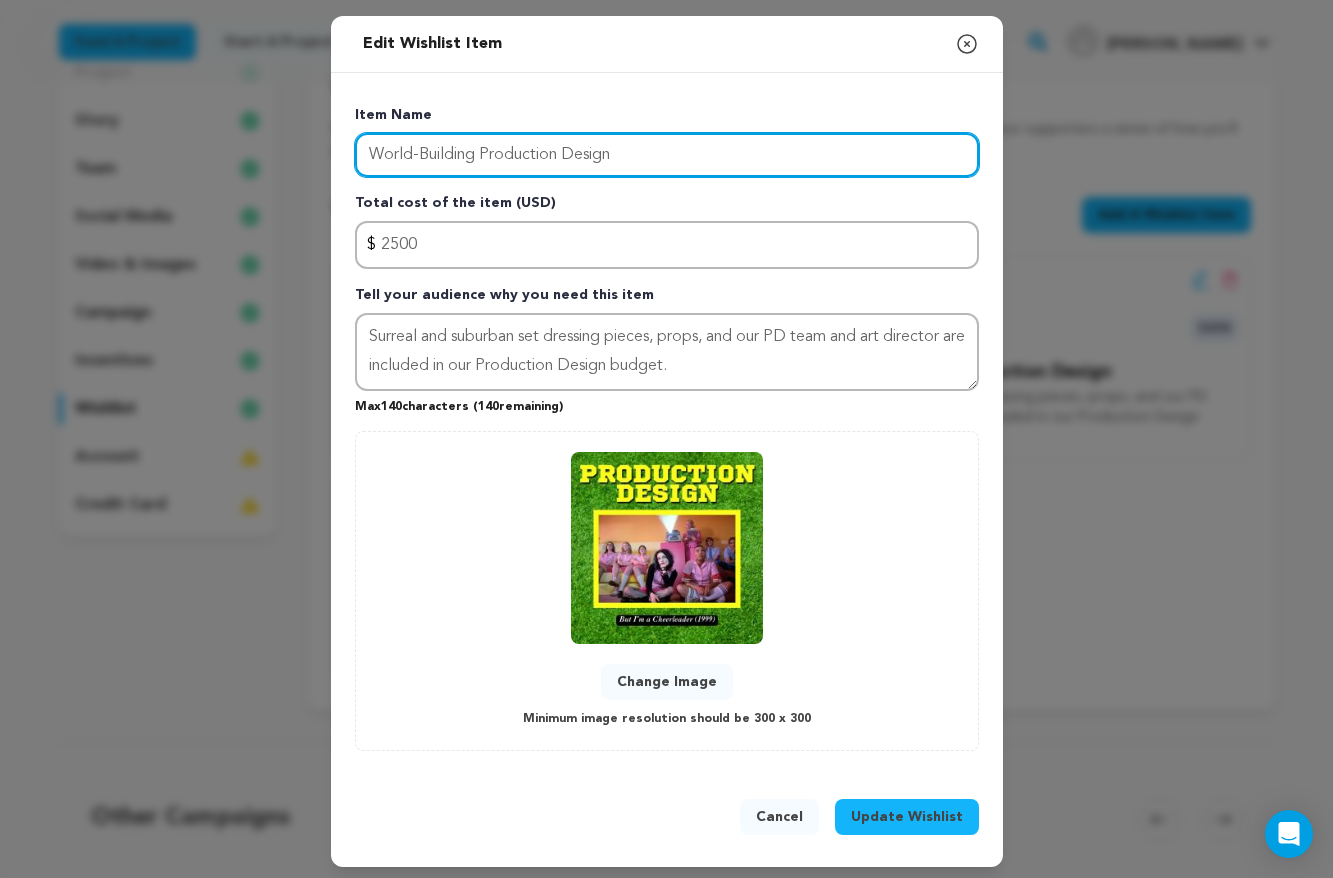 drag, startPoint x: 481, startPoint y: 153, endPoint x: 308, endPoint y: 151, distance: 173.01157 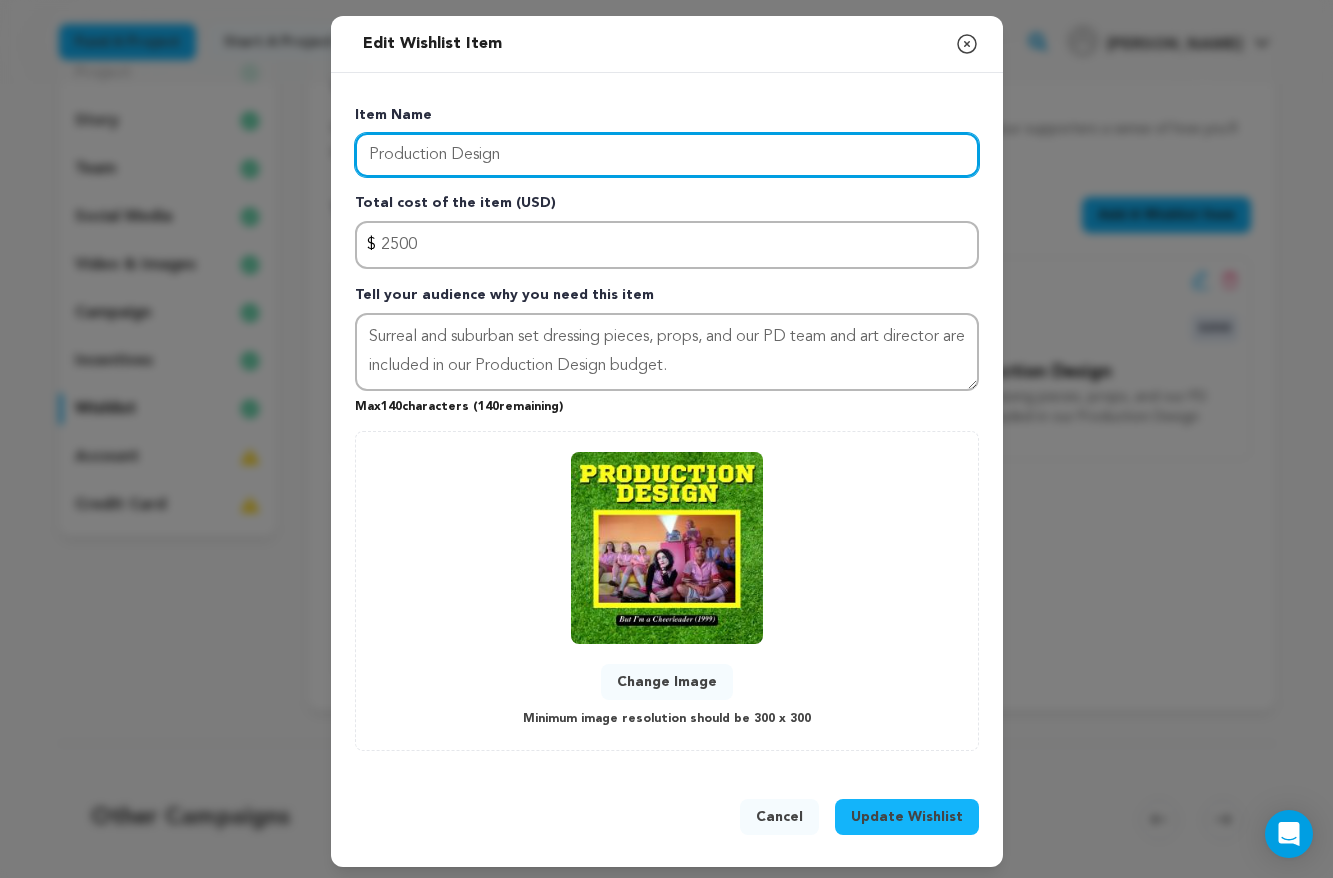type on "Production Design" 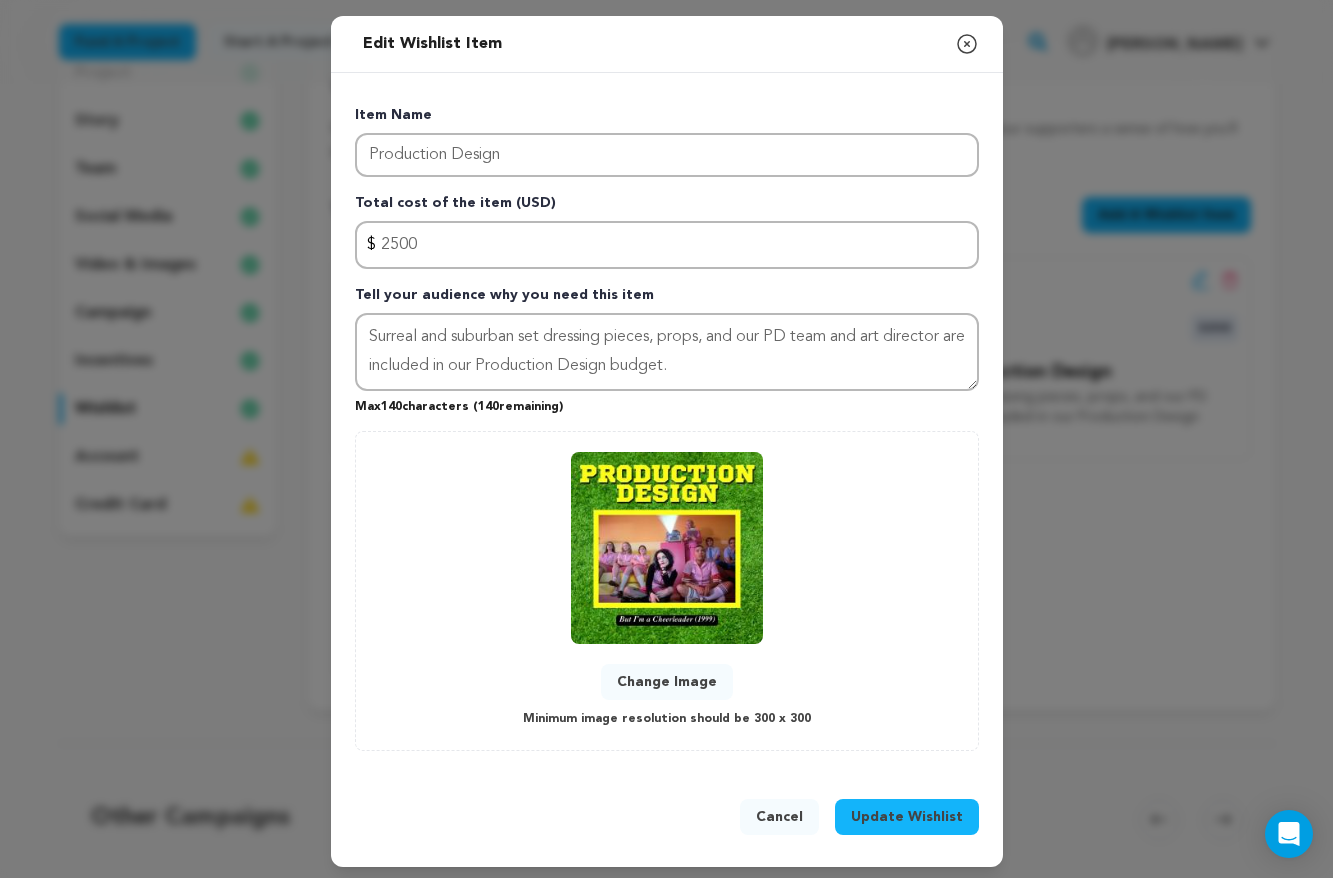click on "Update Wishlist" at bounding box center (907, 817) 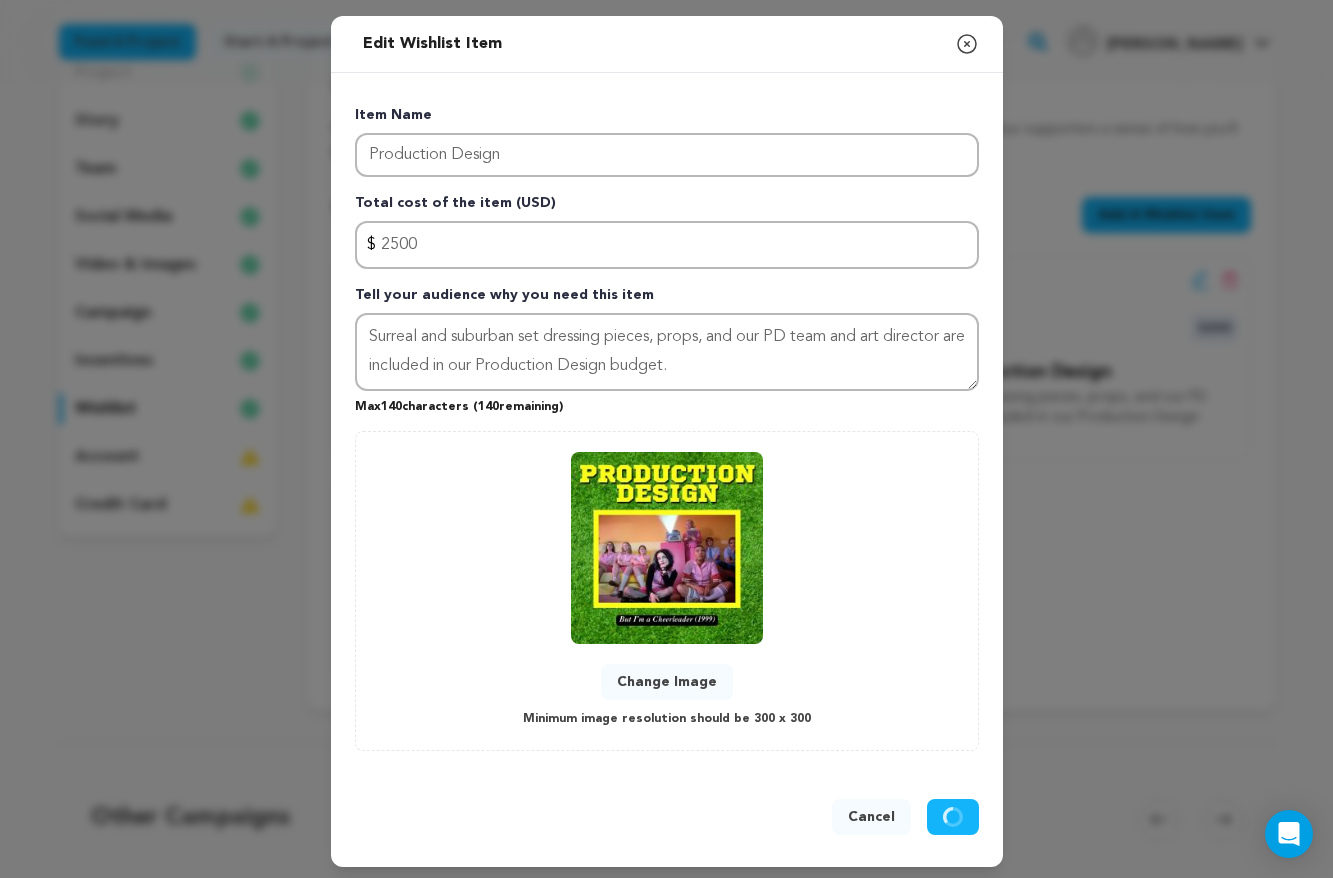 type 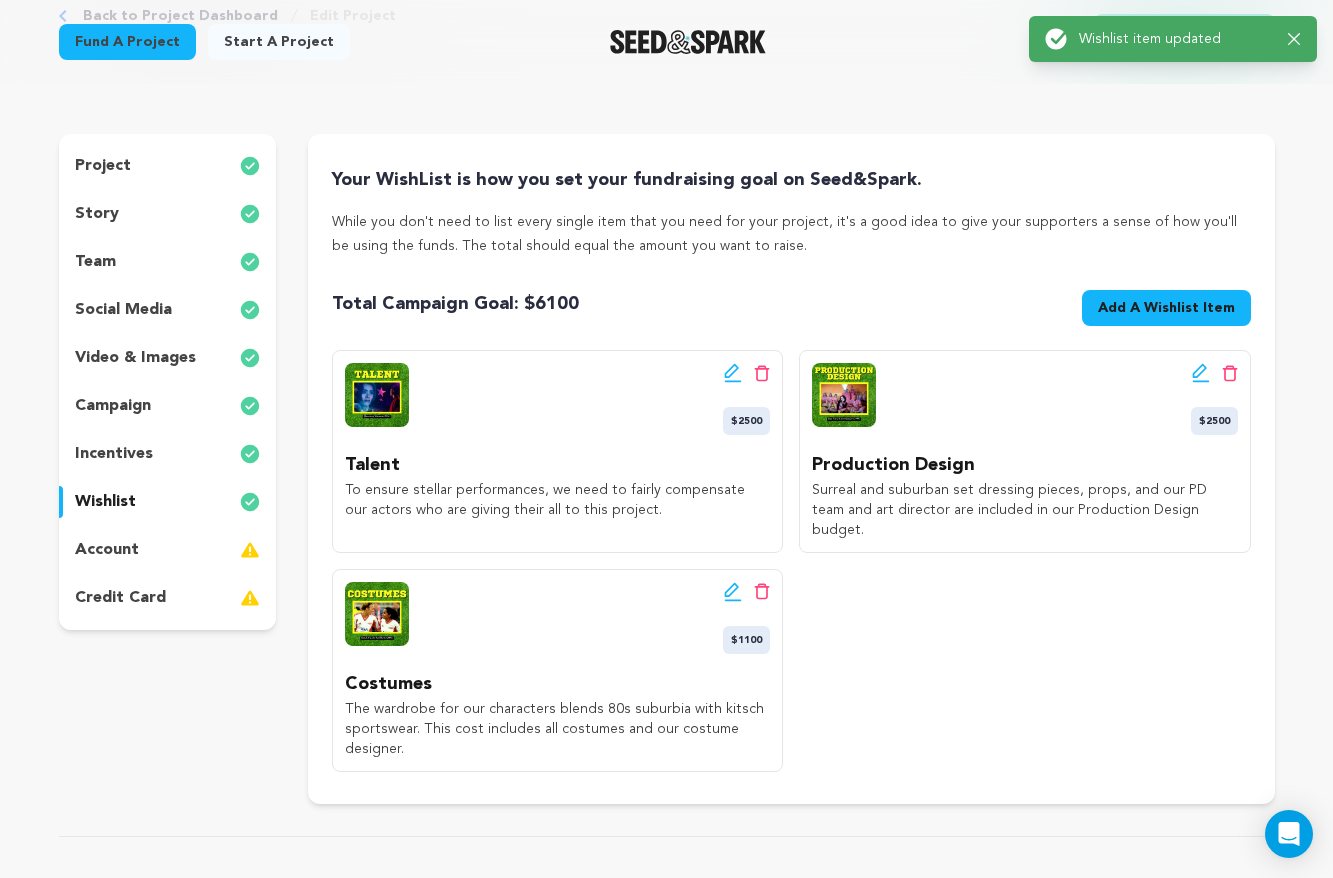scroll, scrollTop: 209, scrollLeft: 0, axis: vertical 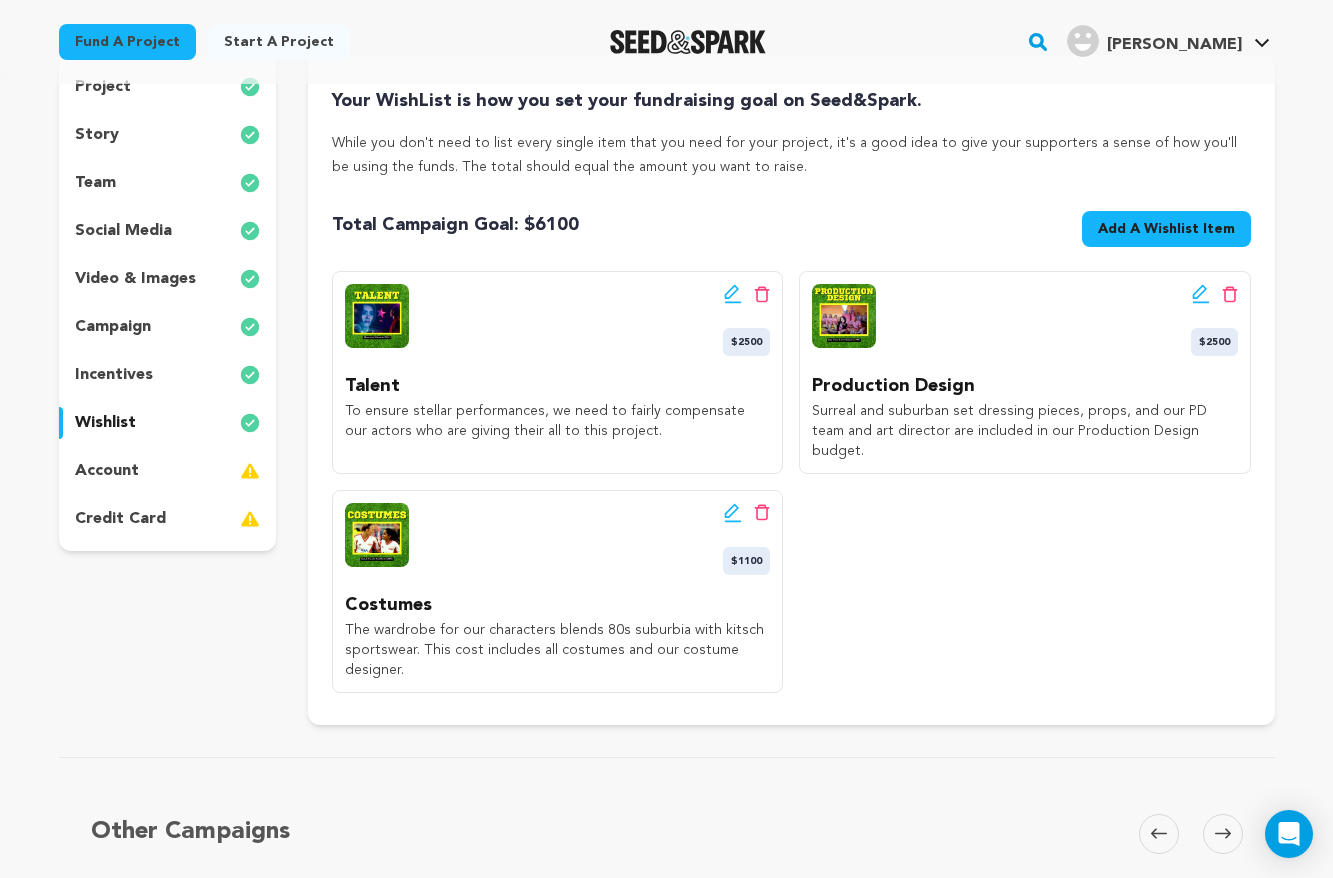 click on "Add A Wishlist Item" at bounding box center [1166, 229] 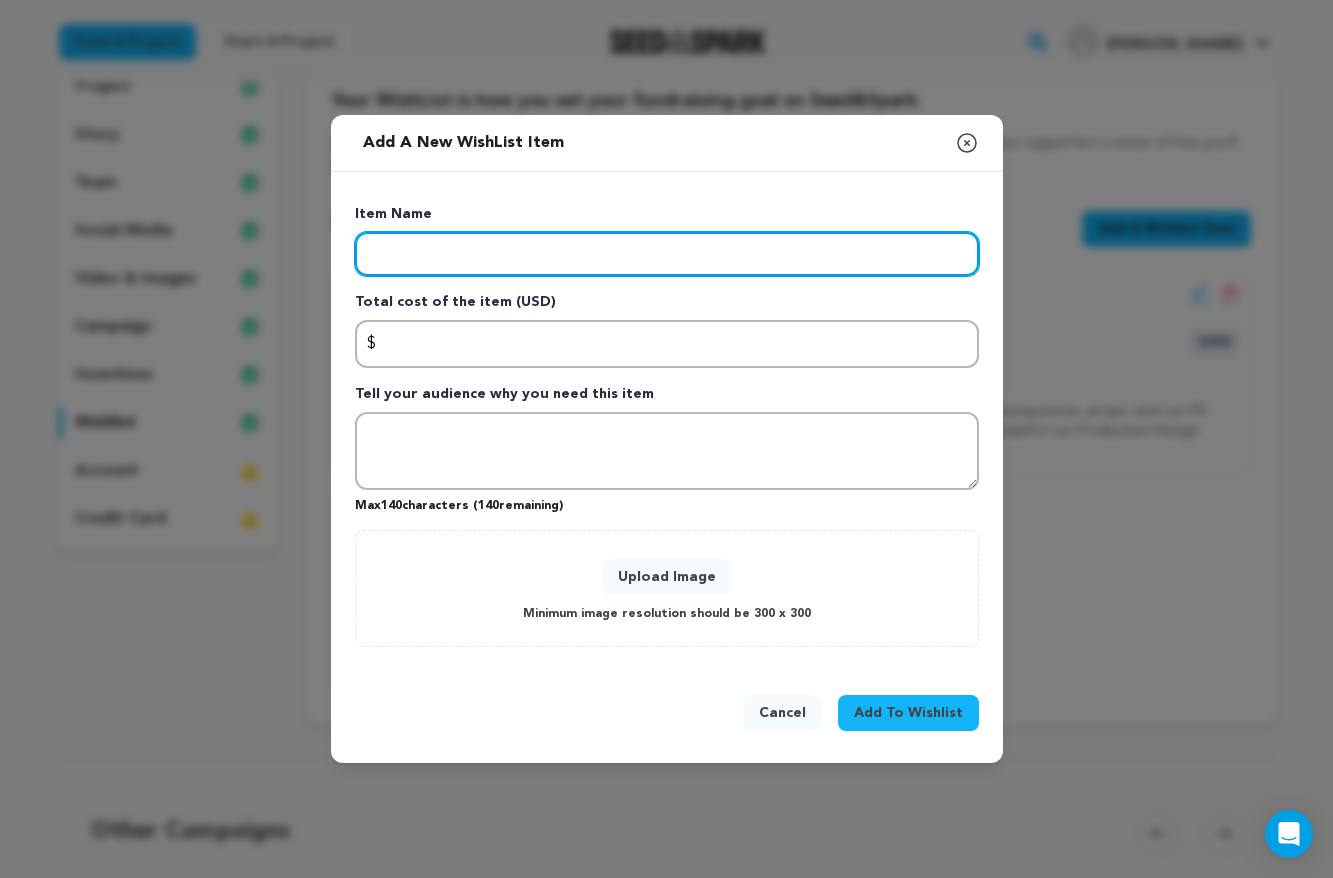 click at bounding box center (667, 254) 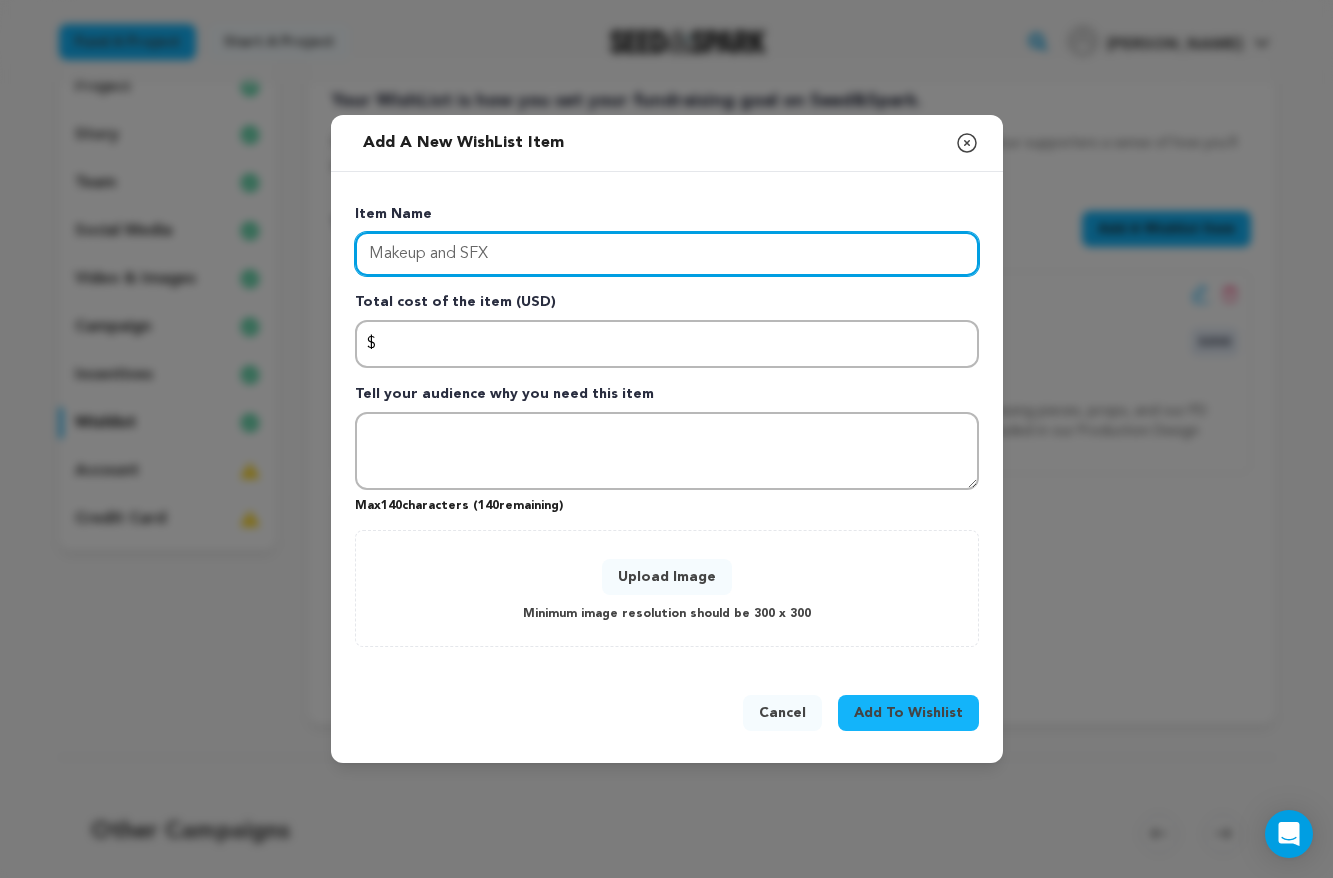 type on "Makeup and SFX" 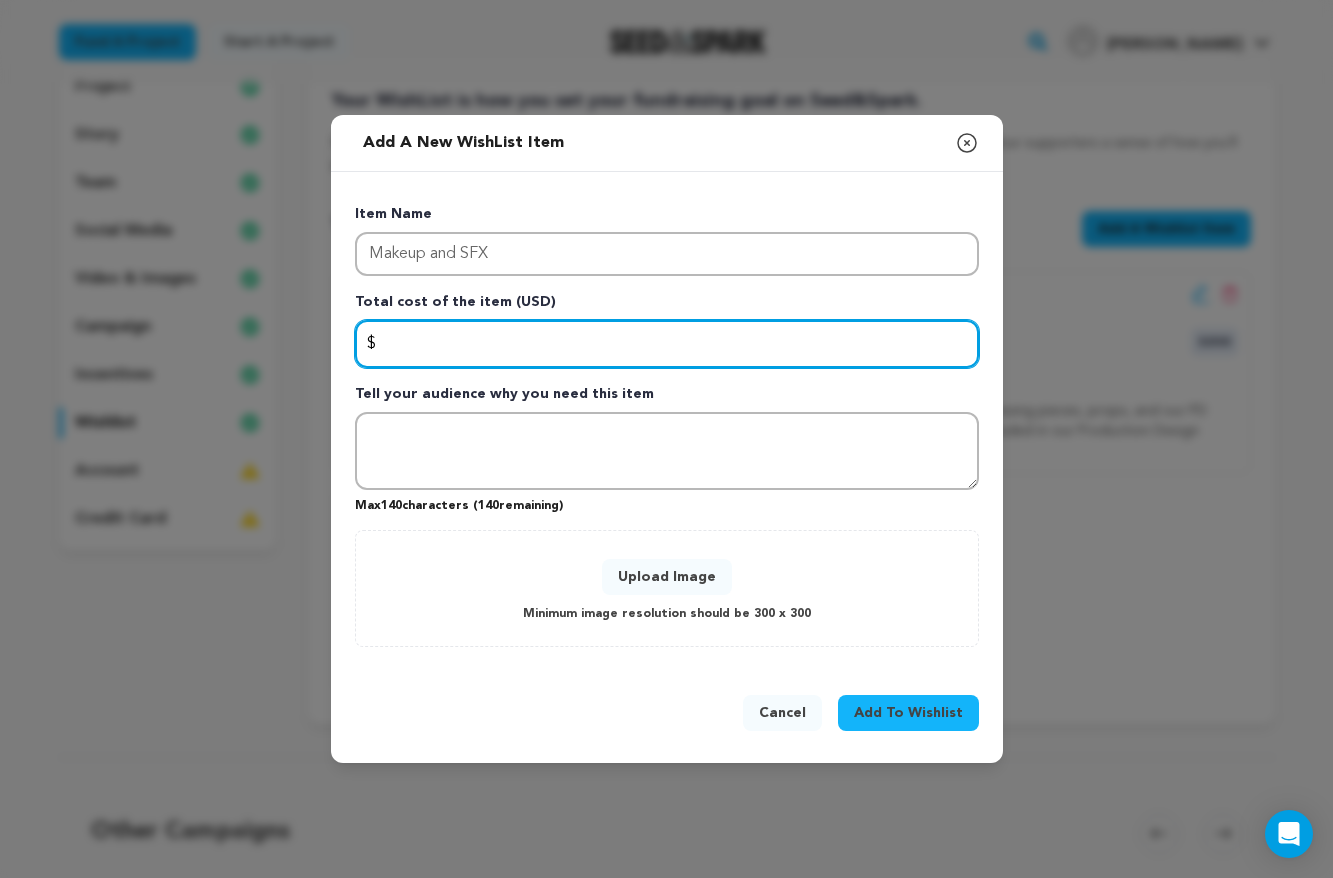 click at bounding box center [667, 344] 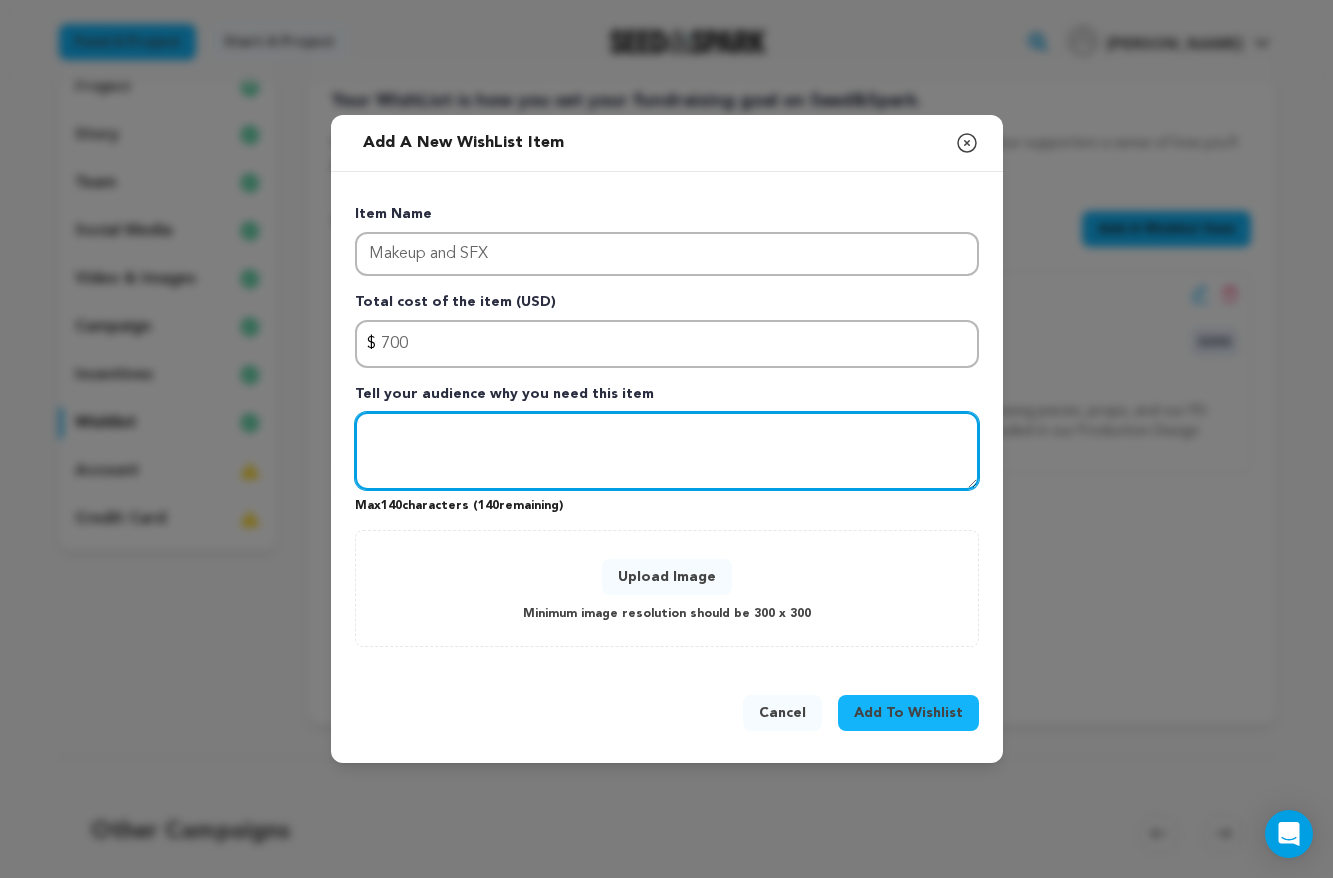 click at bounding box center (667, 451) 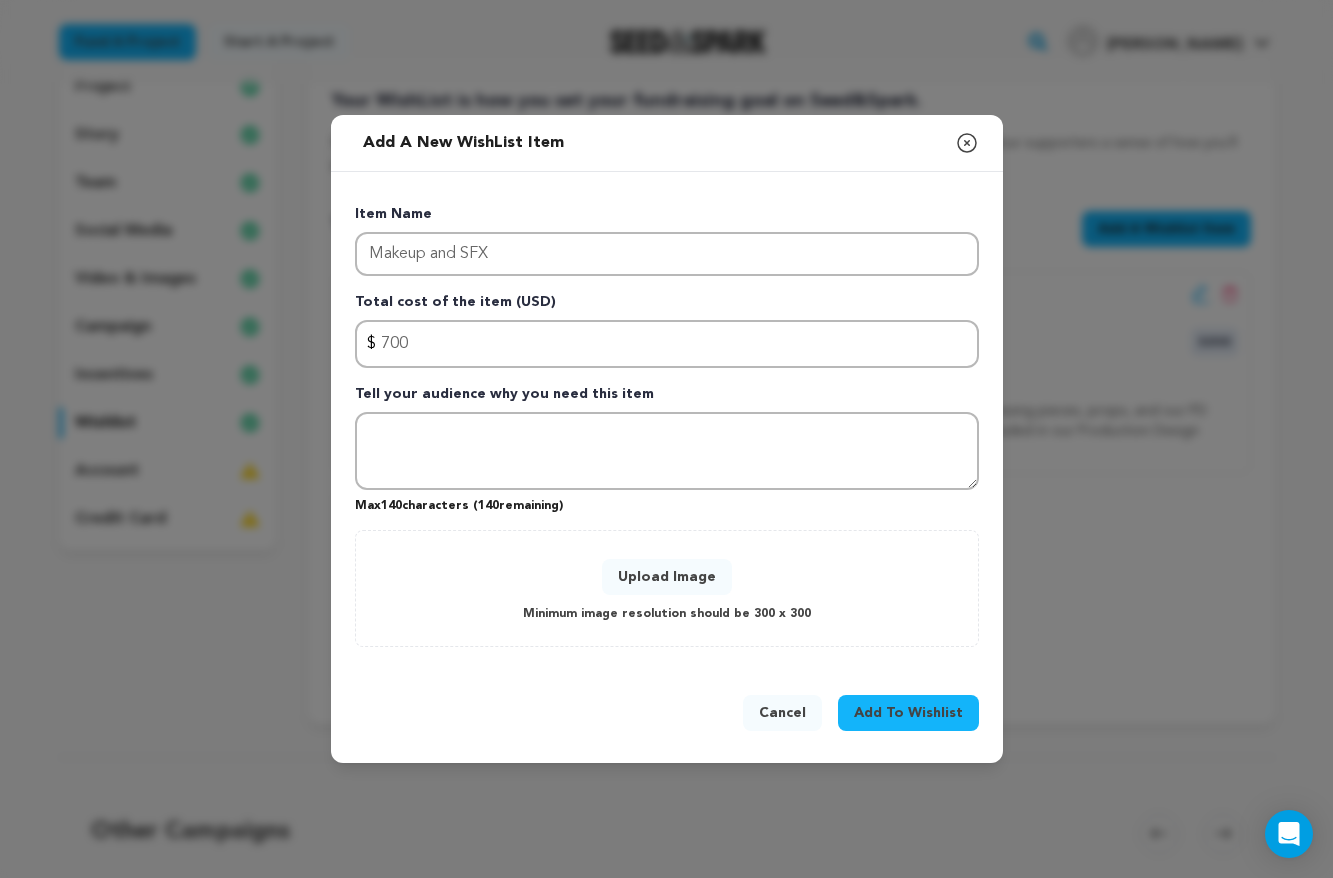 click on "Upload Image" at bounding box center (667, 577) 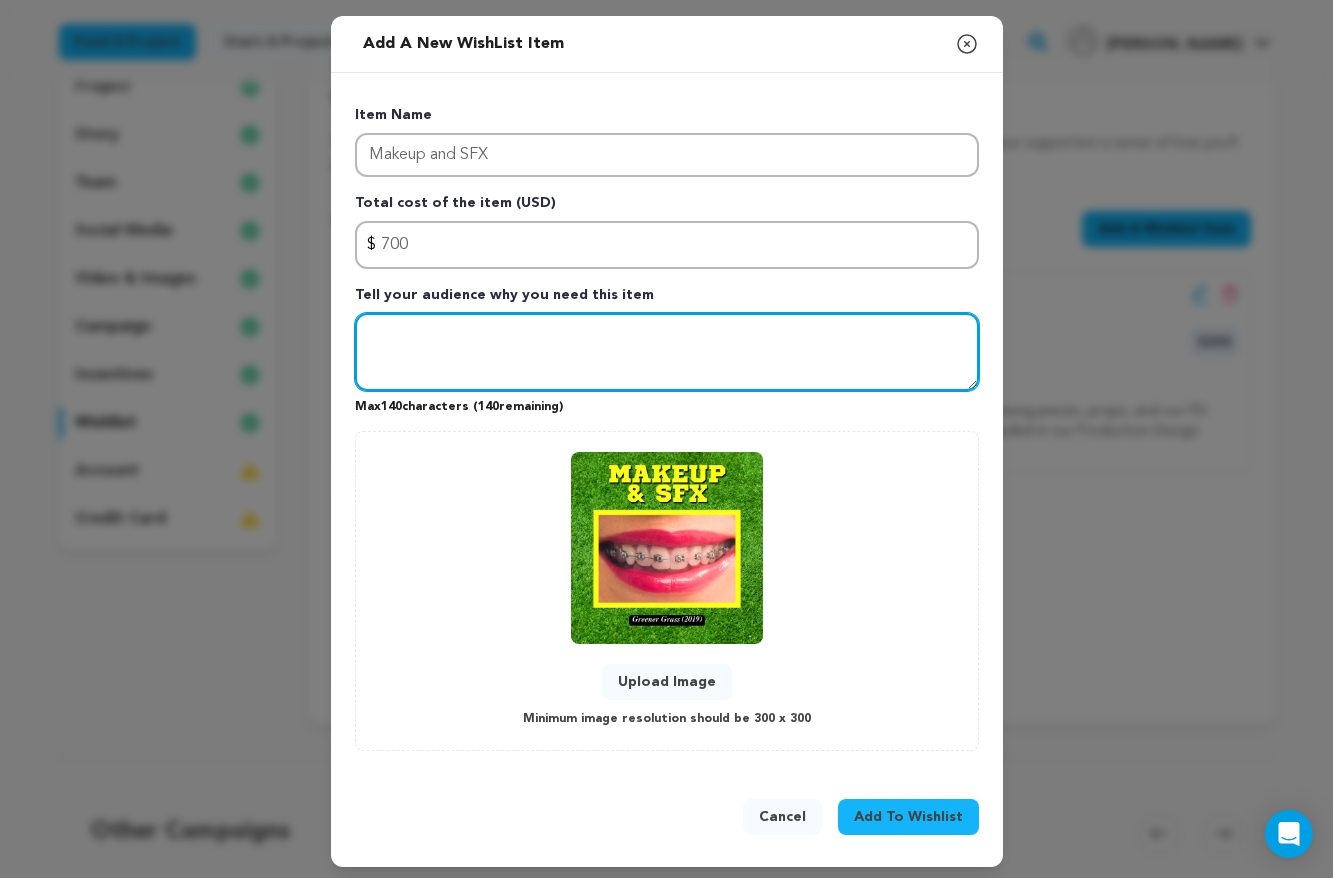 click at bounding box center [667, 352] 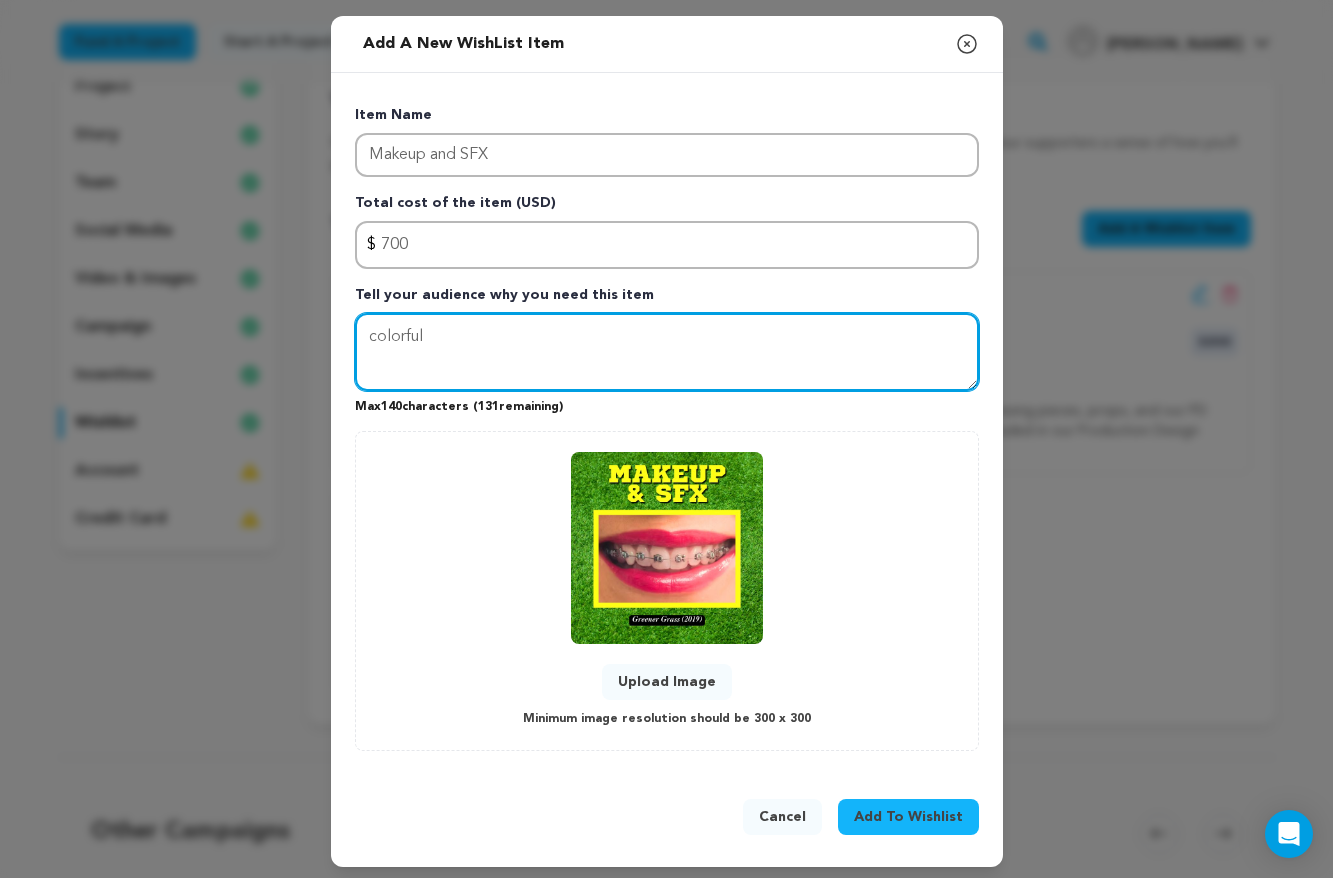 type on "colorful" 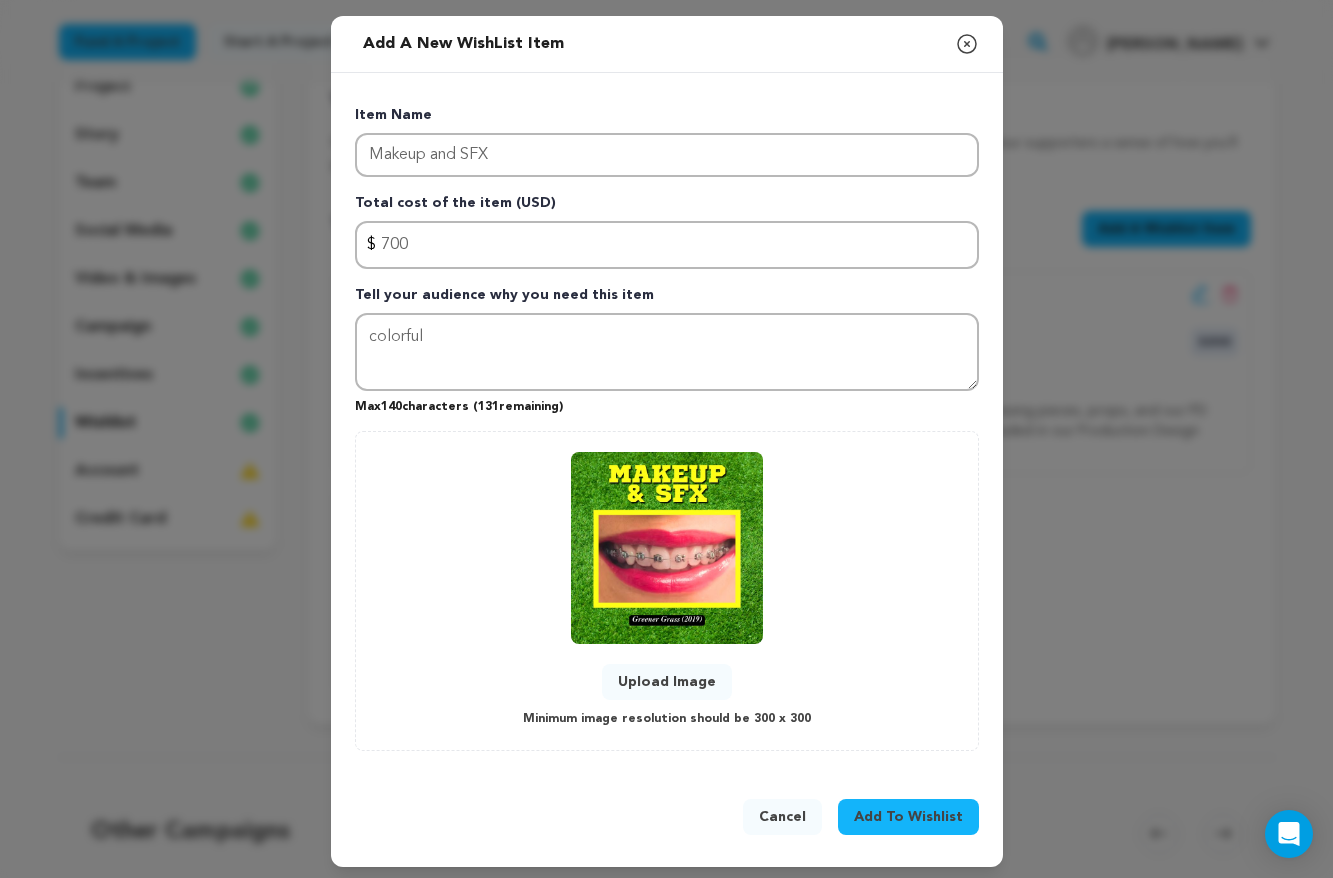 click on "Add To Wishlist" at bounding box center (908, 817) 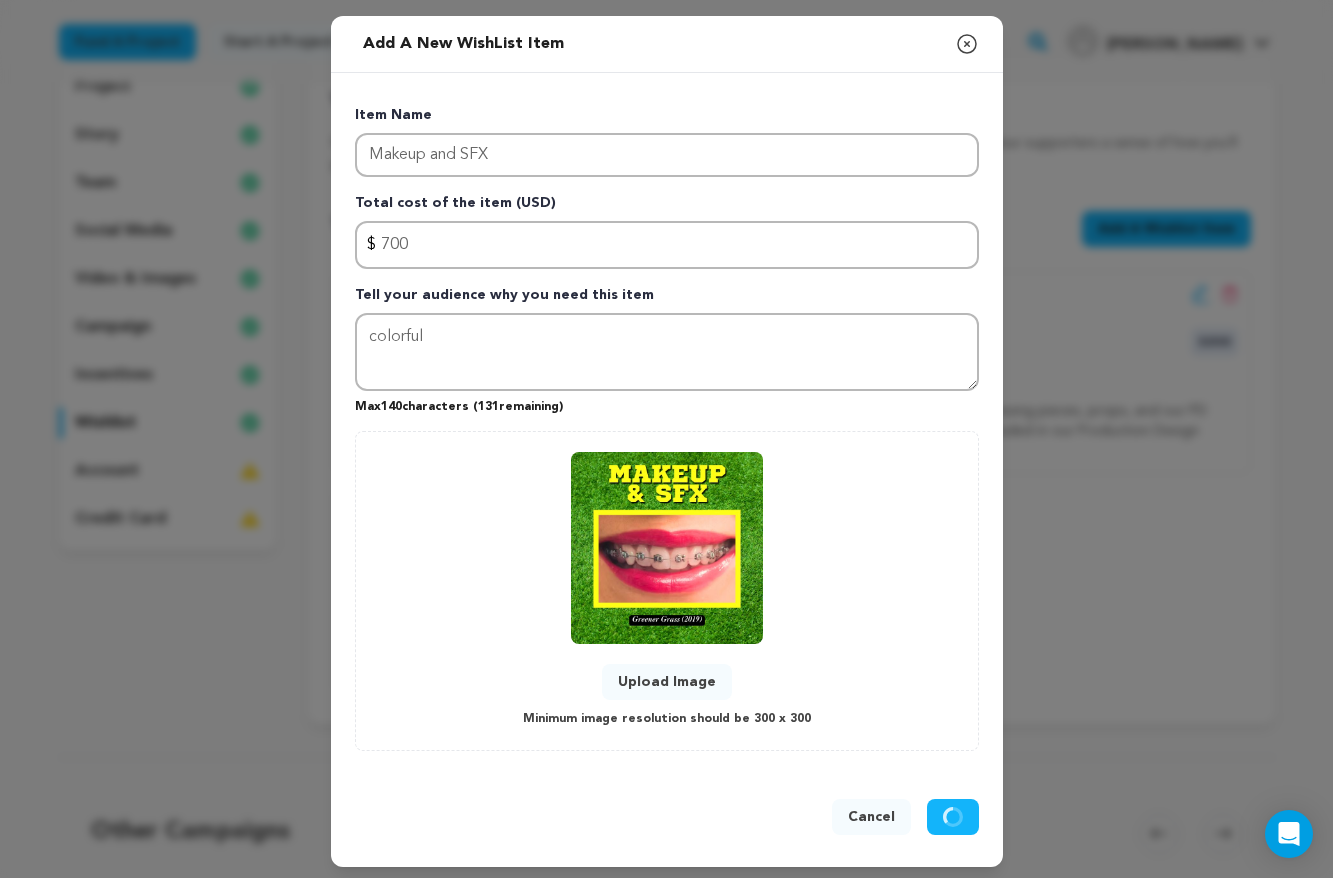 type 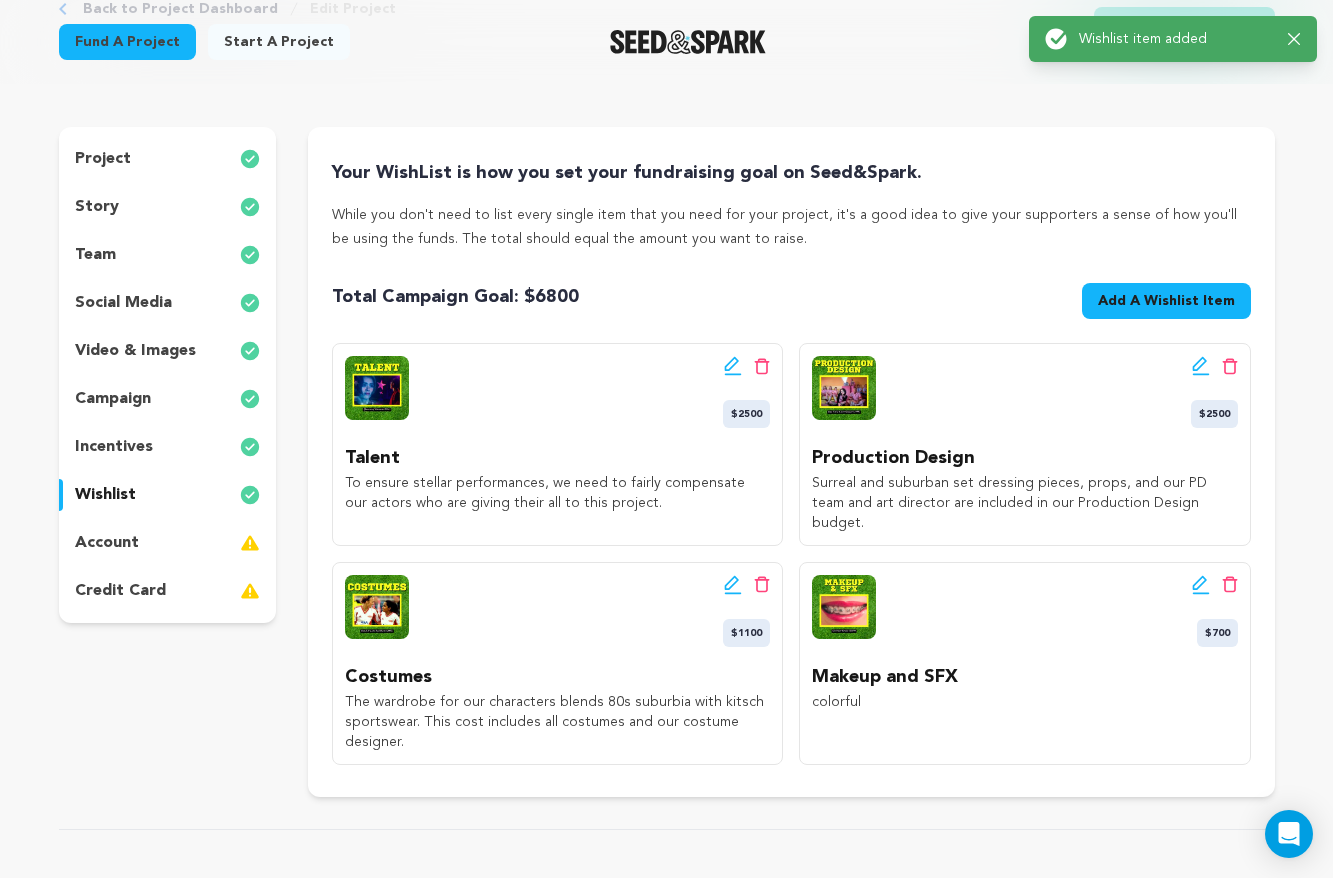 scroll, scrollTop: 145, scrollLeft: 0, axis: vertical 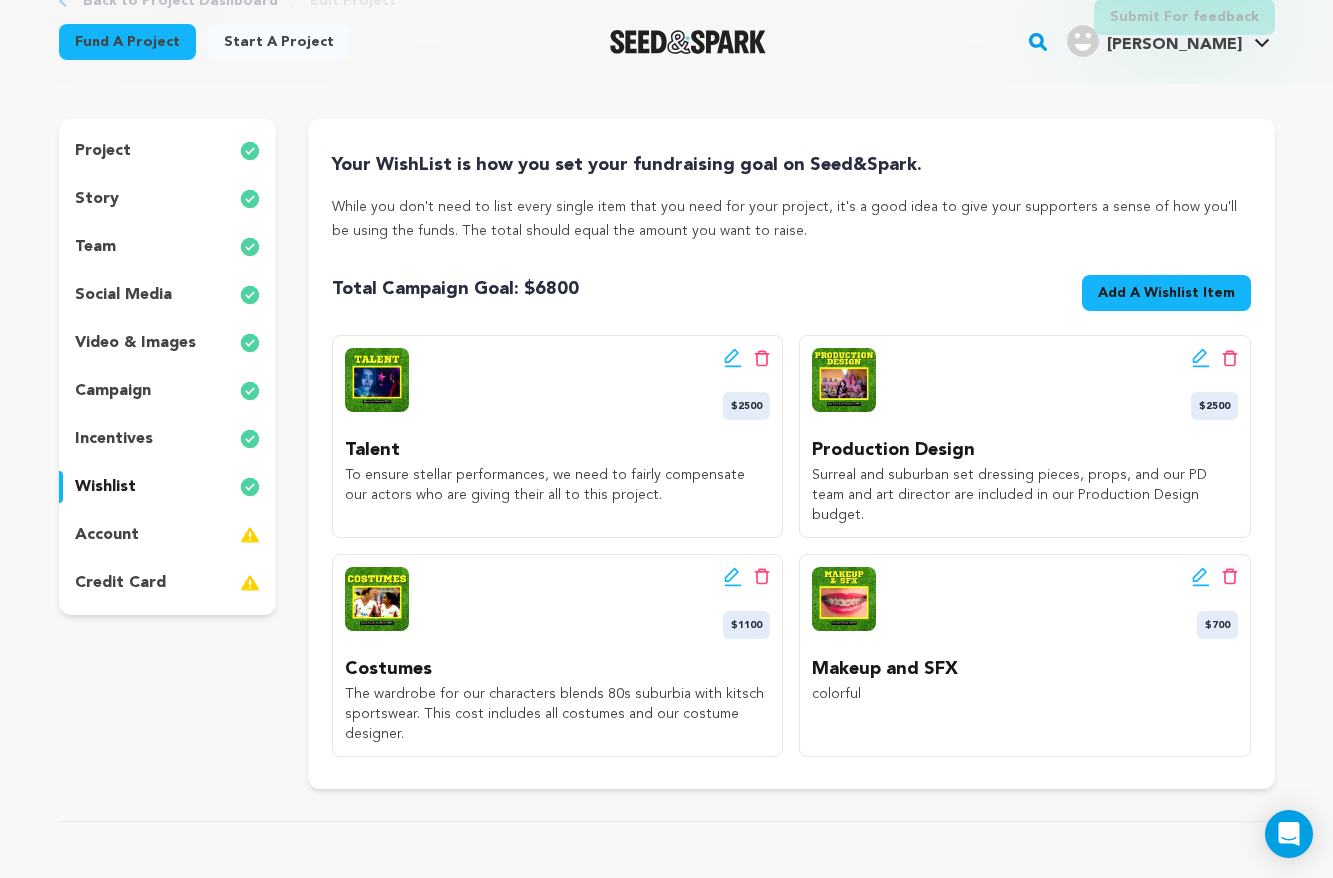click 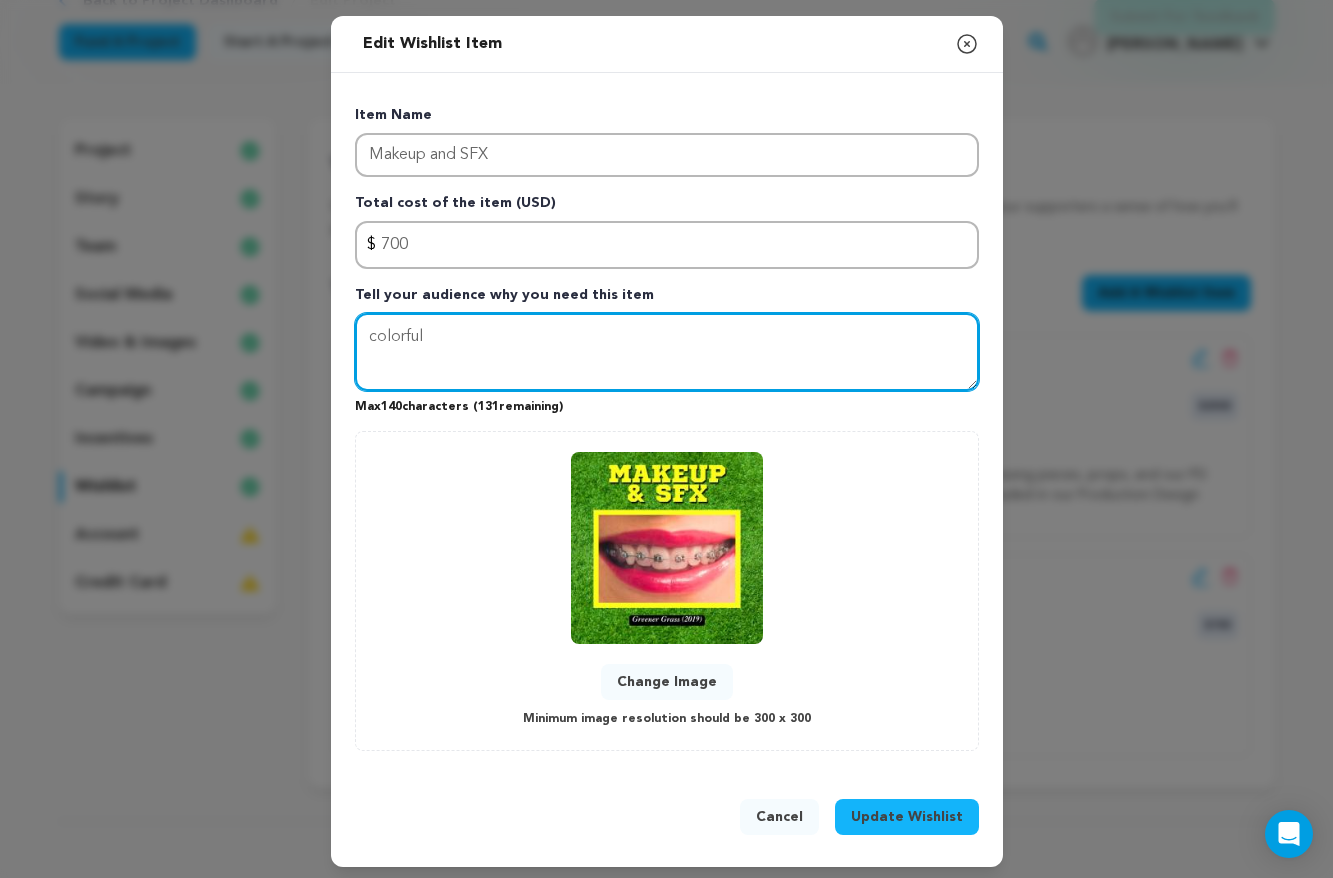 click on "colorful" at bounding box center (667, 352) 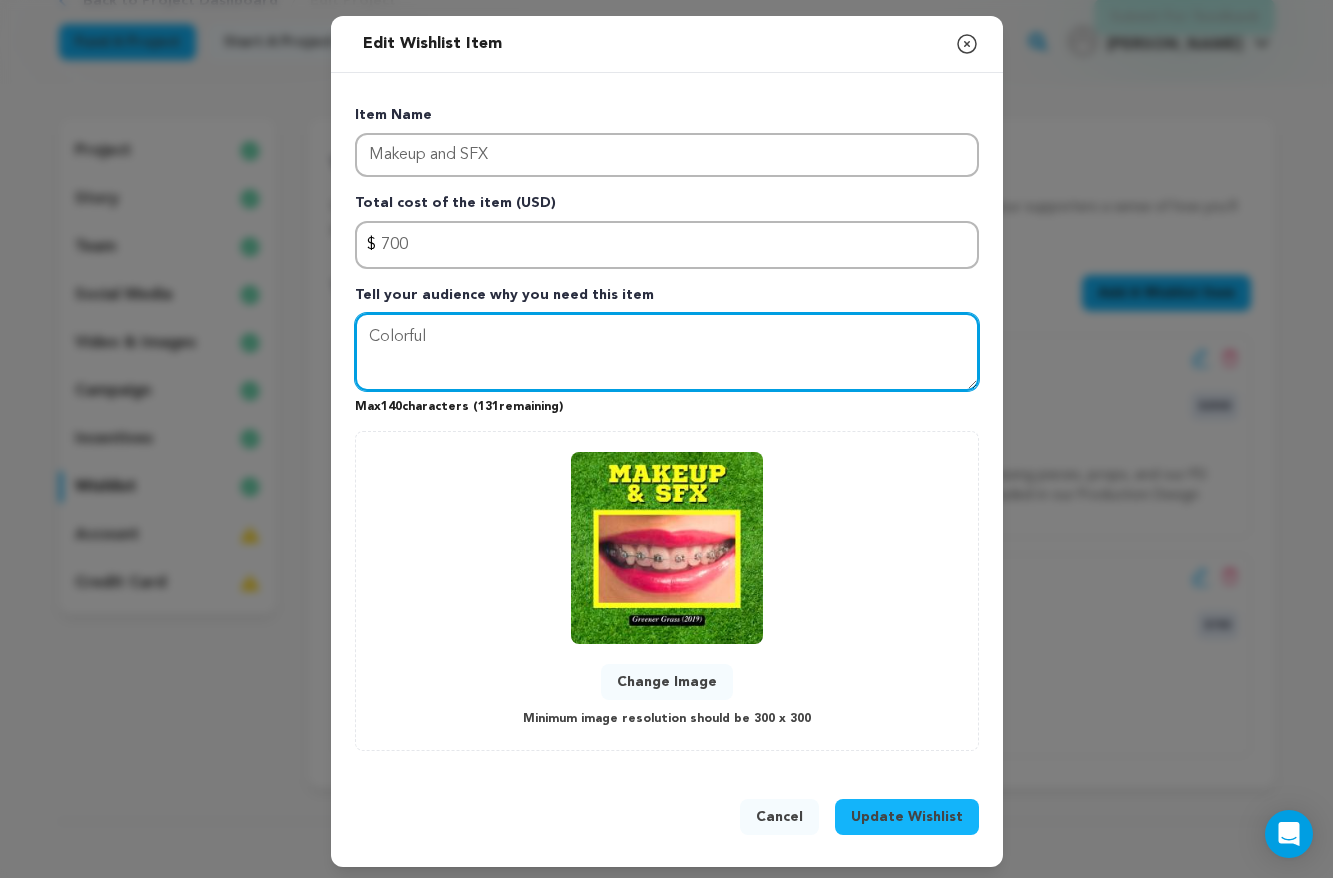 click on "Colorful" at bounding box center [667, 352] 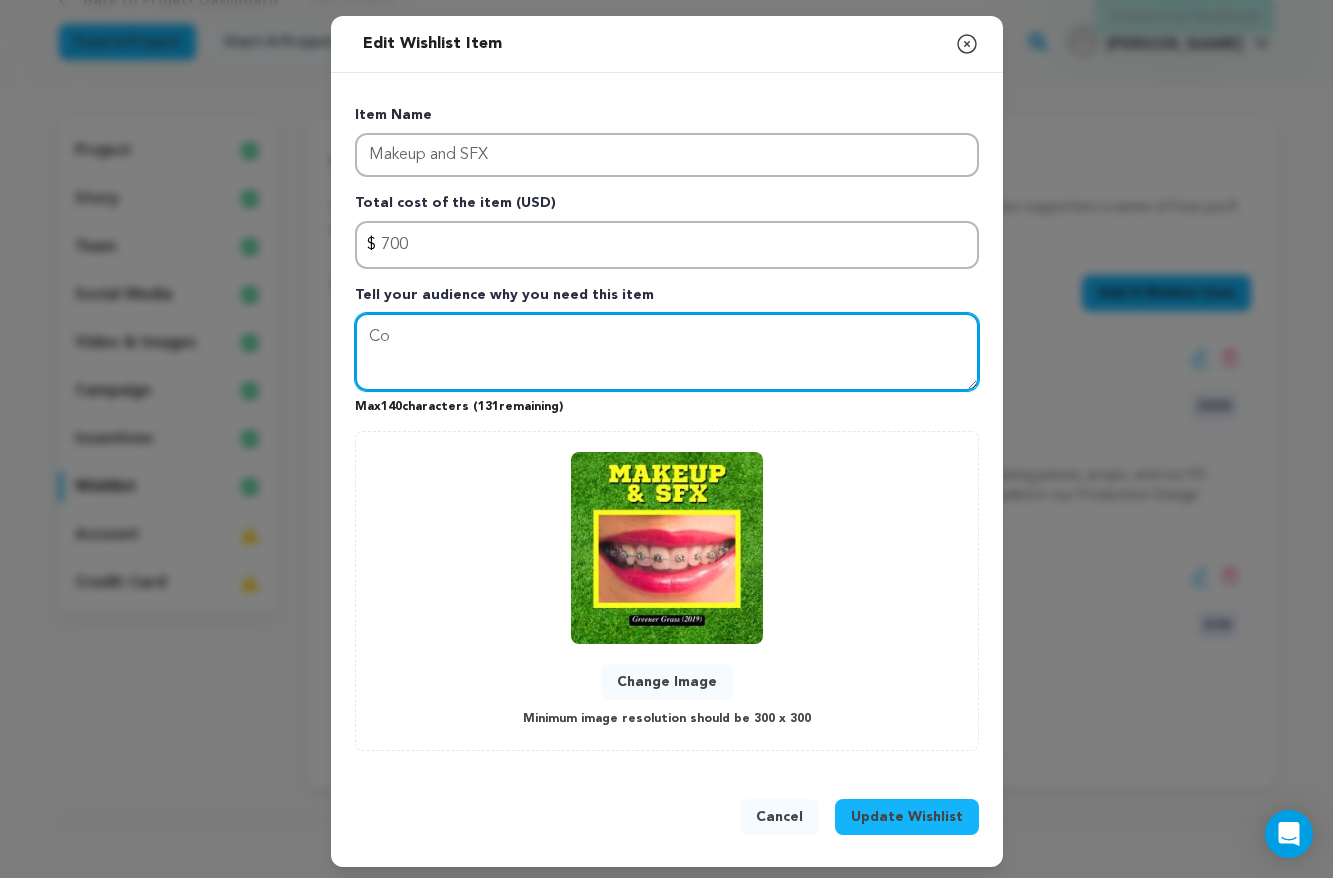 type on "C" 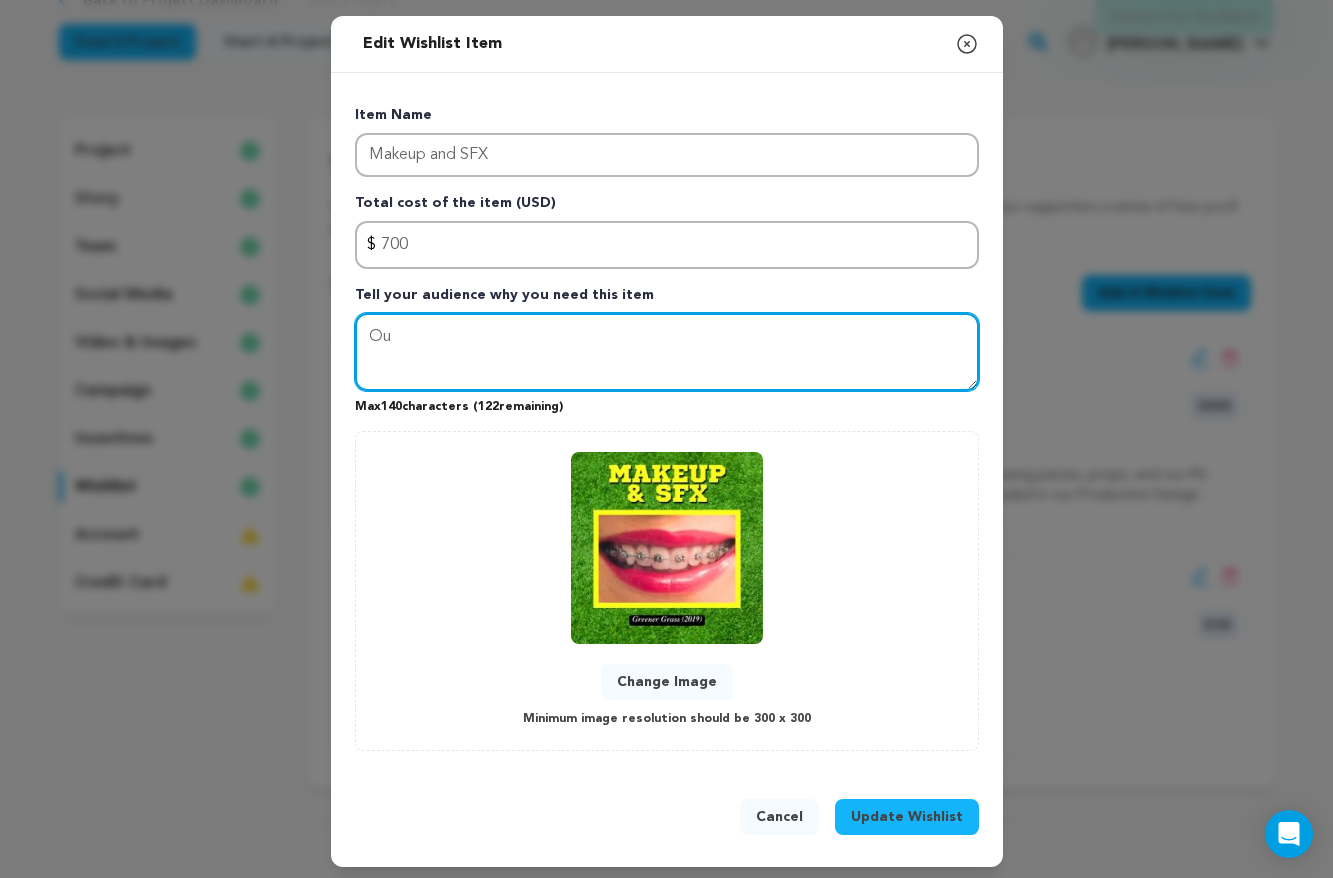 type on "O" 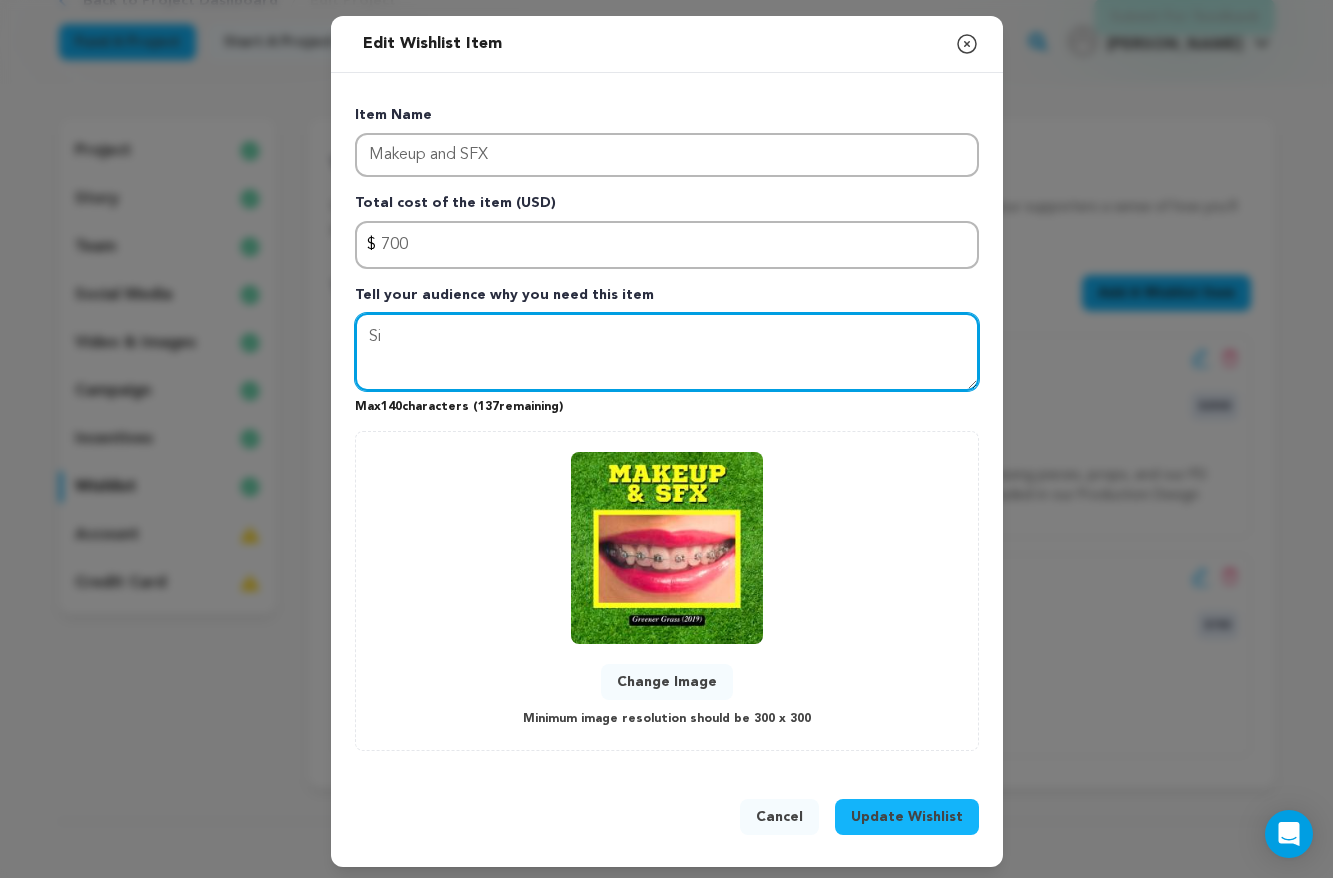type on "S" 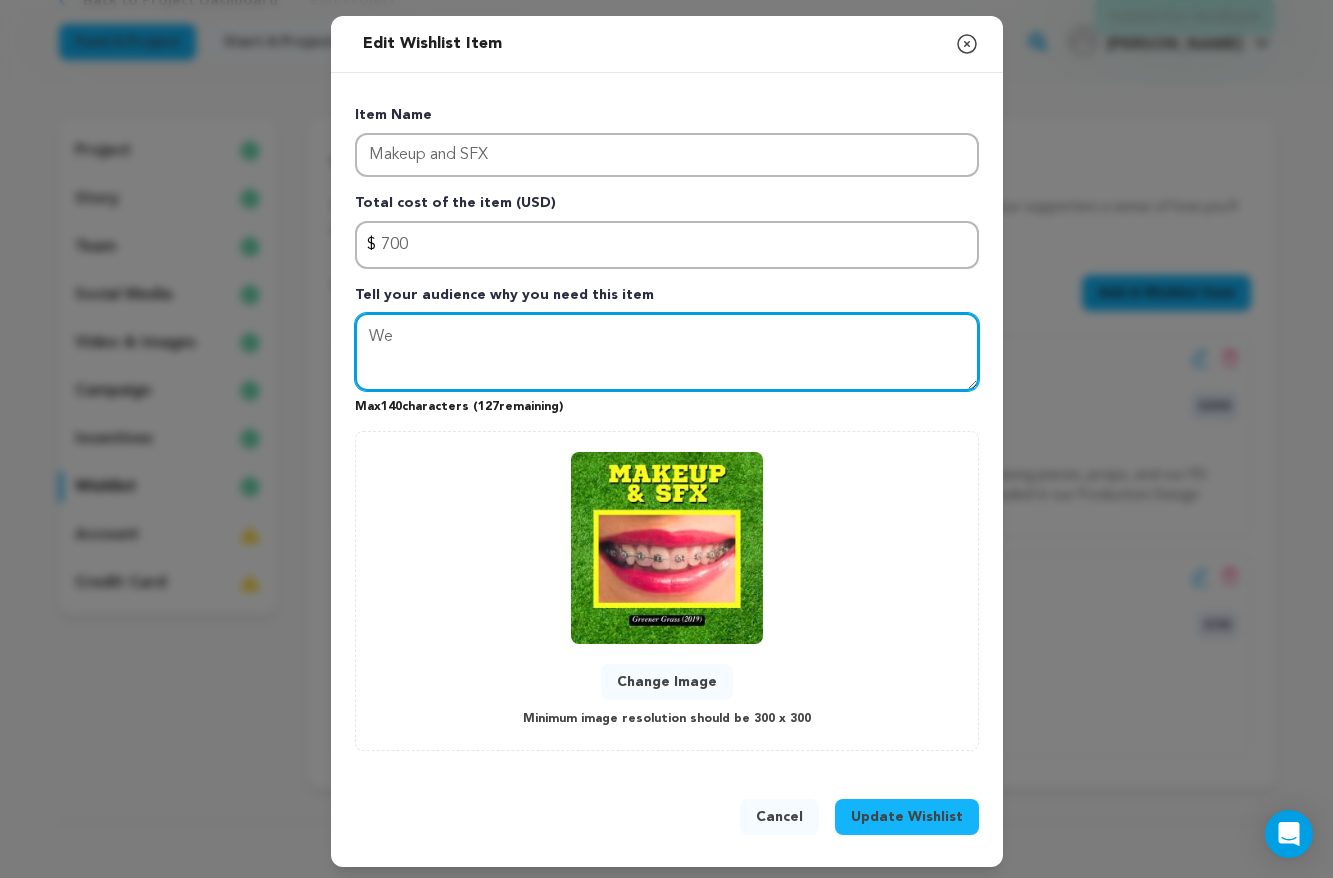 type on "W" 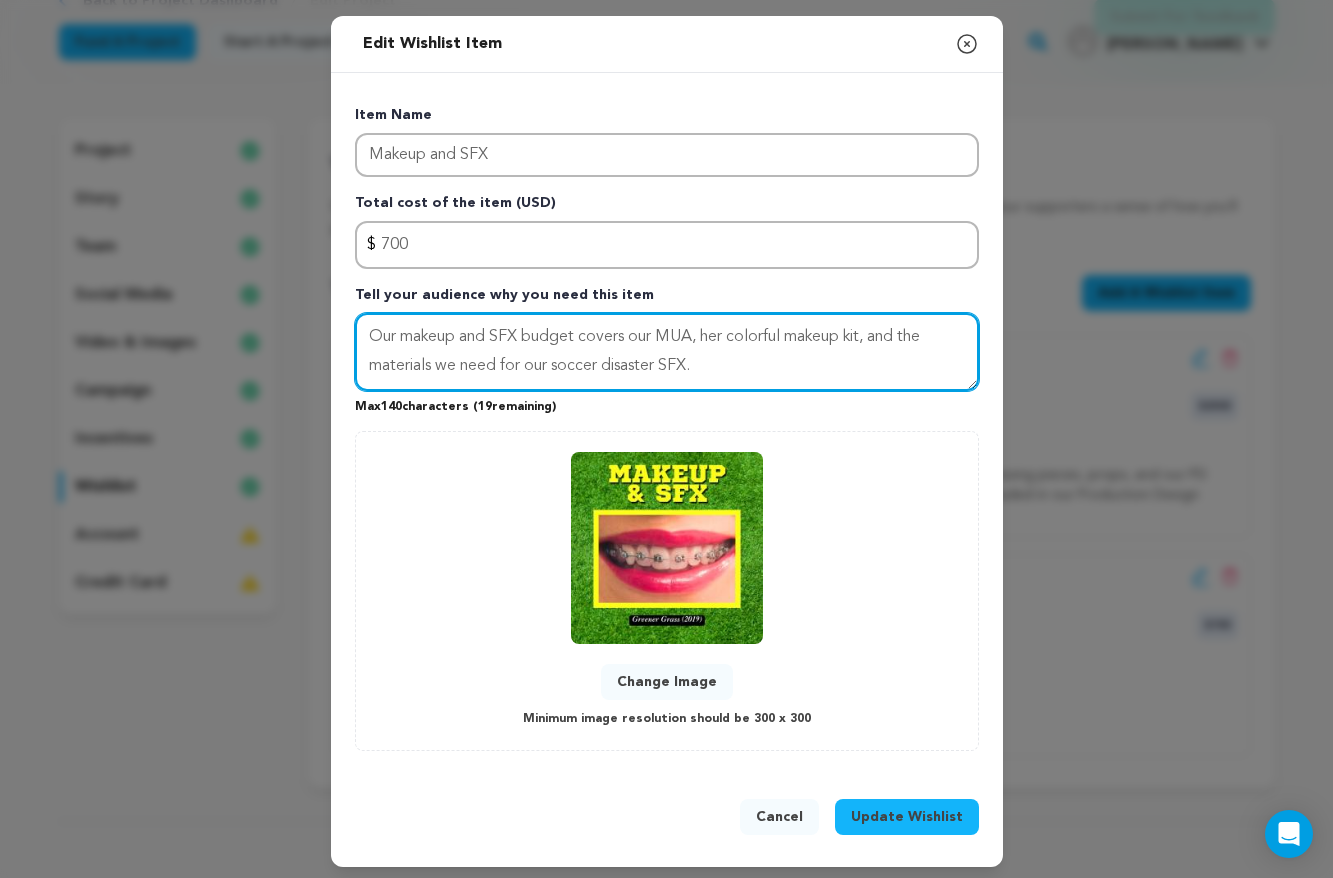 type on "Our makeup and SFX budget covers our MUA, her colorful makeup kit, and the materials we need for our soccer disaster SFX." 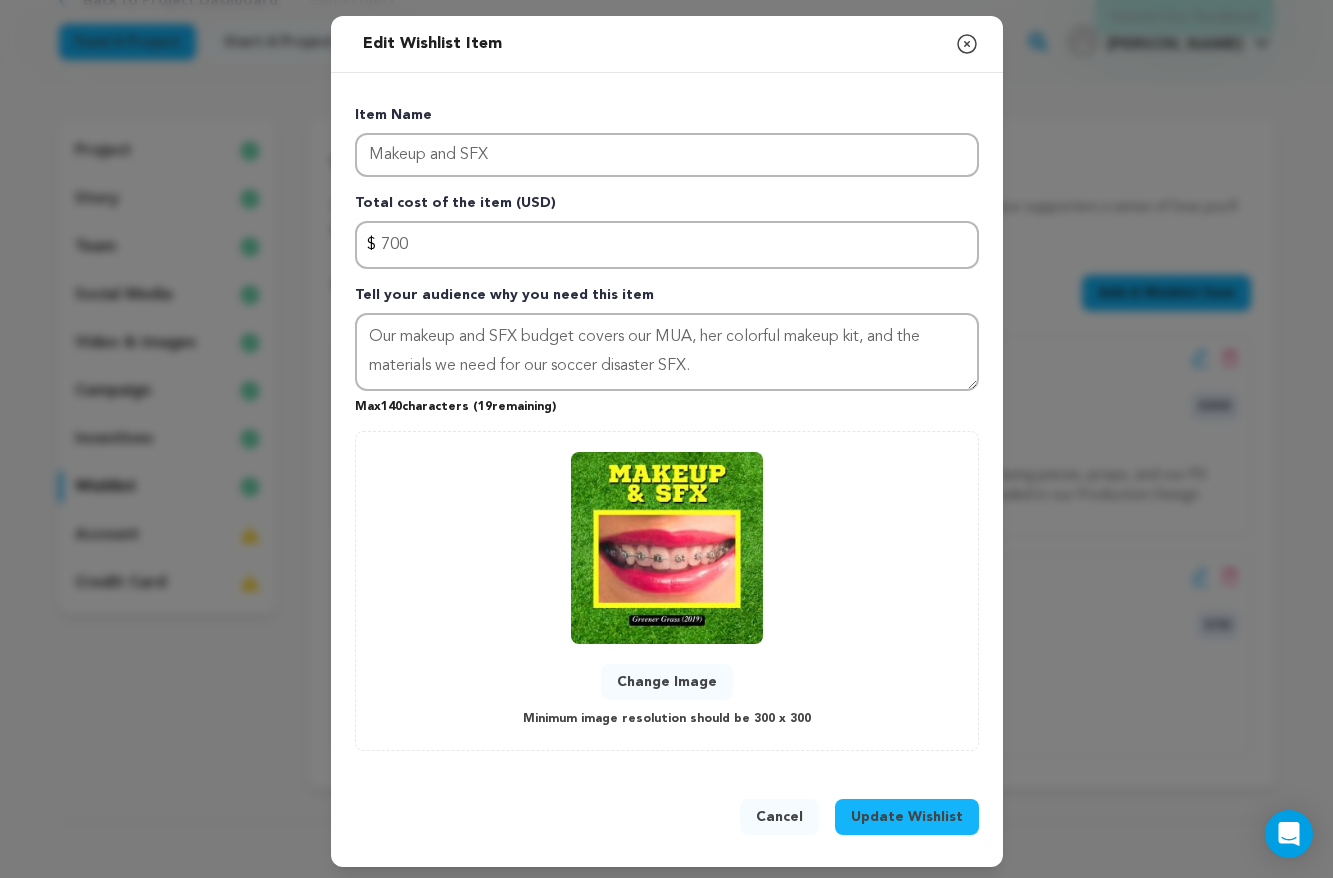 click on "Update Wishlist" at bounding box center [907, 817] 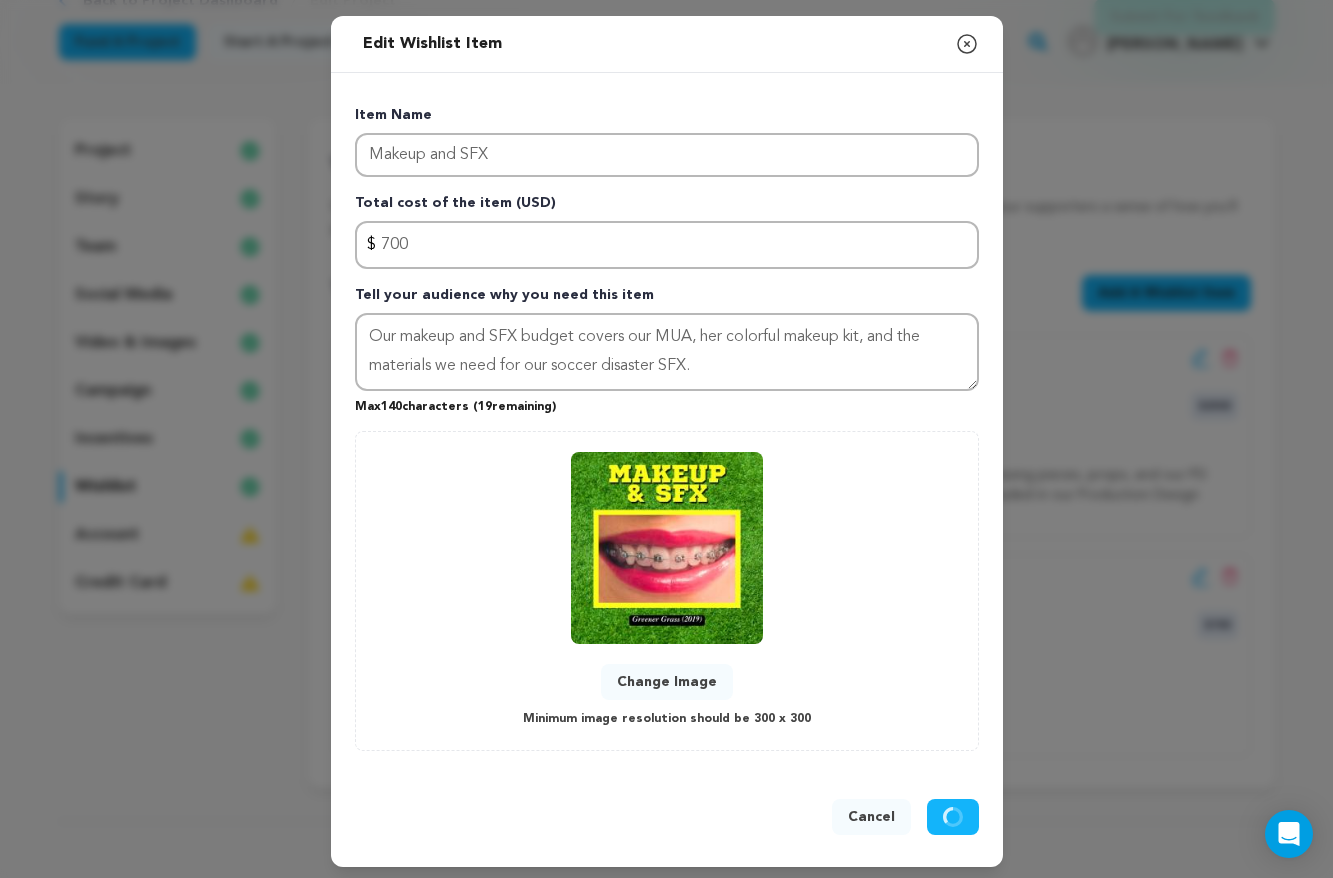 type 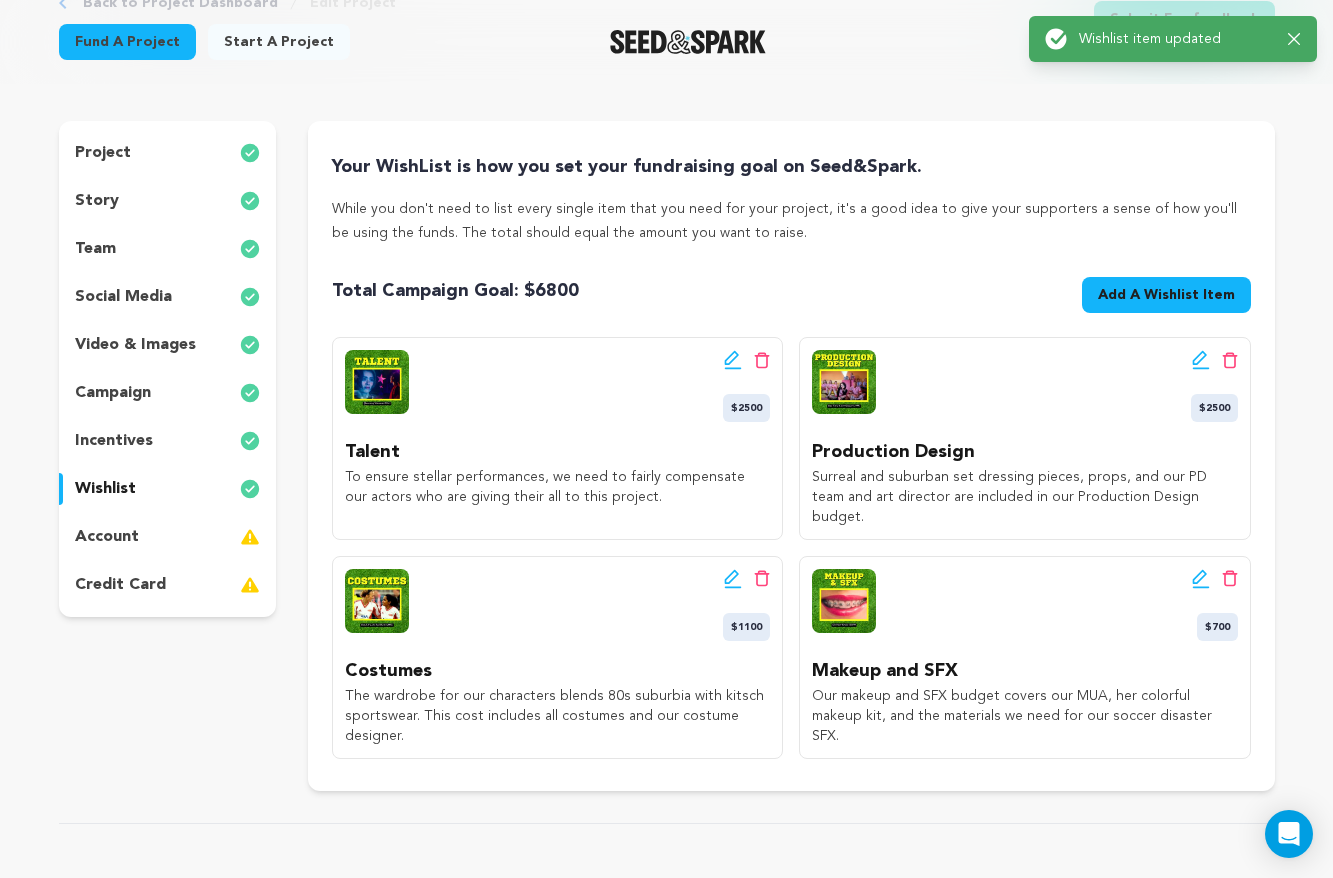 scroll, scrollTop: 147, scrollLeft: 0, axis: vertical 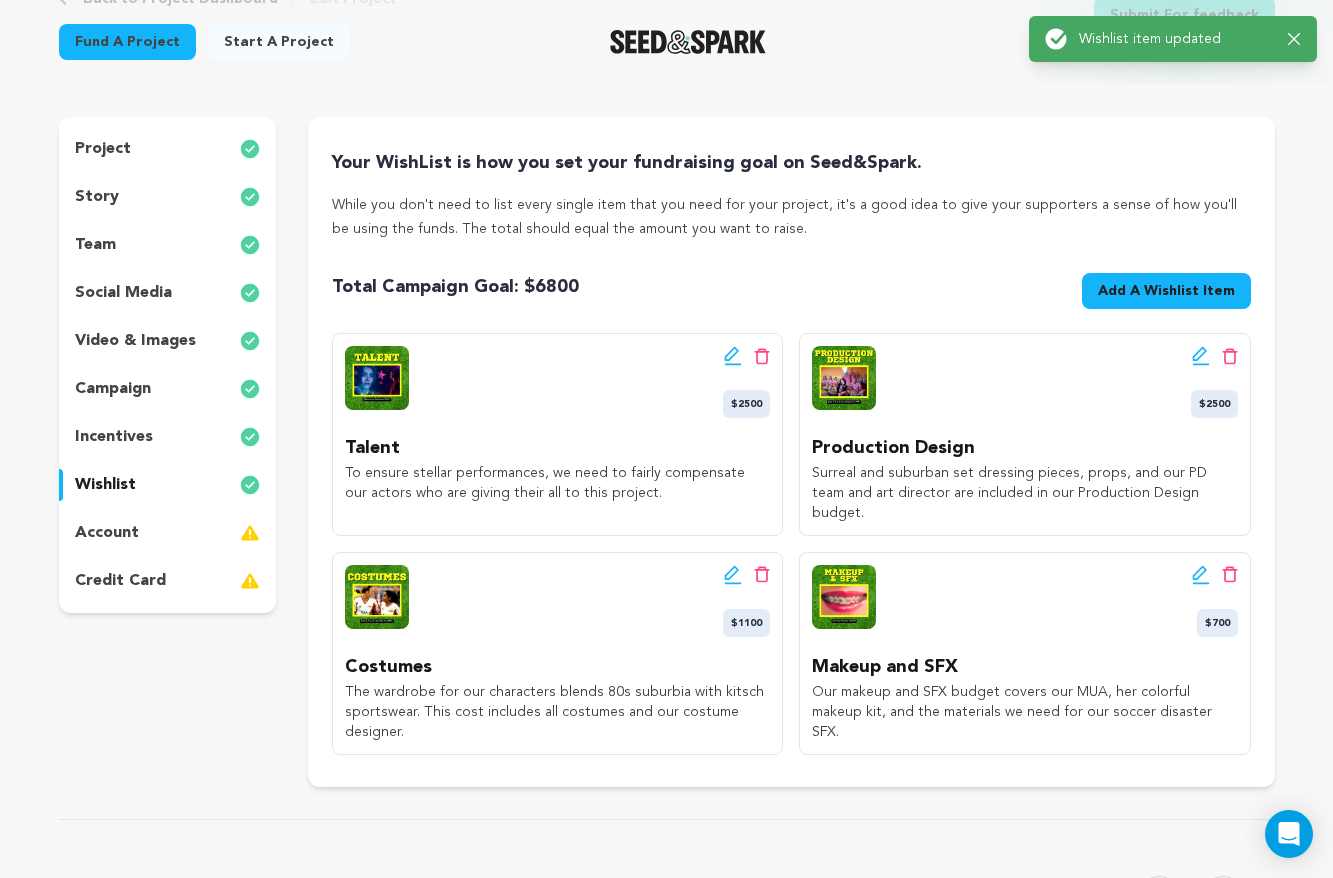 click on "Add A Wishlist Item" at bounding box center (1166, 291) 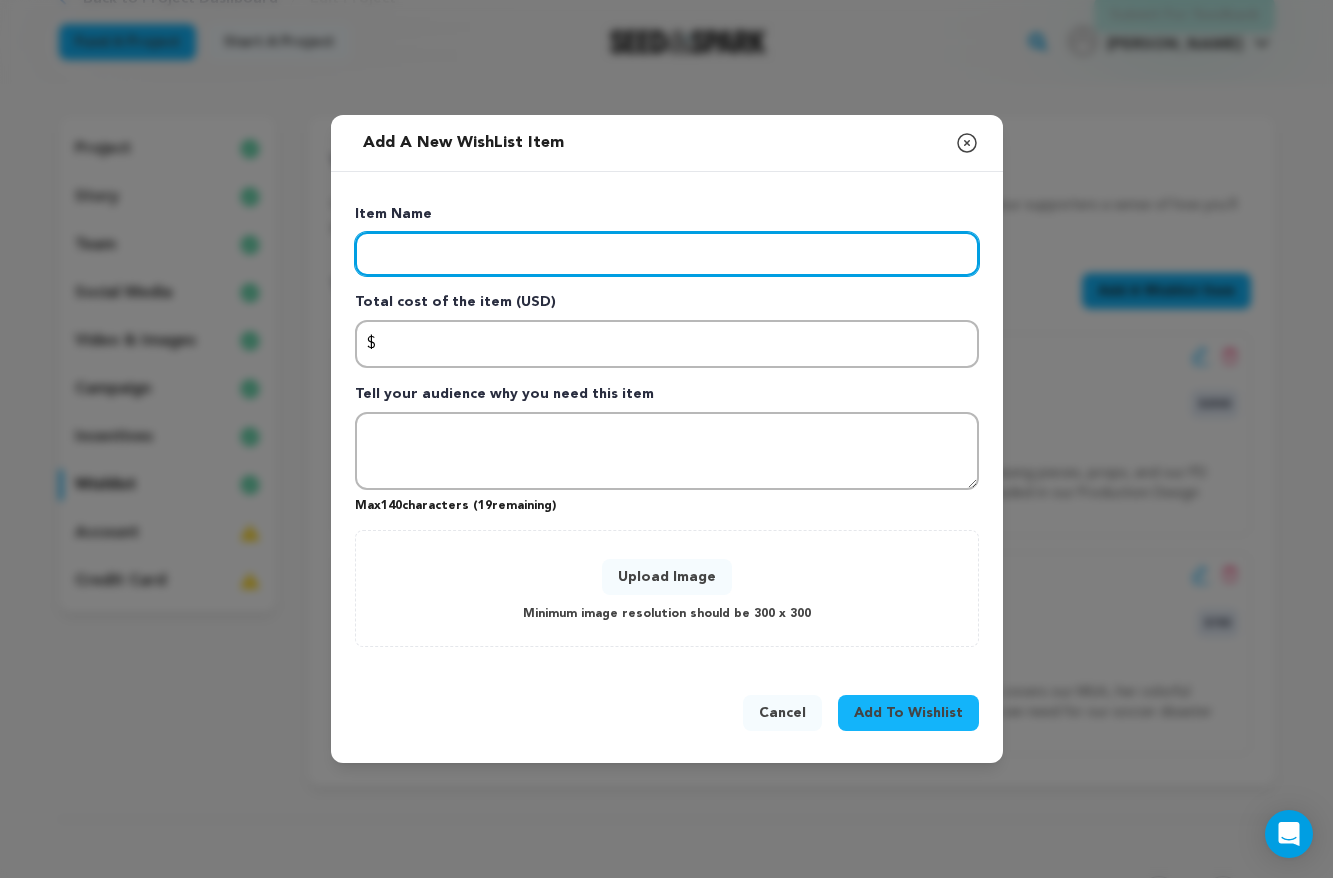 click at bounding box center [667, 254] 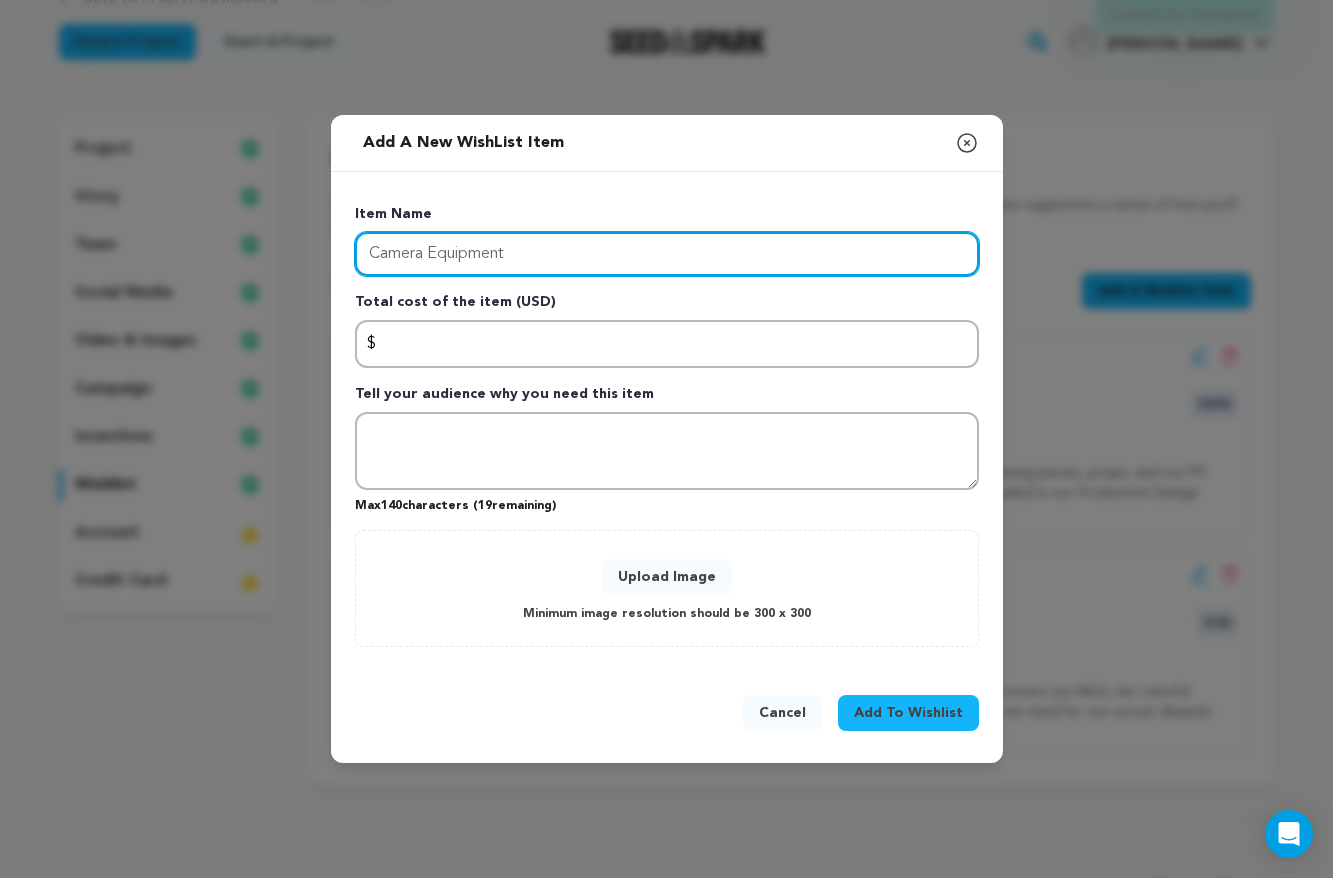 type on "Camera Equipment" 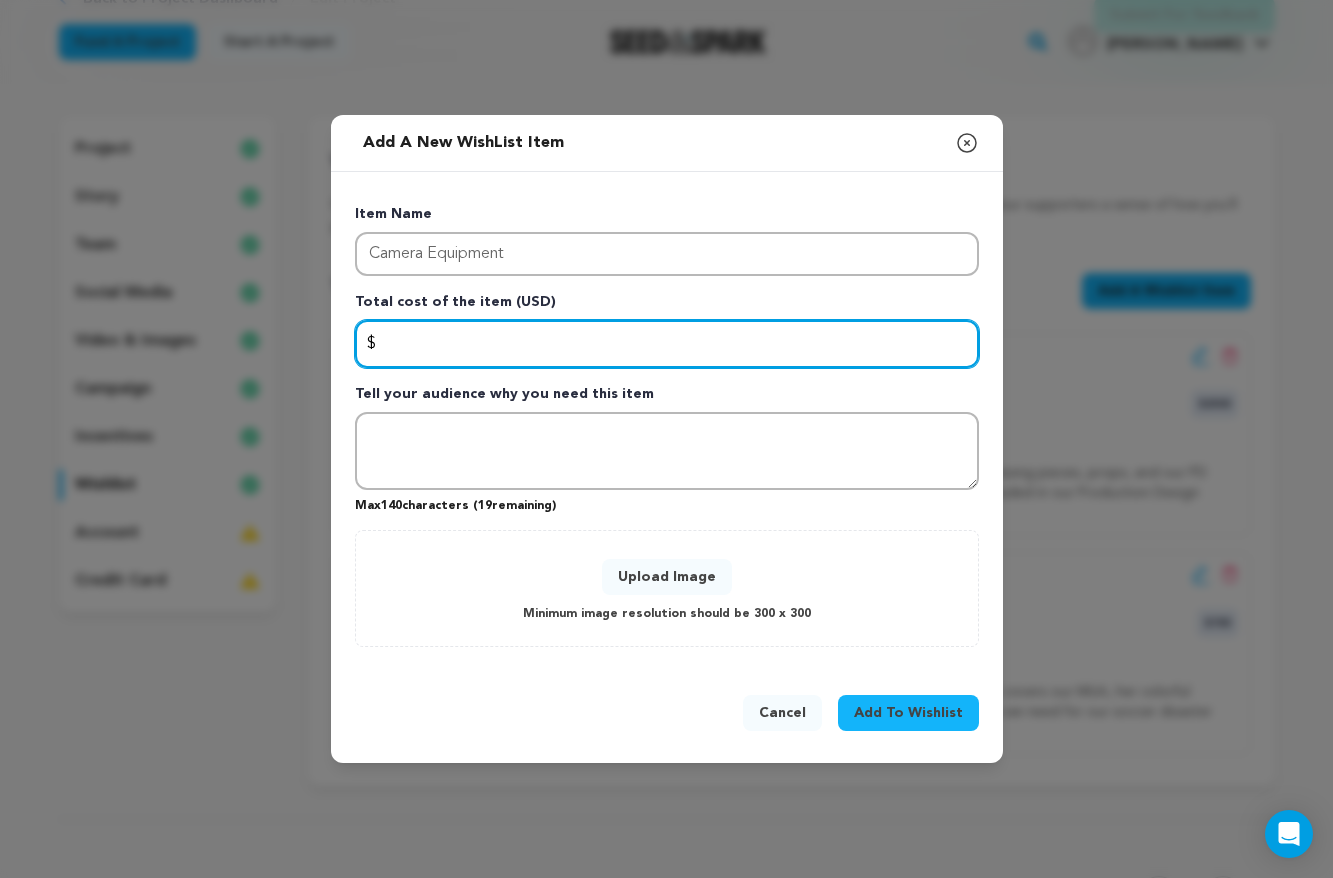 click at bounding box center [667, 344] 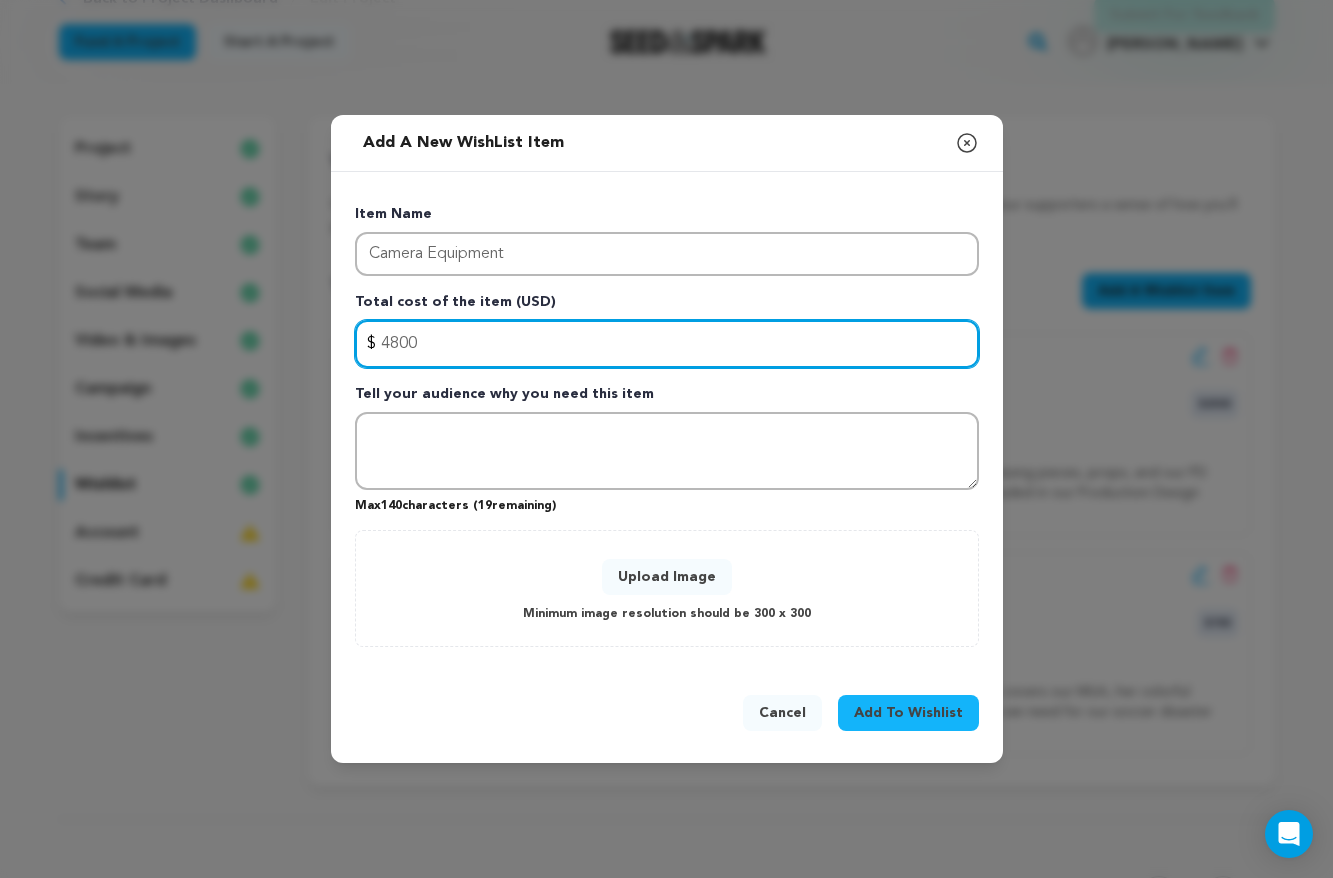 type on "4800" 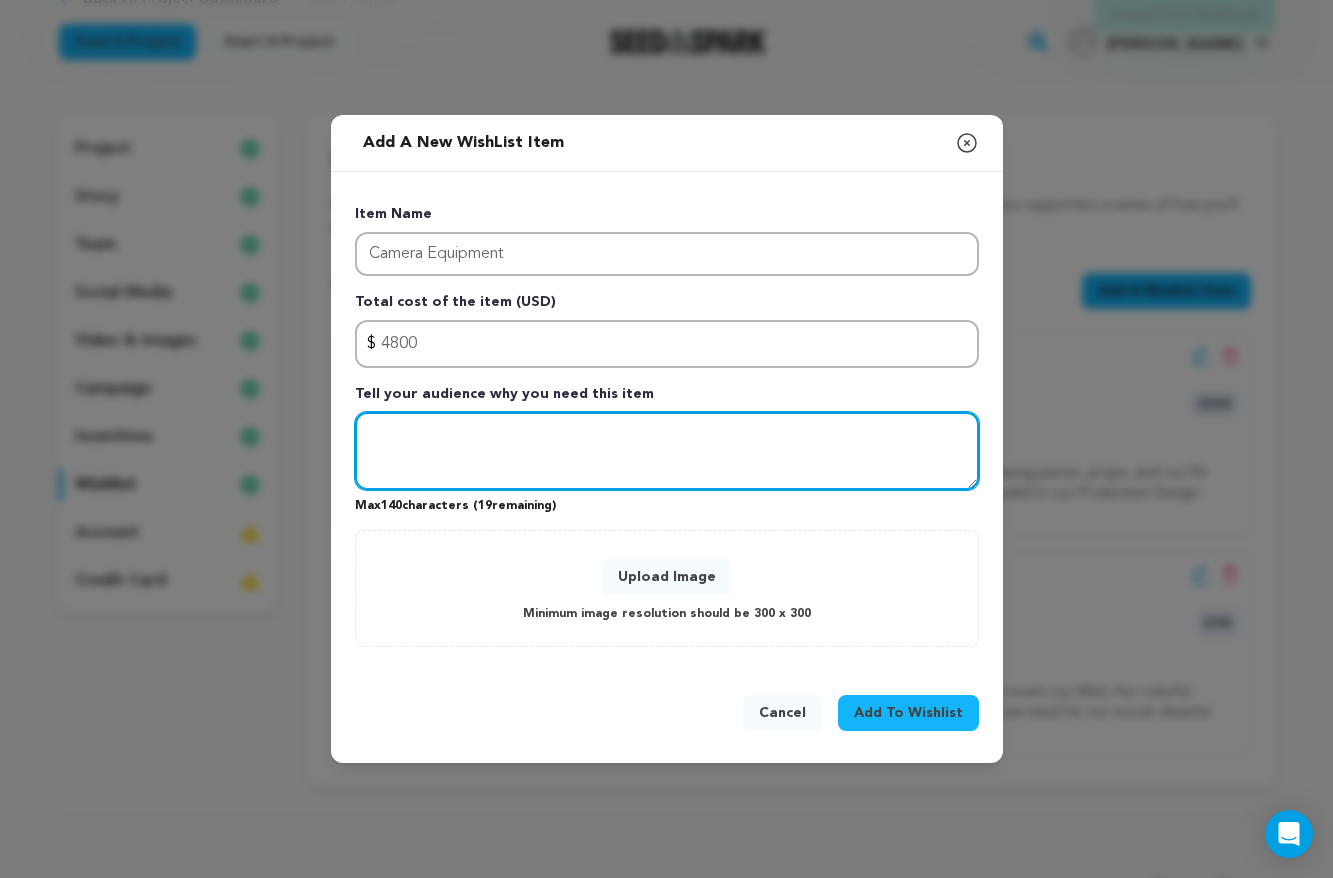 click at bounding box center (667, 451) 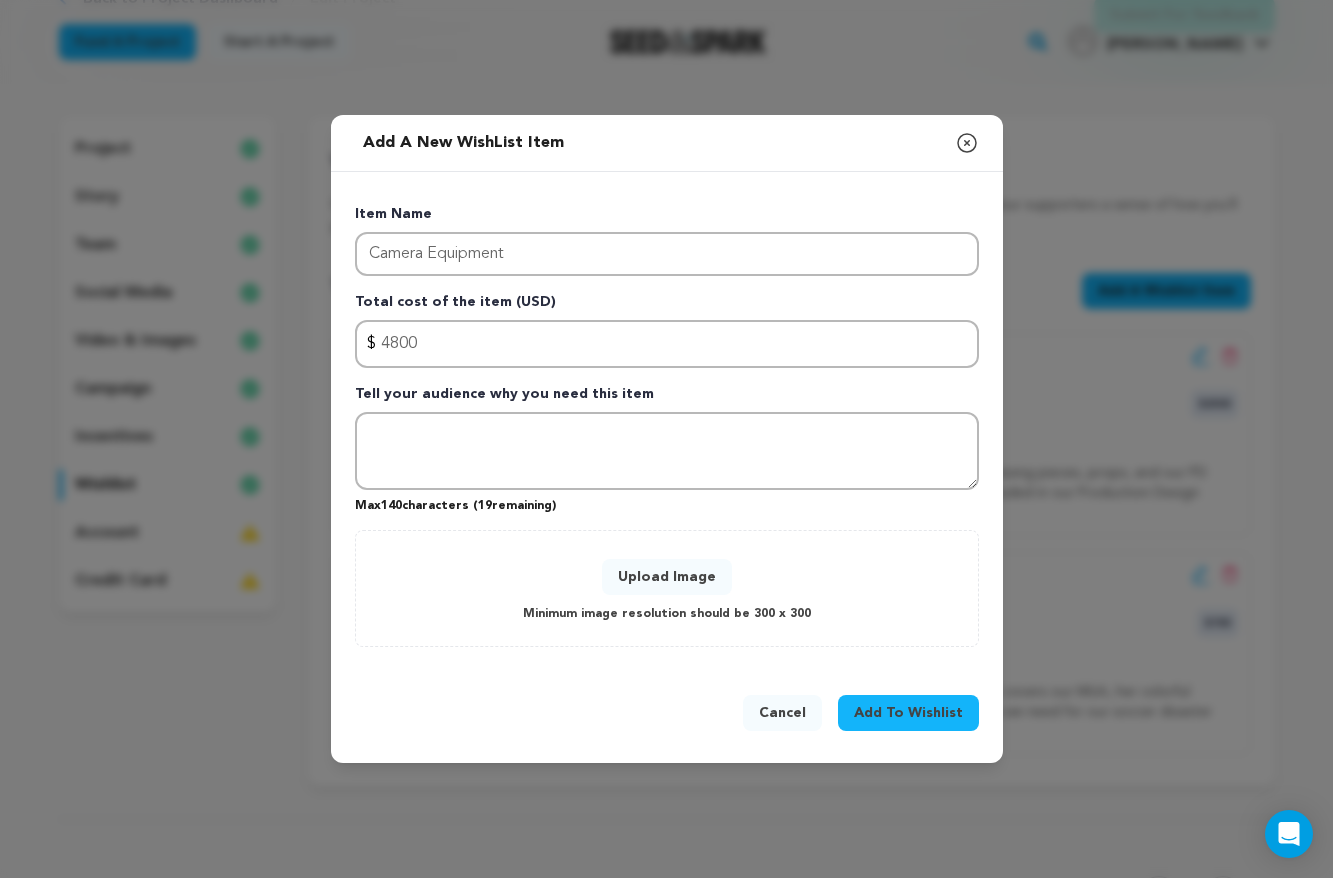click on "Upload Image" at bounding box center [667, 577] 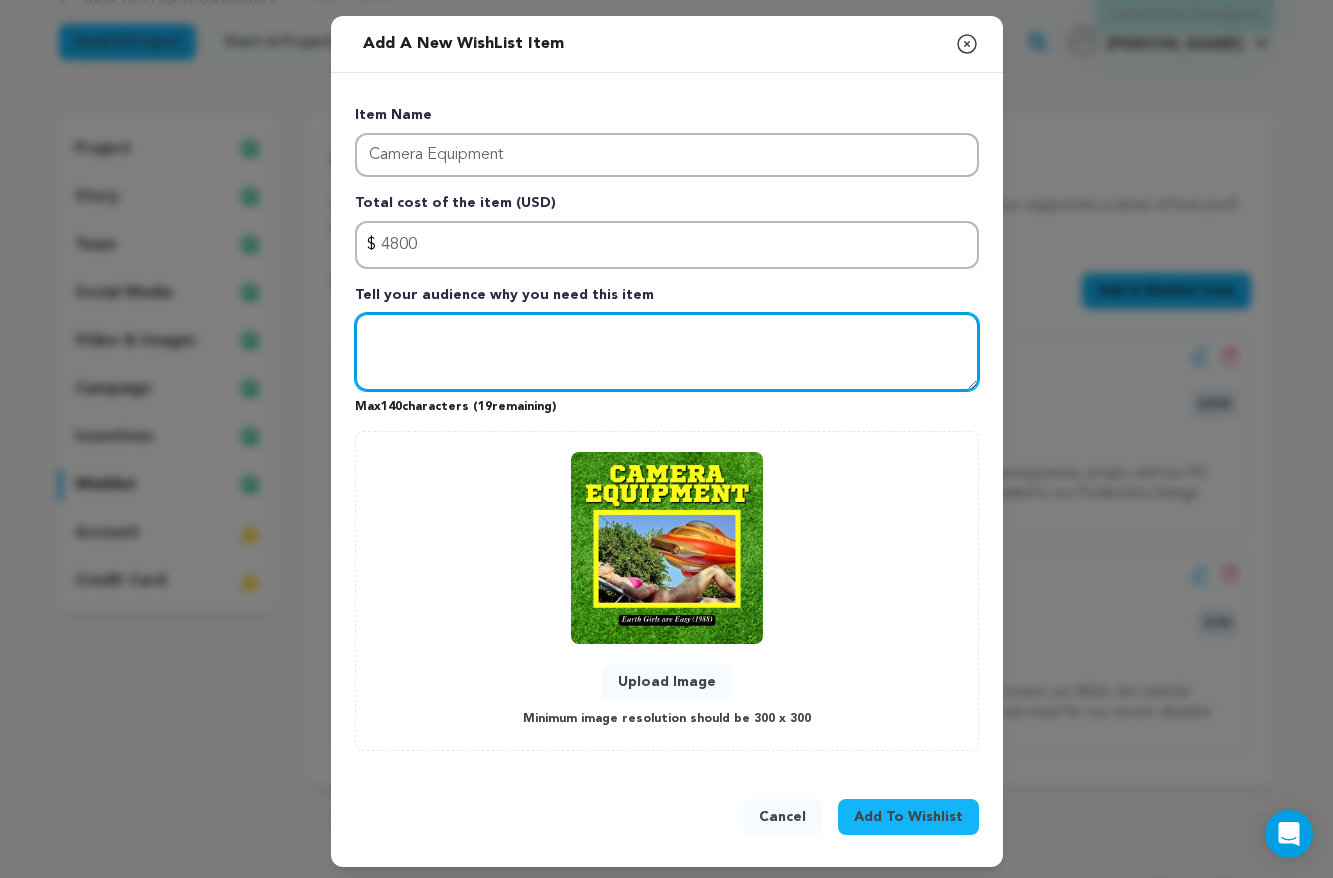 click at bounding box center [667, 352] 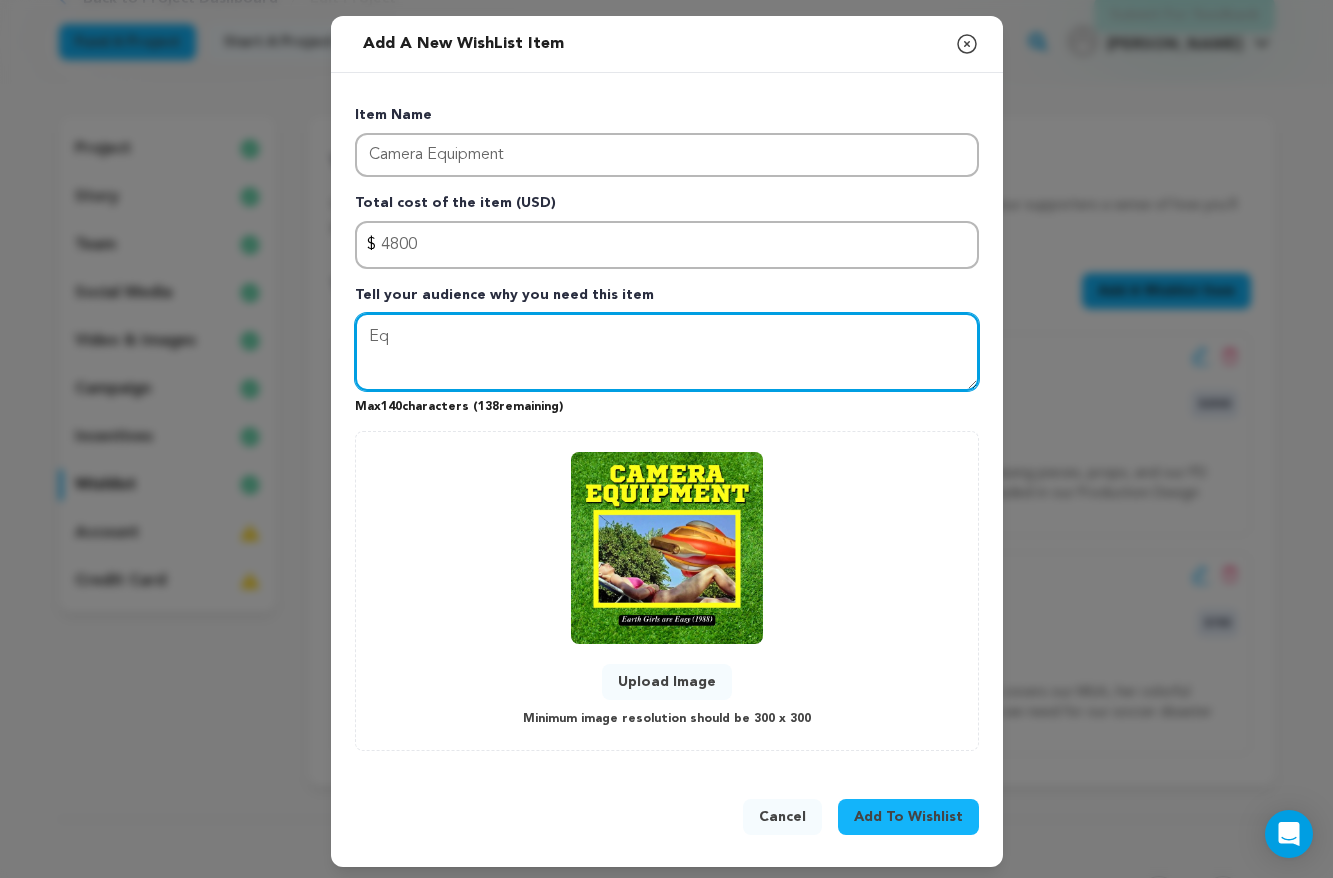 type on "E" 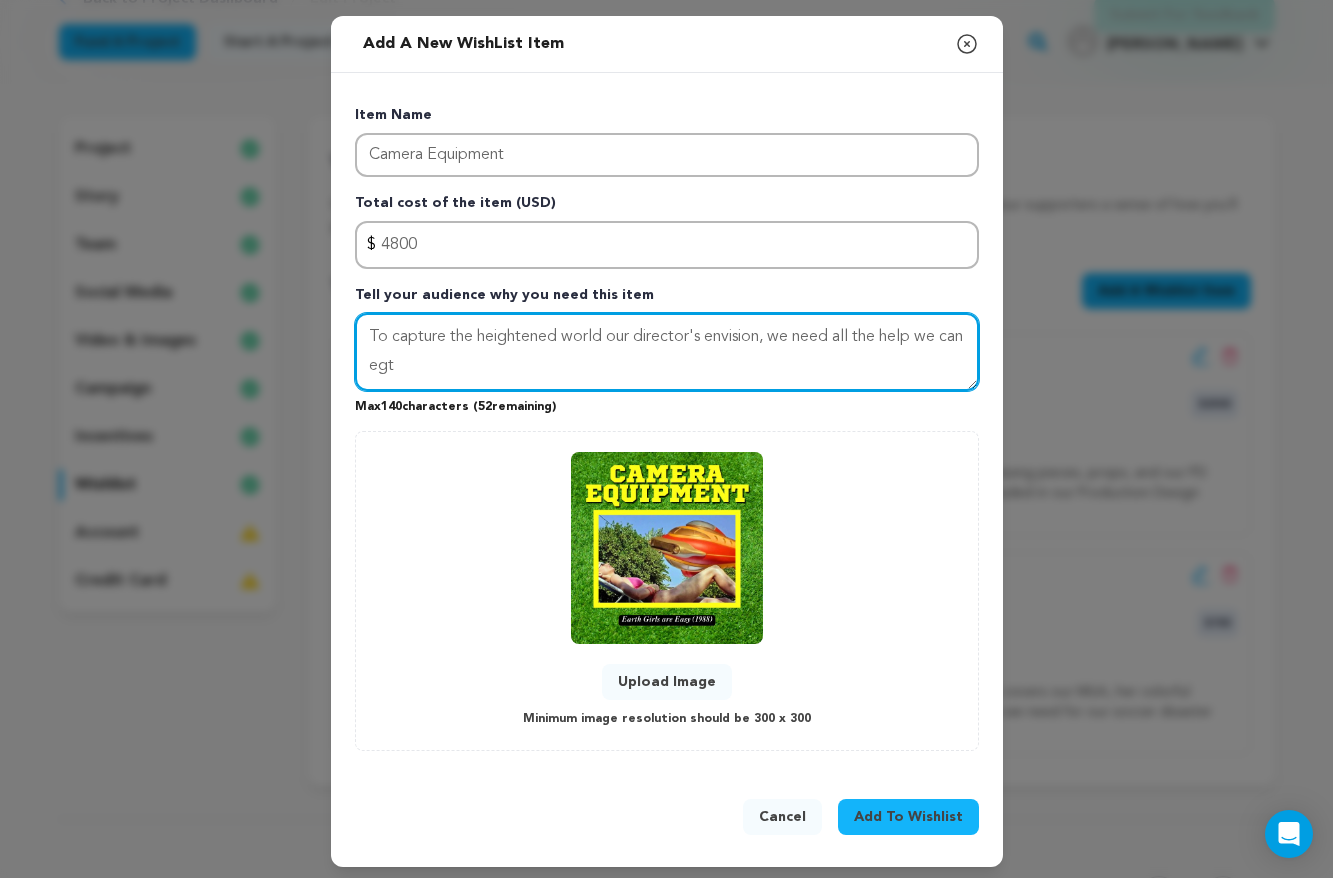 drag, startPoint x: 582, startPoint y: 372, endPoint x: 459, endPoint y: 364, distance: 123.25989 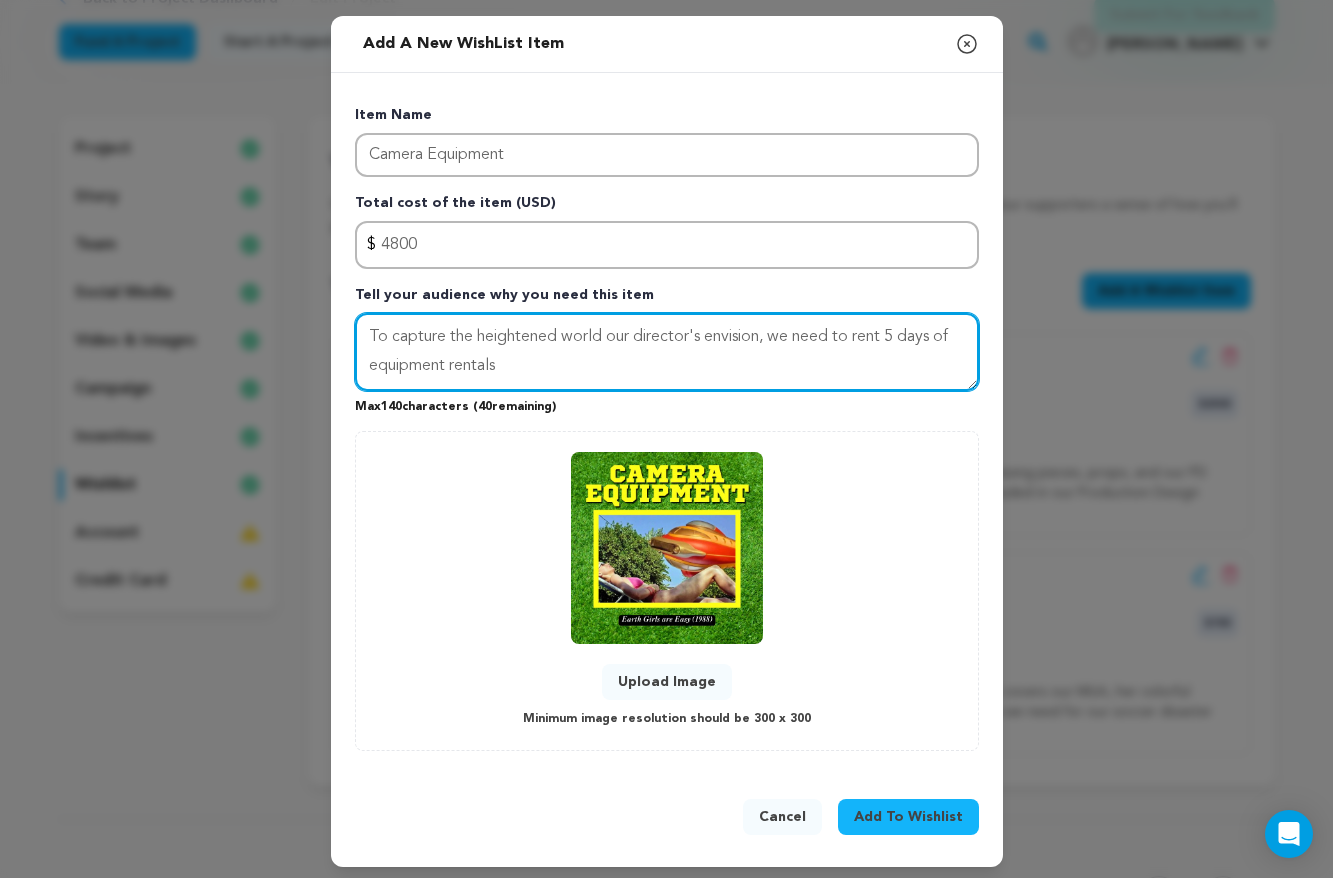 drag, startPoint x: 589, startPoint y: 366, endPoint x: 893, endPoint y: 340, distance: 305.1098 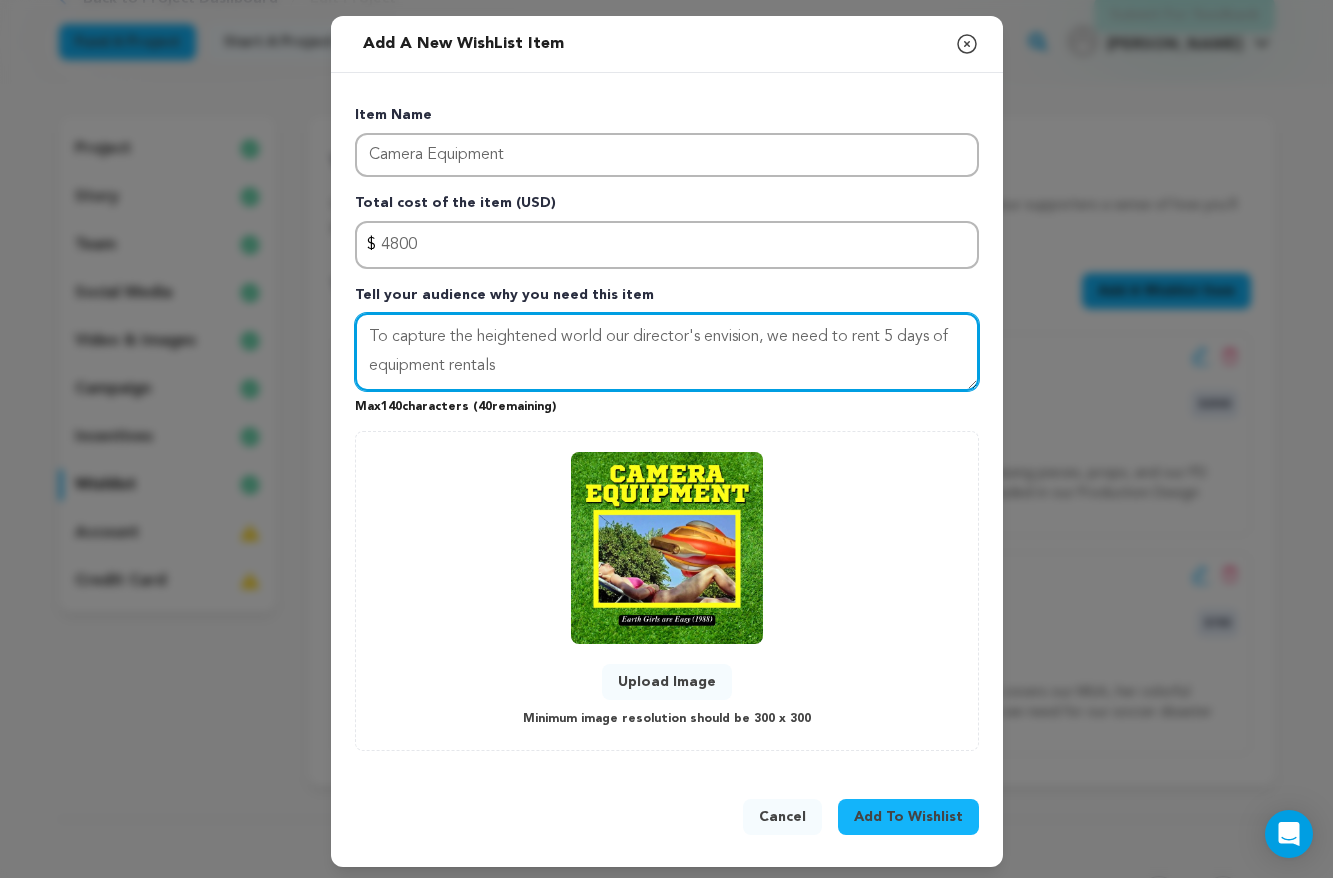 click on "To capture the heightened world our director's envision, we need to rent 5 days of equipment rentals" at bounding box center [667, 352] 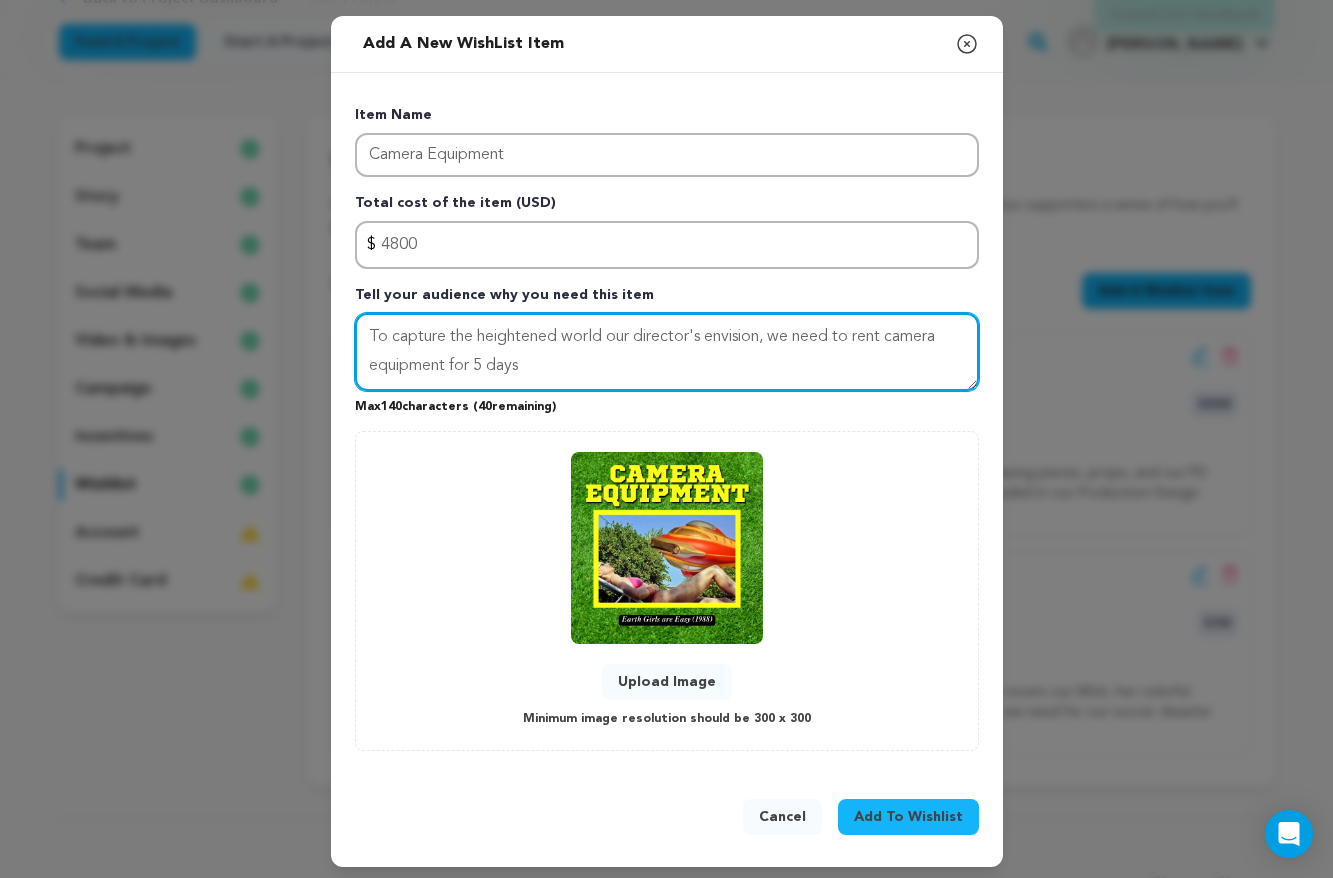 drag, startPoint x: 763, startPoint y: 341, endPoint x: 446, endPoint y: 336, distance: 317.03943 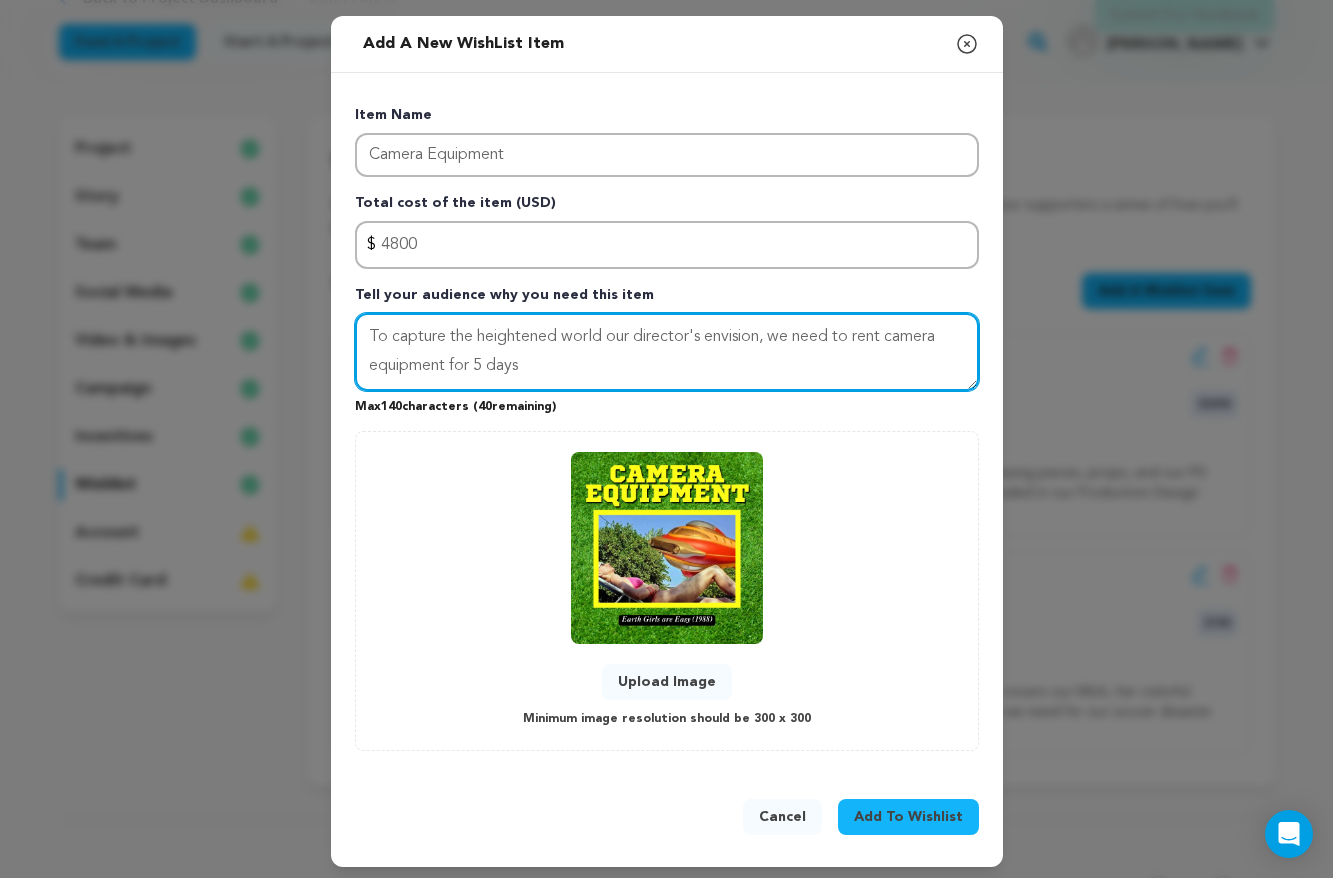 click on "To capture the heightened world our director's envision, we need to rent camera equipment for 5 days" at bounding box center [667, 352] 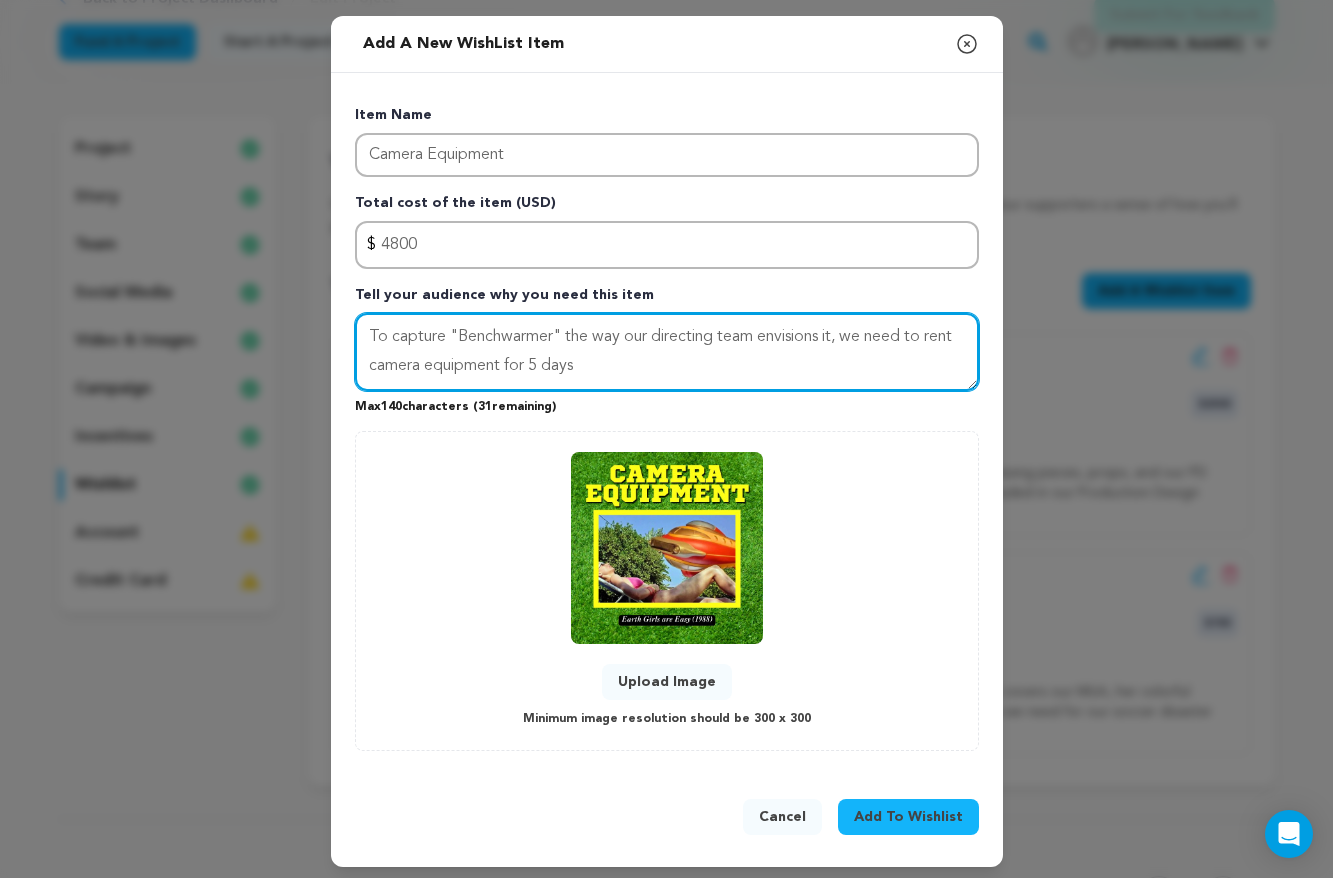 click on "To capture "Benchwarmer" the way our directing team envisions it, we need to rent camera equipment for 5 days" at bounding box center [667, 352] 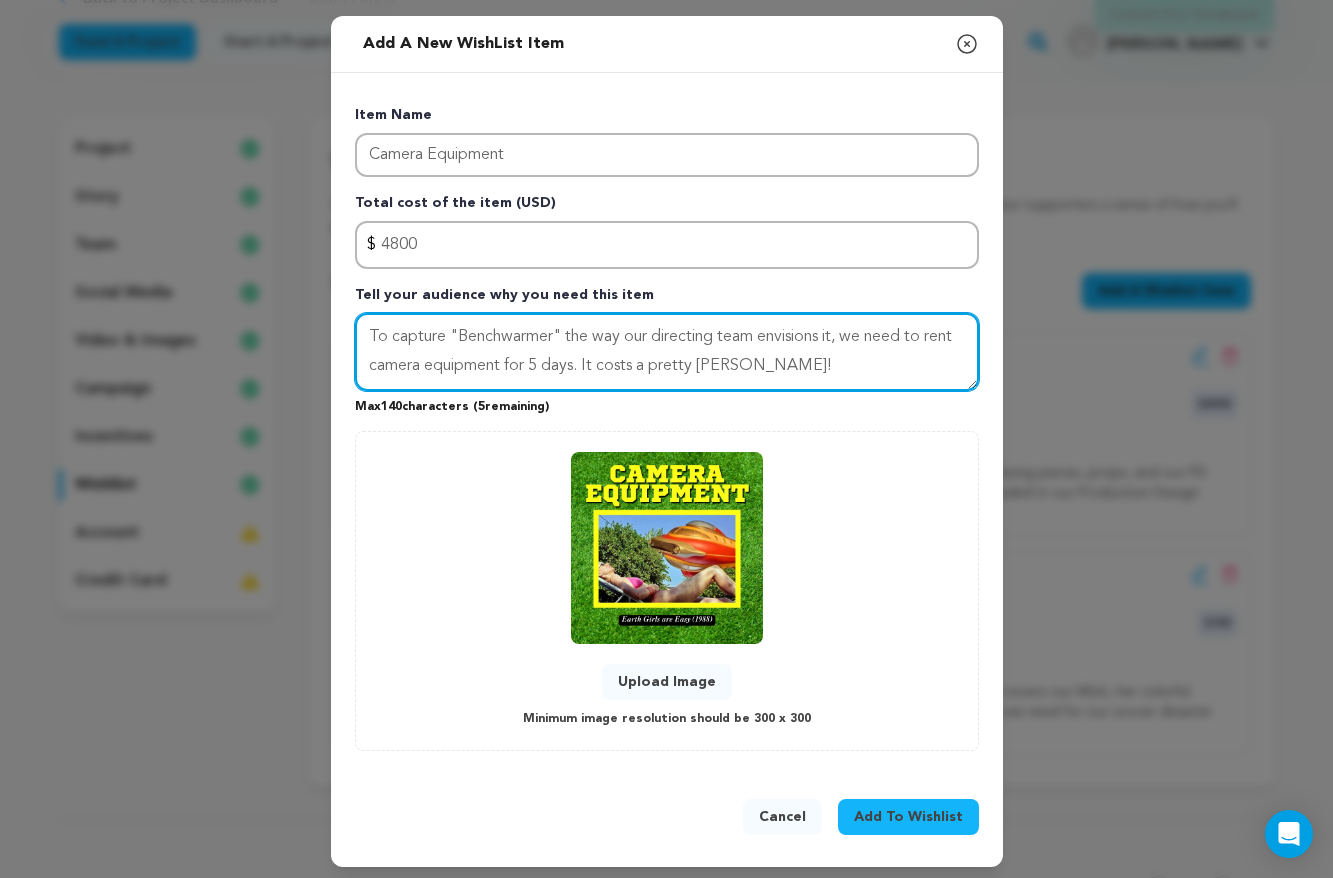 click on "To capture "Benchwarmer" the way our directing team envisions it, we need to rent camera equipment for 5 days. It costs a pretty penny!" at bounding box center (667, 352) 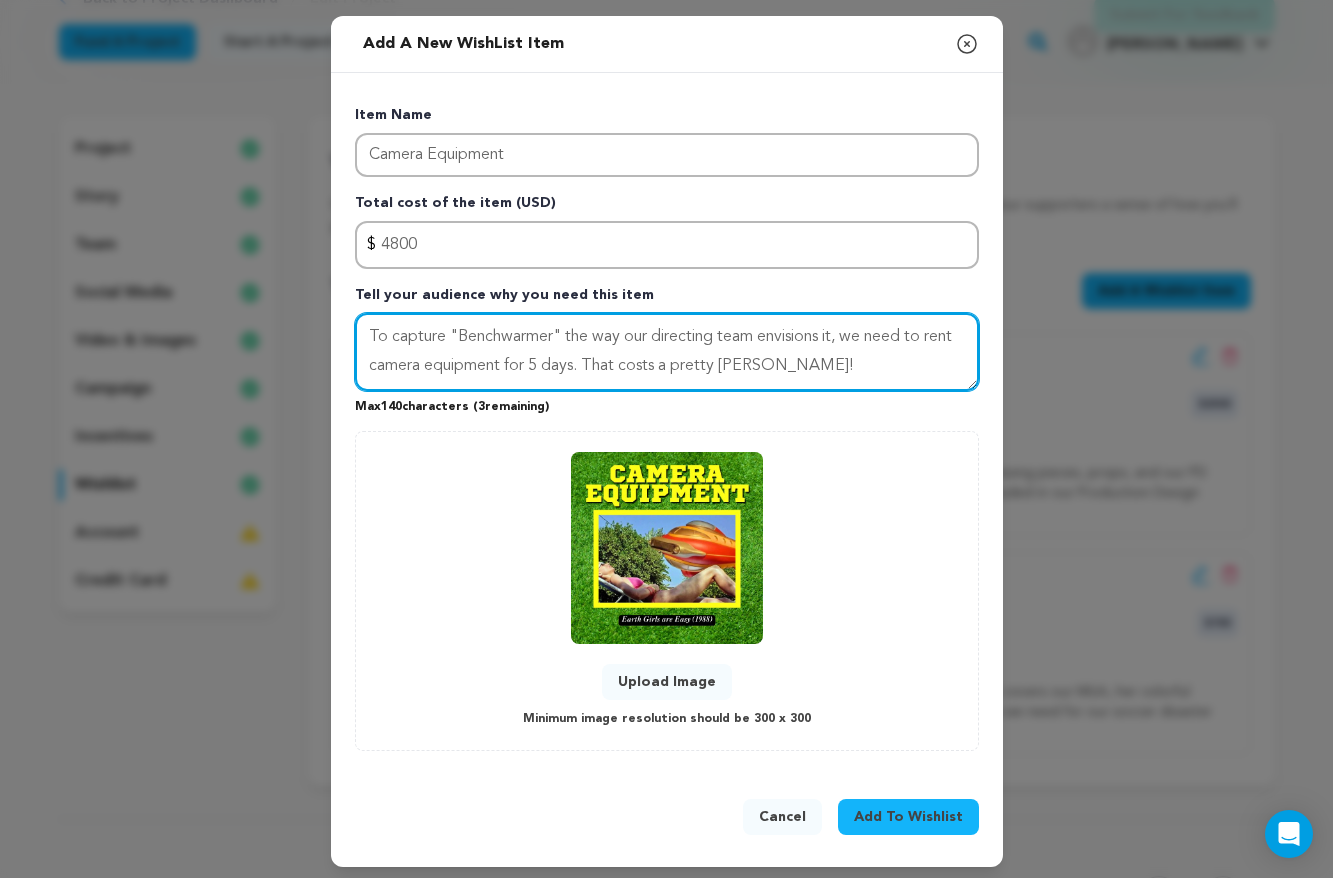 type on "To capture "Benchwarmer" the way our directing team envisions it, we need to rent camera equipment for 5 days. That costs a pretty penny!" 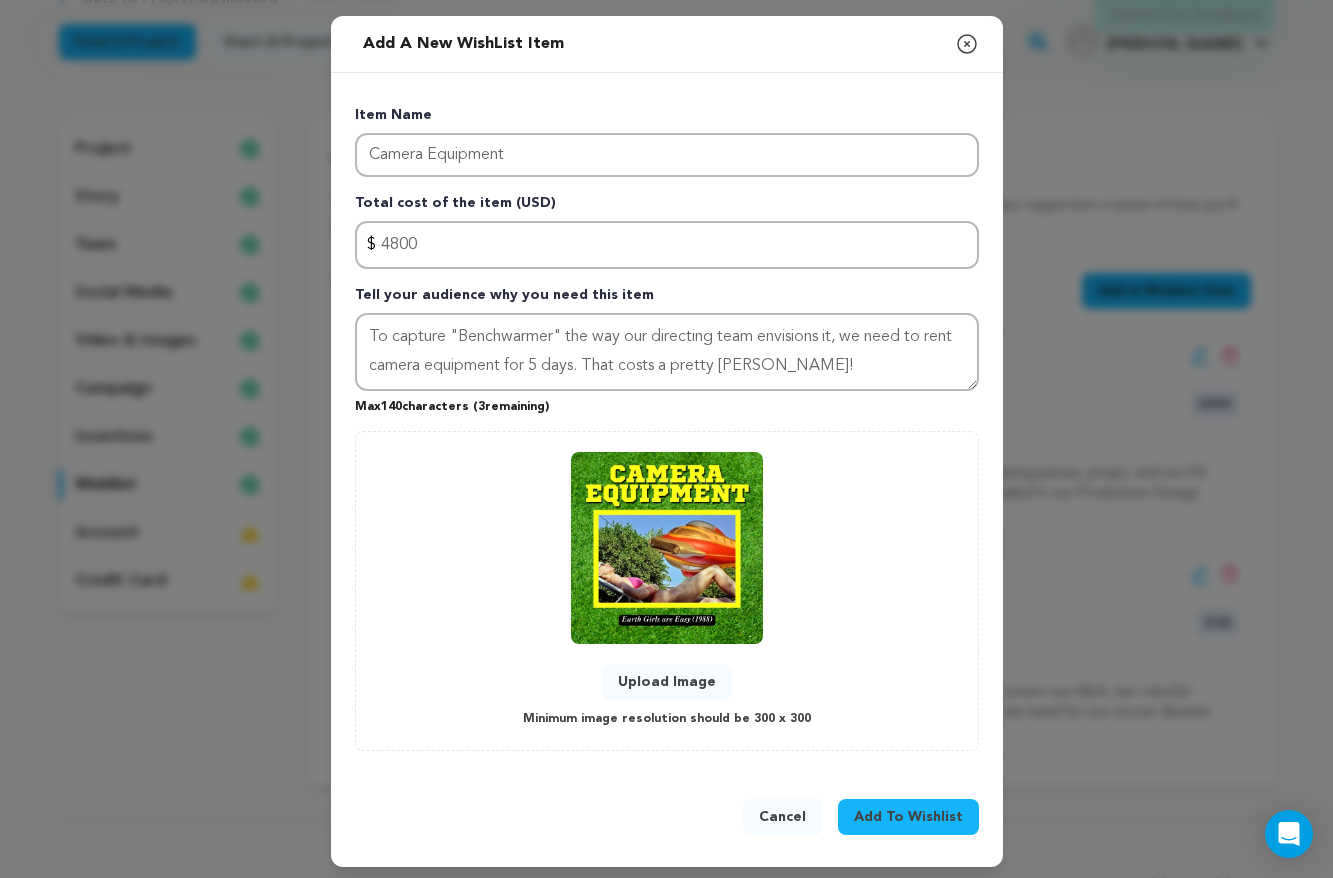 click on "Add To Wishlist" at bounding box center (908, 817) 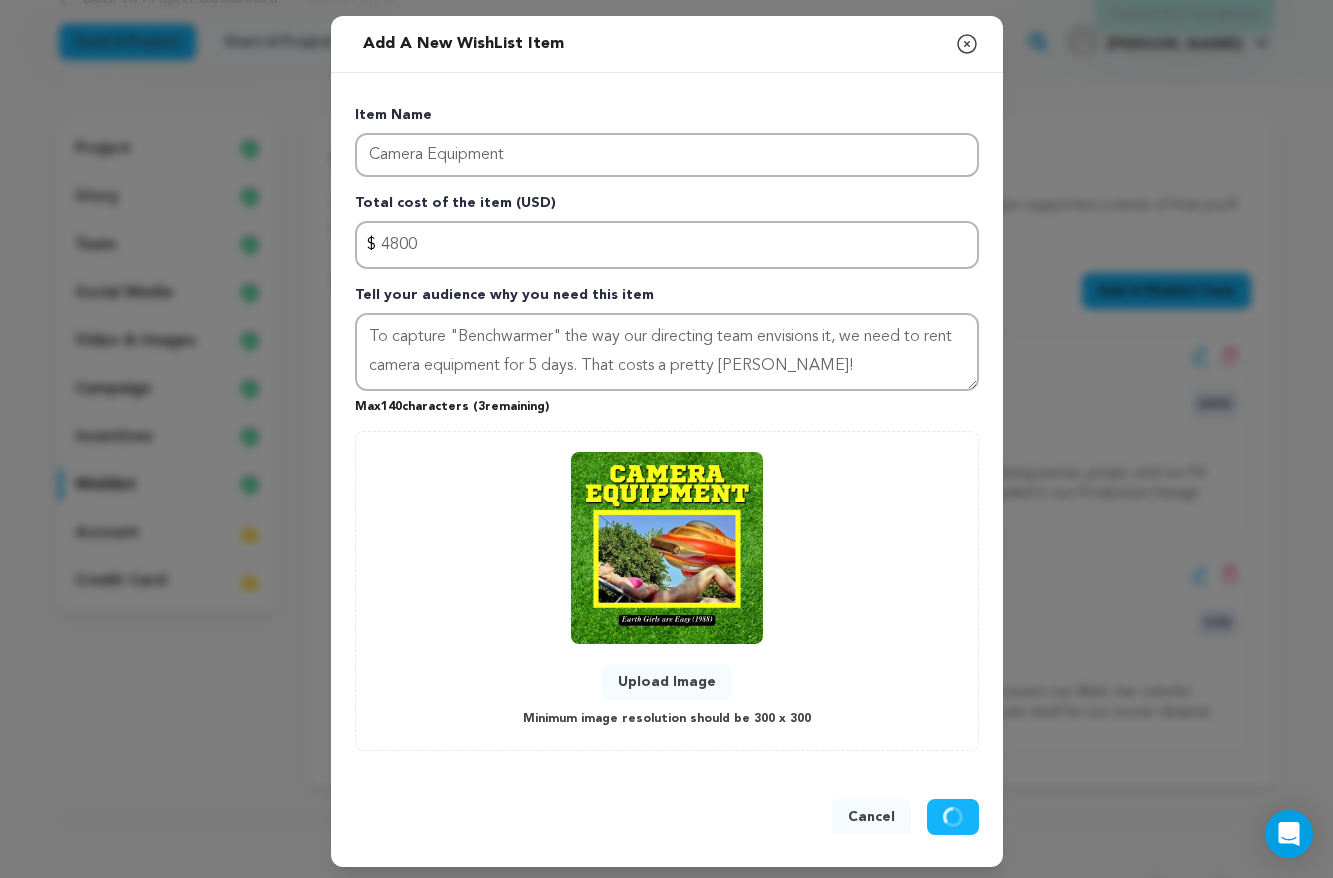 type 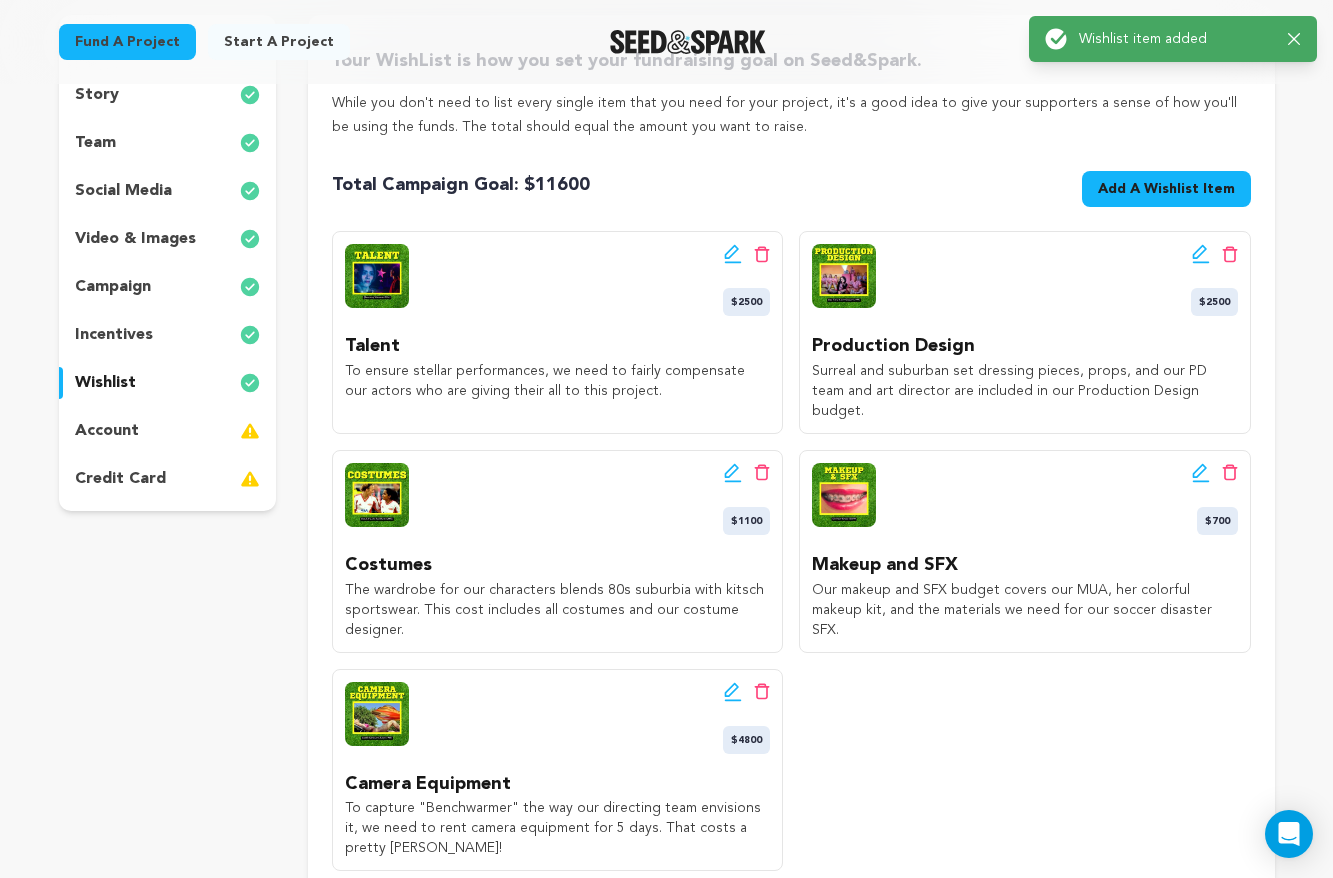 scroll, scrollTop: 227, scrollLeft: 0, axis: vertical 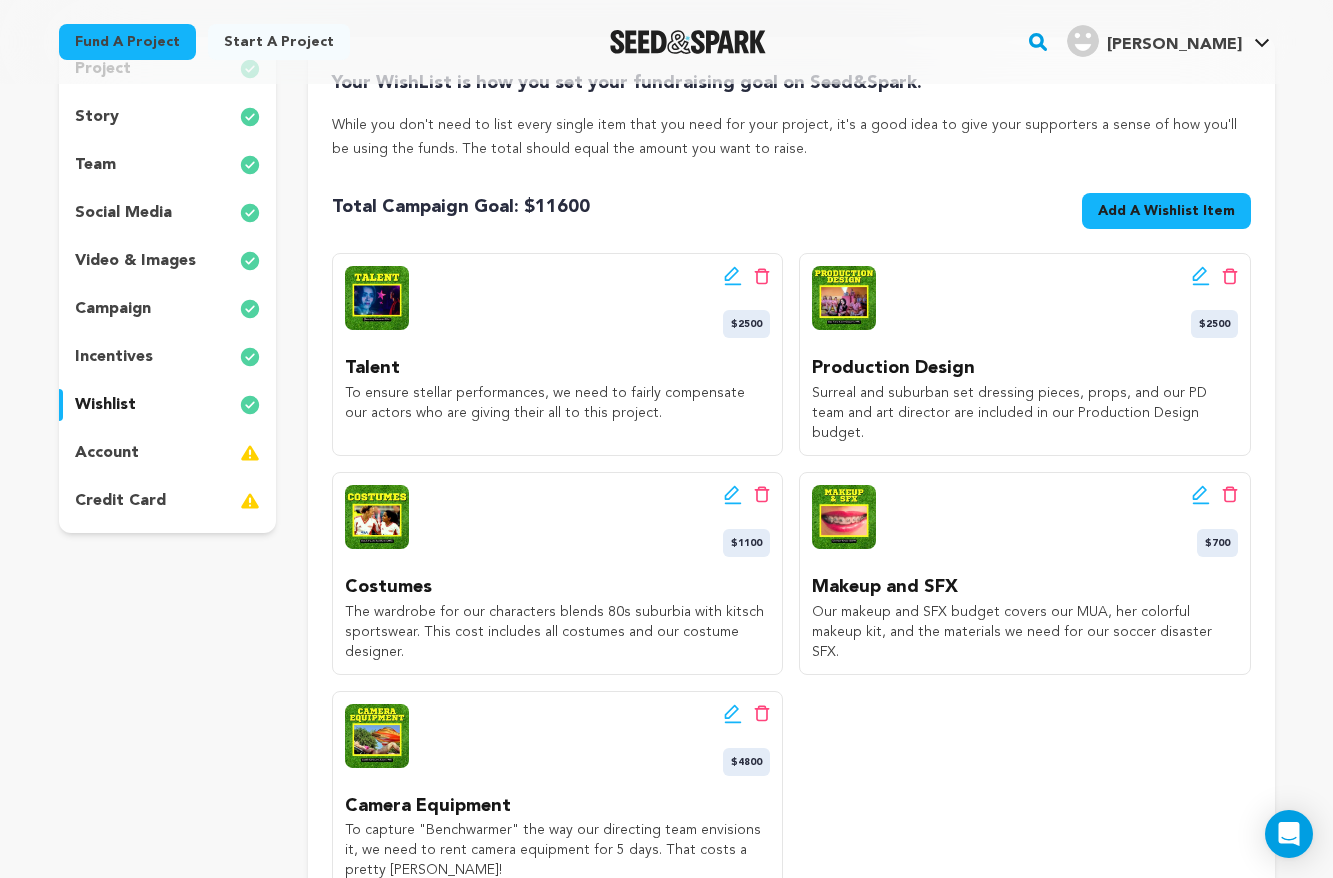 click on "Add A Wishlist Item" at bounding box center [1166, 211] 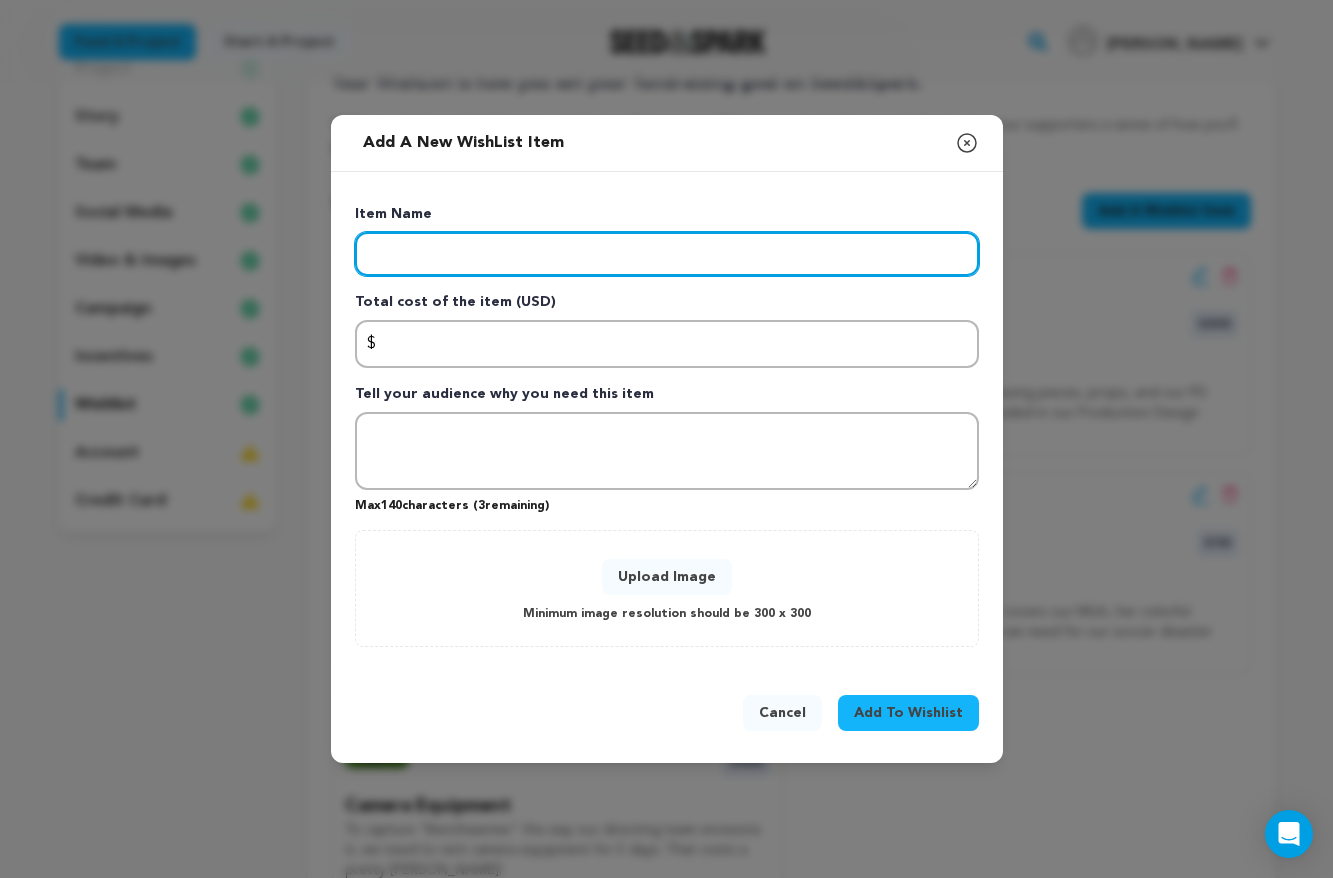 click at bounding box center [667, 254] 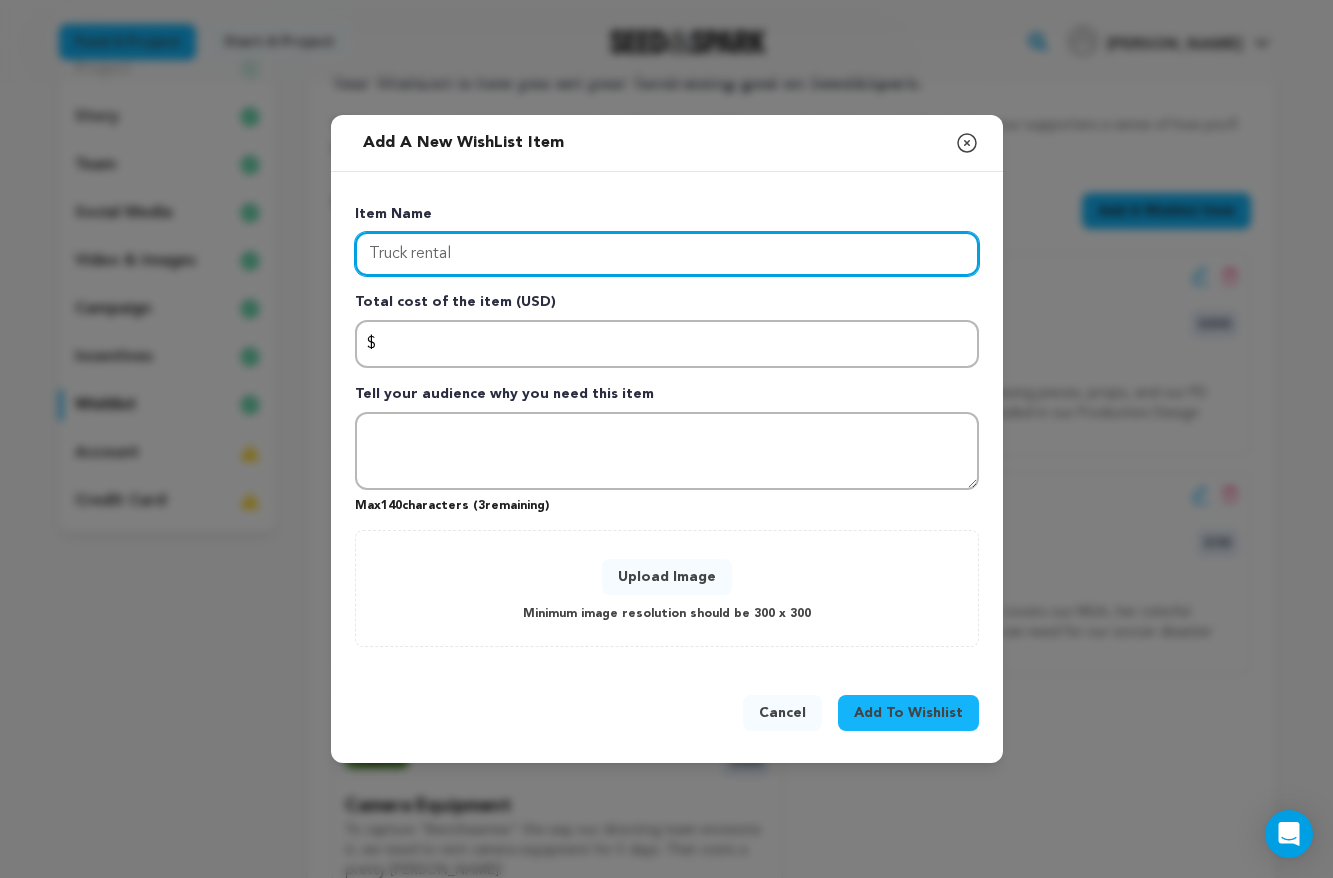 click on "Truck rental" at bounding box center [667, 254] 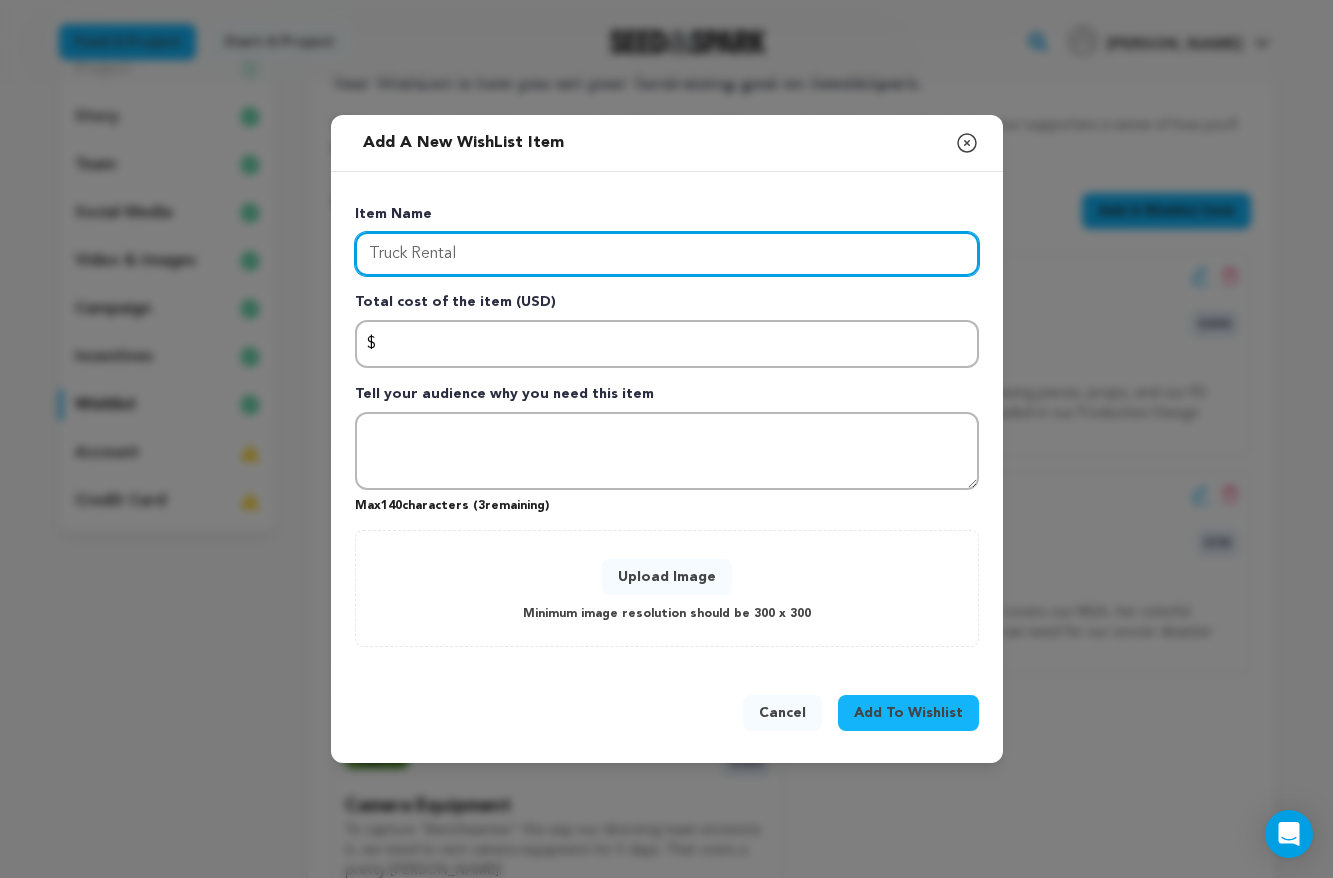 type on "Truck Rental" 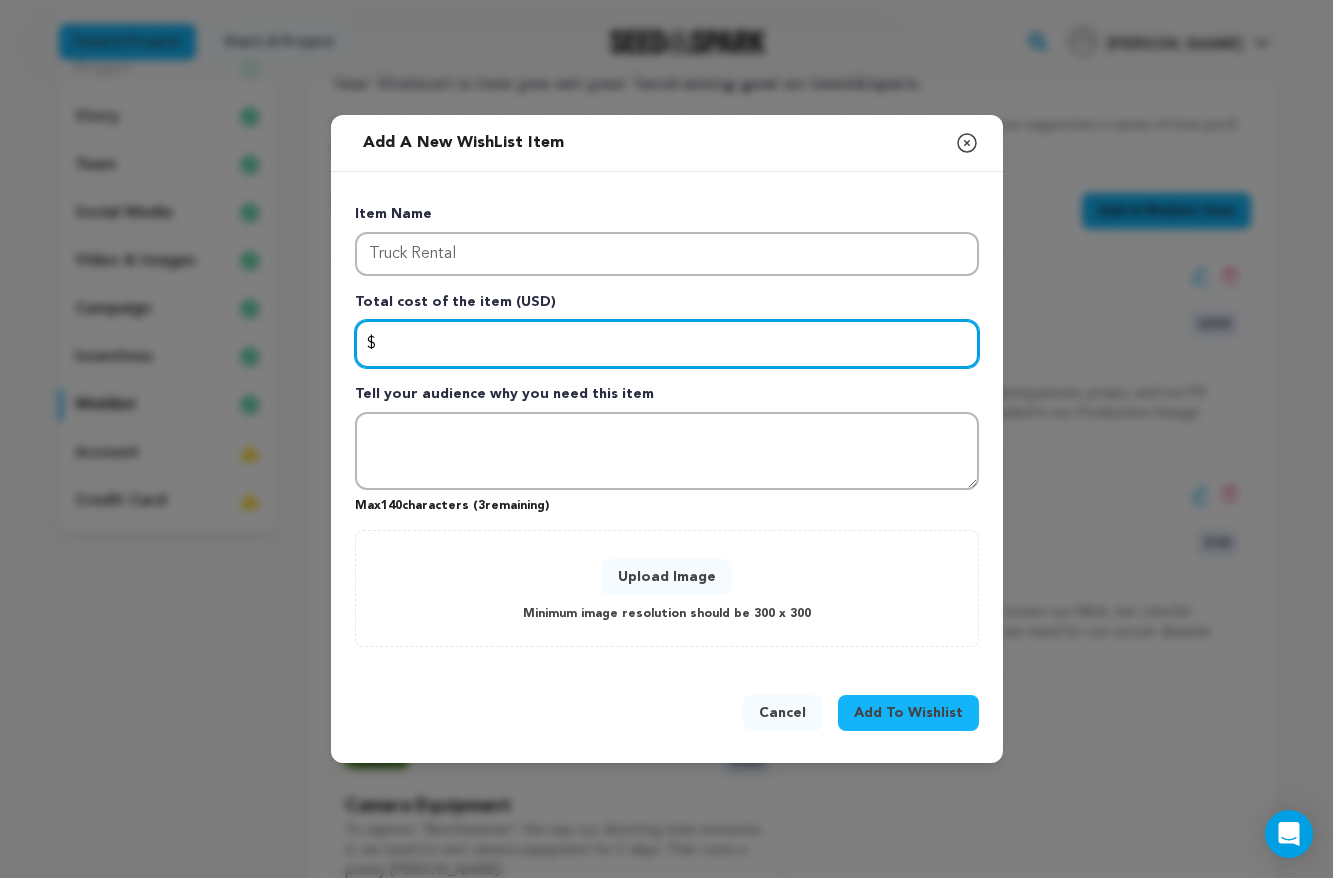 click at bounding box center (667, 344) 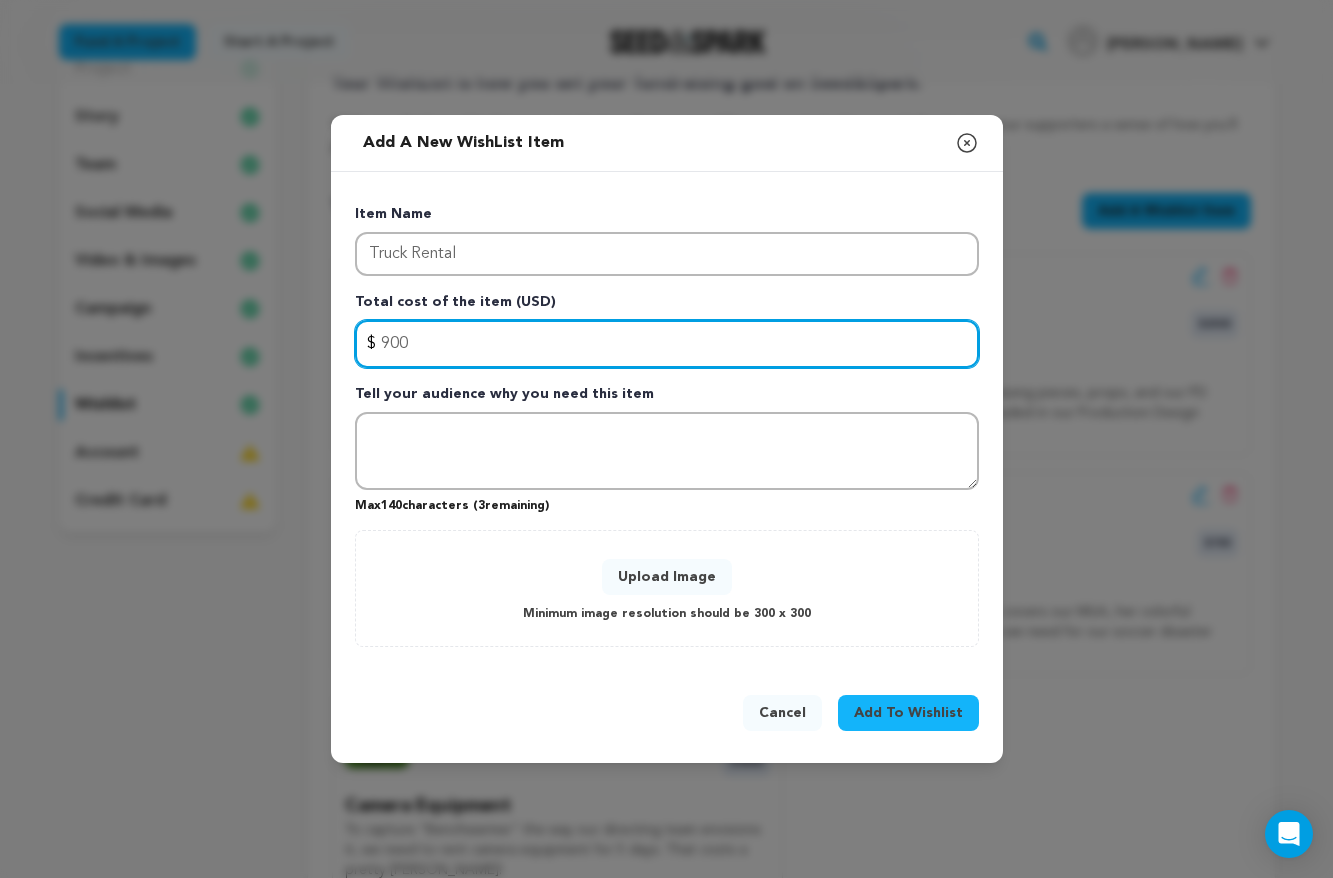 type on "900" 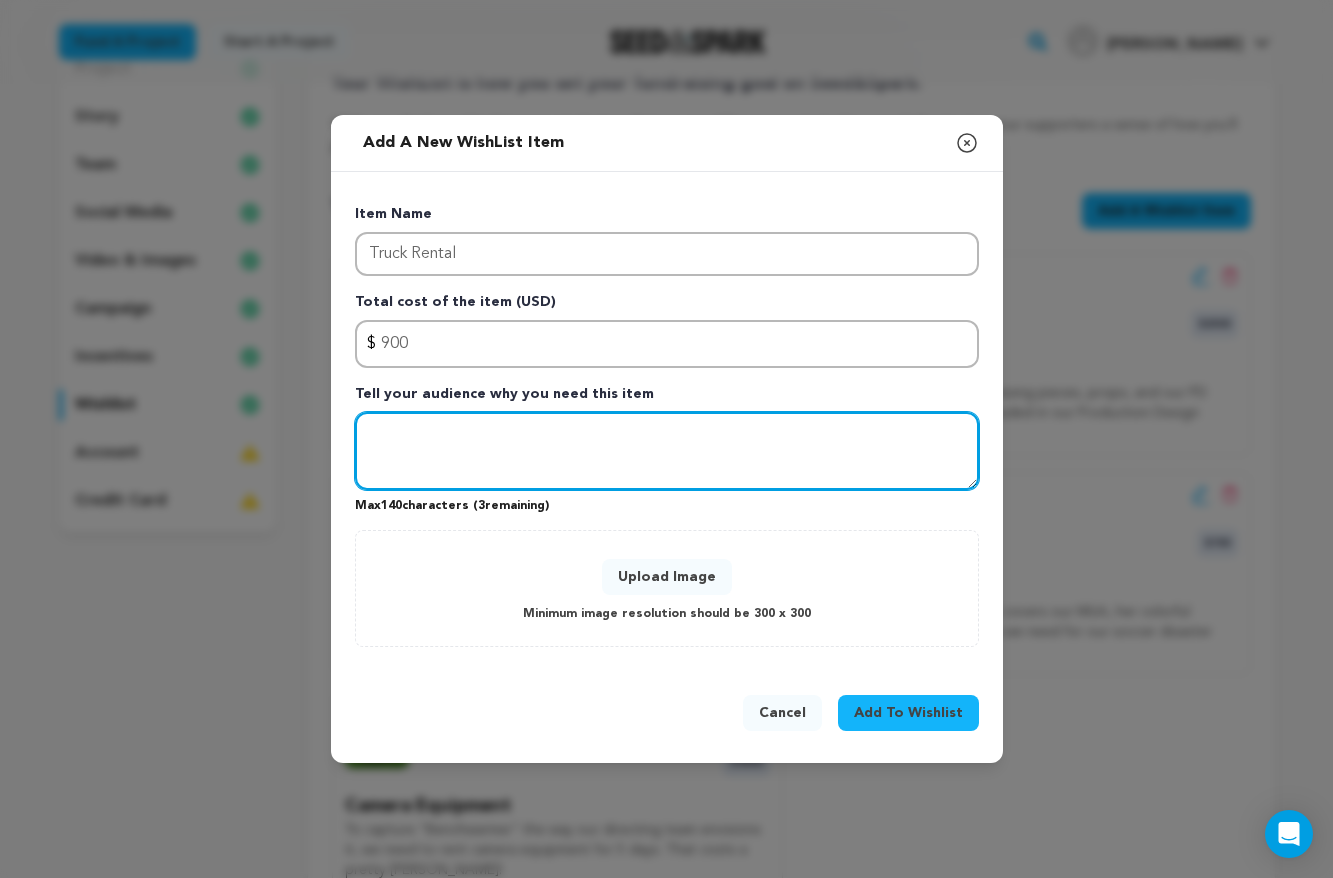 click at bounding box center [667, 451] 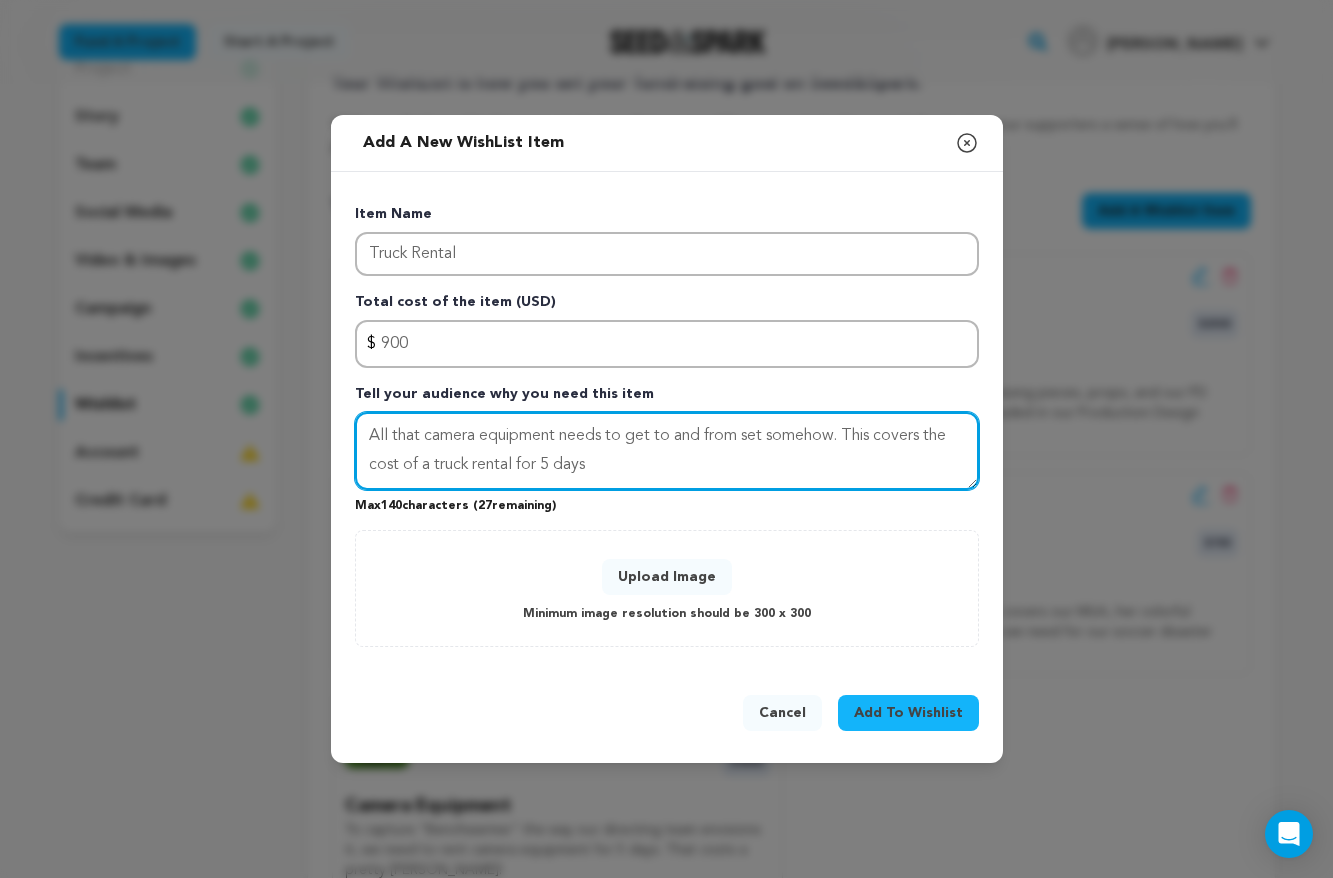 click on "All that camera equipment needs to get to and from set somehow. This covers the cost of a truck rental for 5 days" at bounding box center [667, 451] 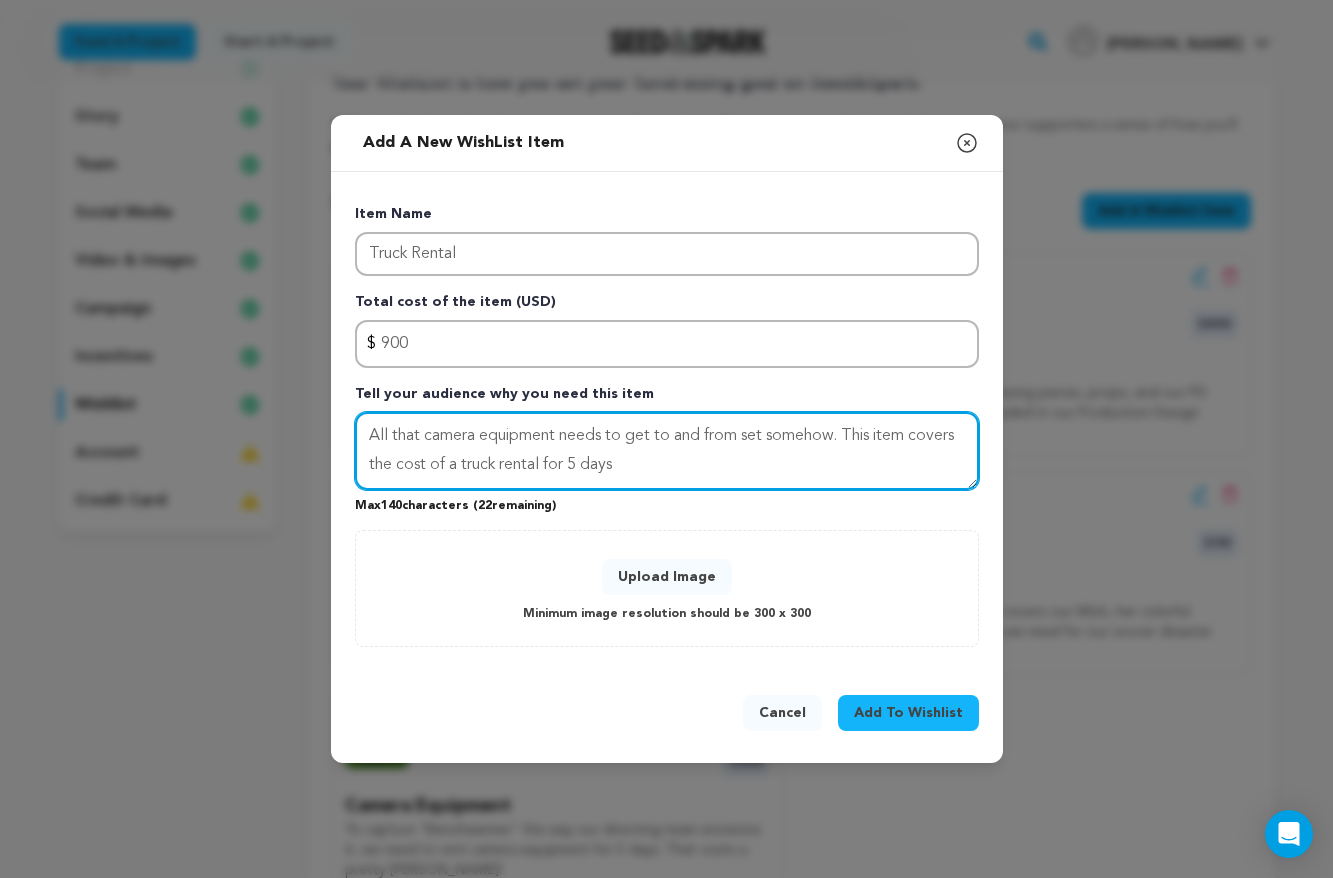 click on "All that camera equipment needs to get to and from set somehow. This item covers the cost of a truck rental for 5 days" at bounding box center (667, 451) 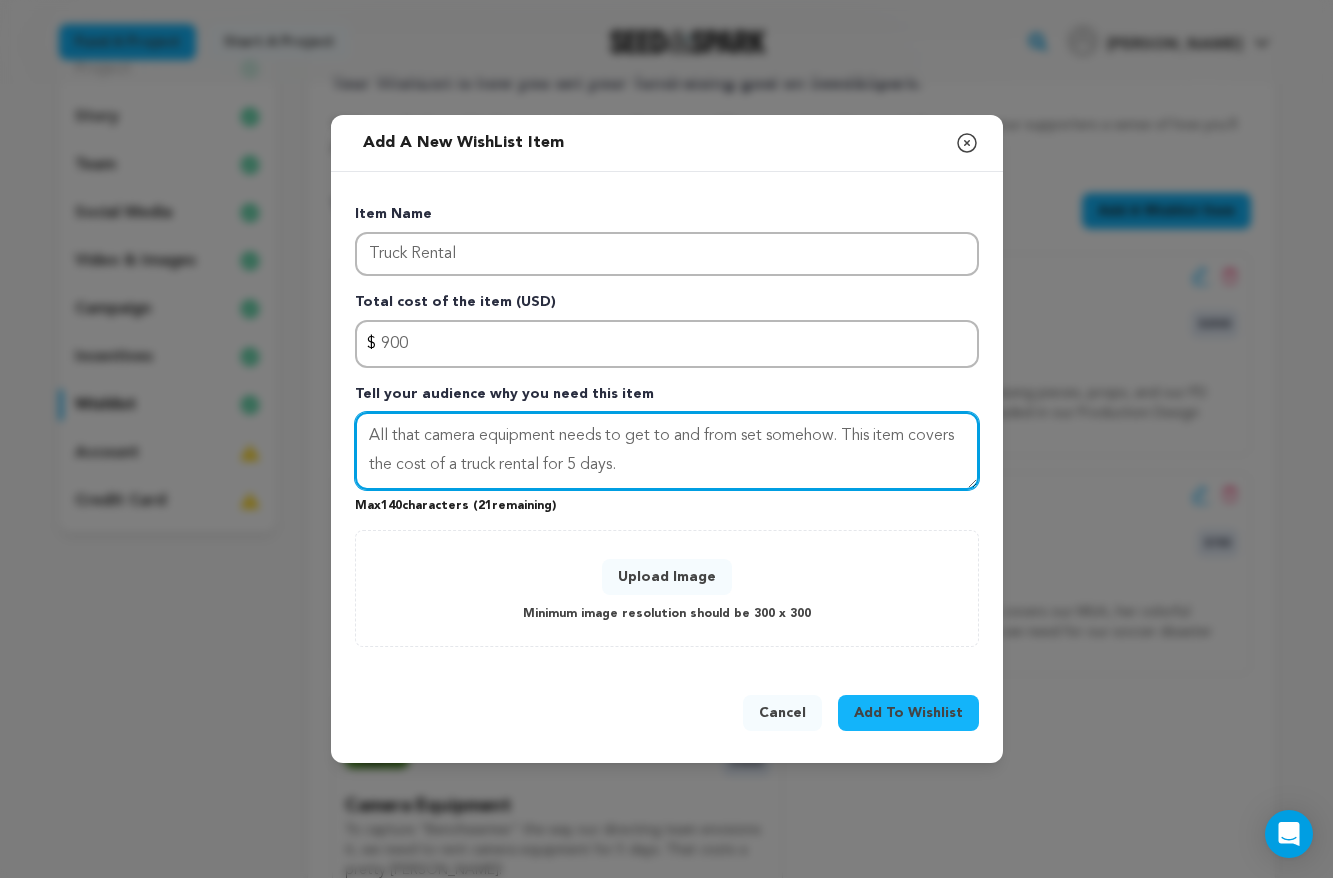 type on "All that camera equipment needs to get to and from set somehow. This item covers the cost of a truck rental for 5 days." 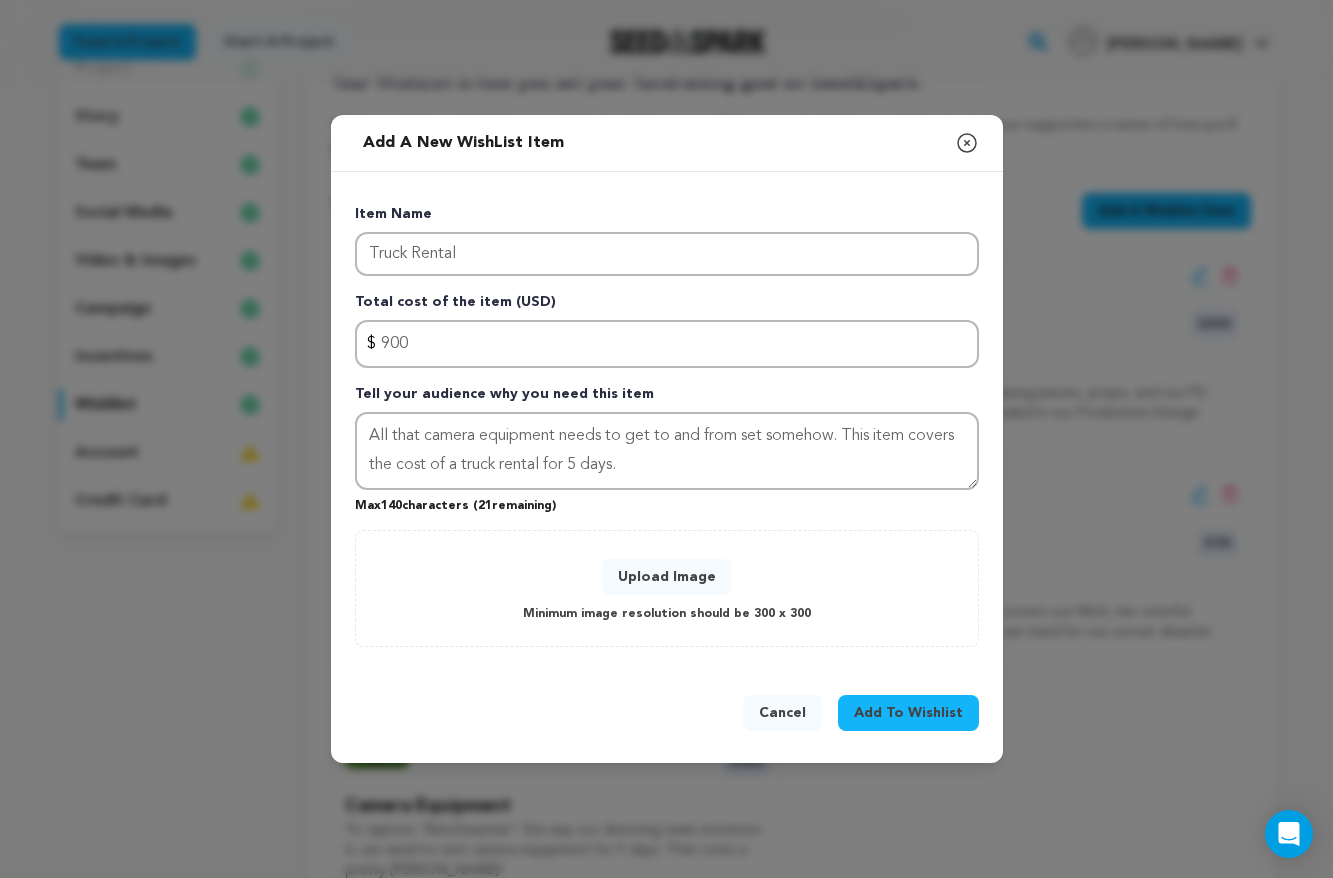 click on "Upload Image" at bounding box center (667, 577) 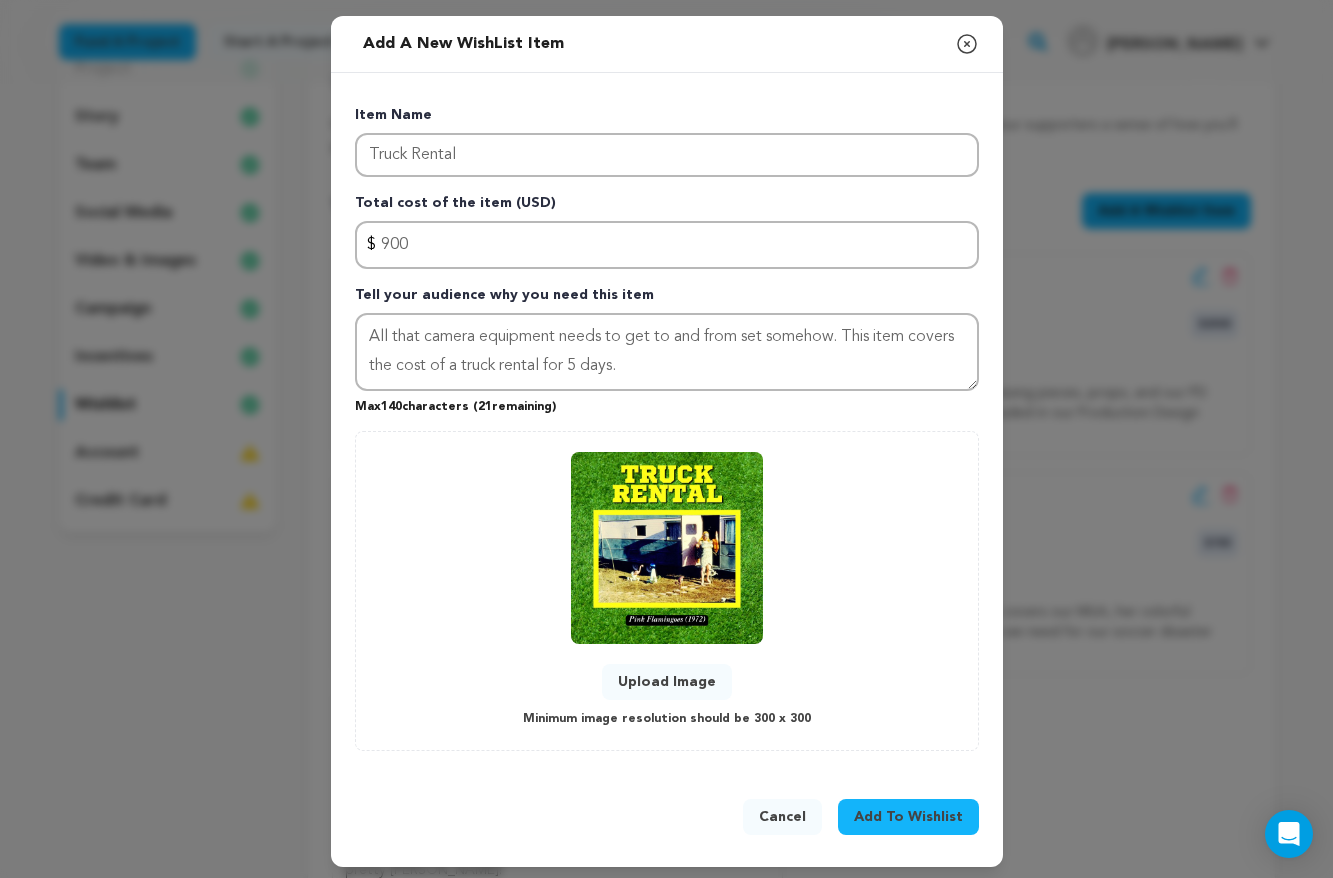 click on "Add To Wishlist" at bounding box center [908, 817] 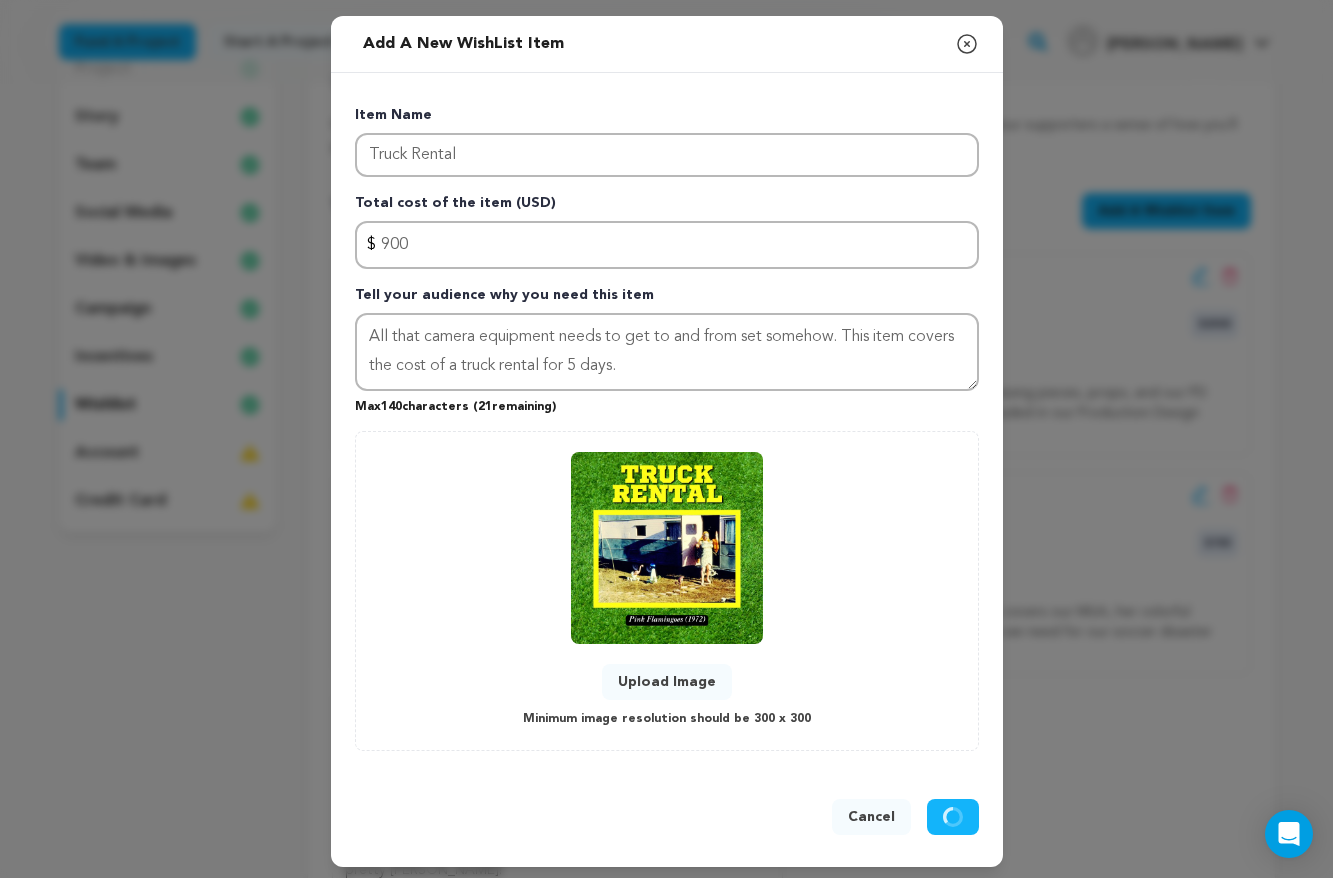 type 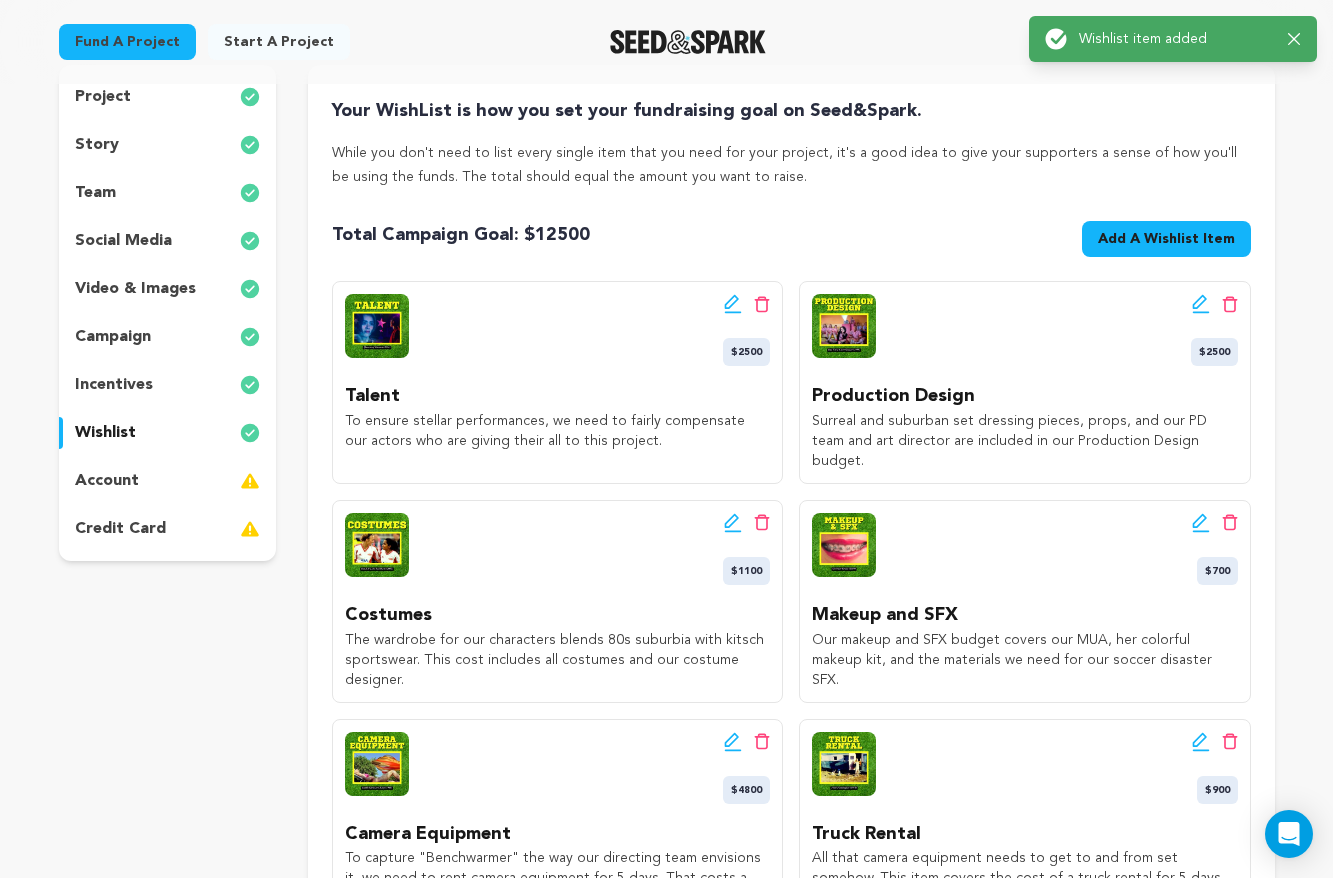 scroll, scrollTop: 196, scrollLeft: 0, axis: vertical 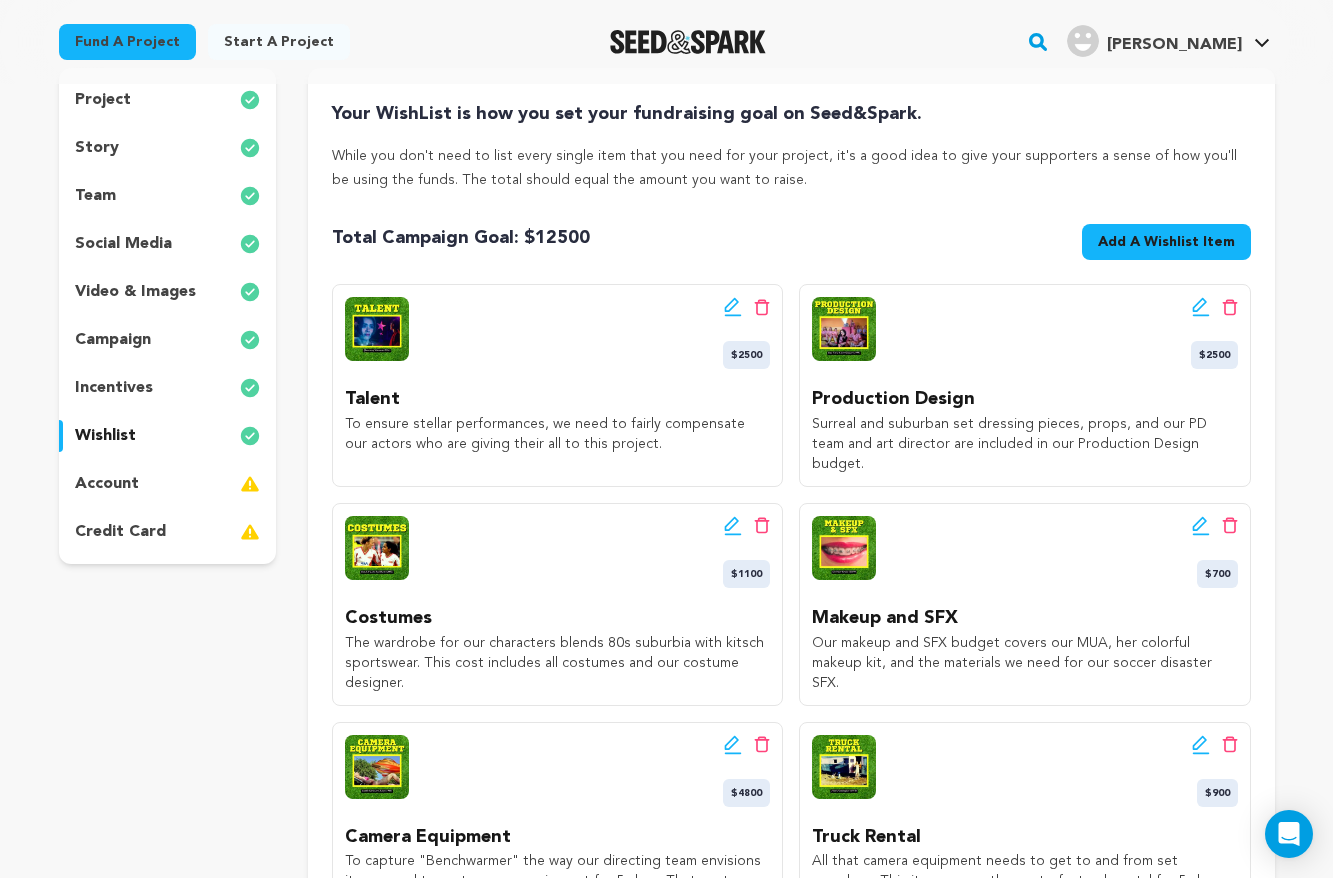 click on "Add A Wishlist Item" at bounding box center [1166, 242] 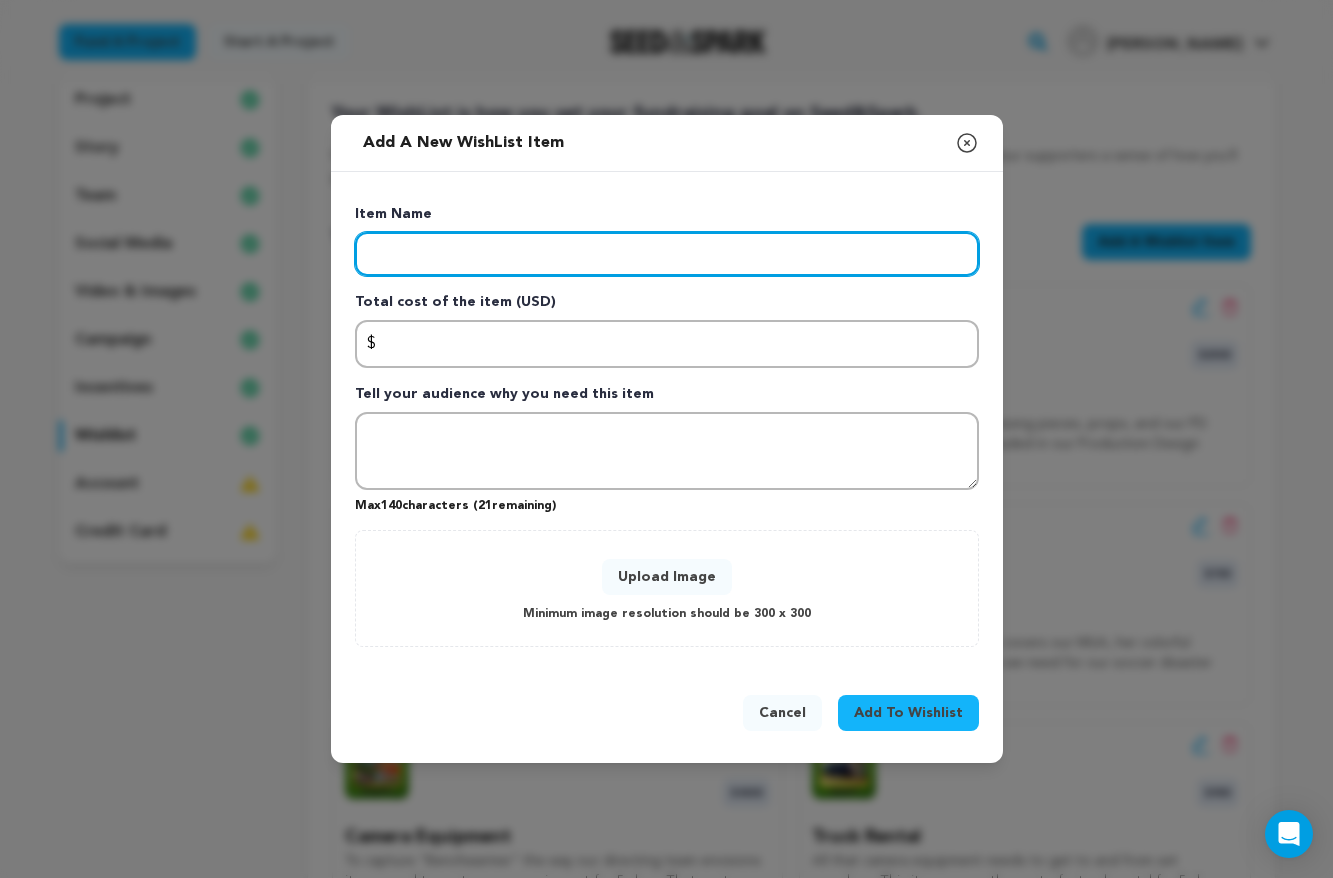click at bounding box center [667, 254] 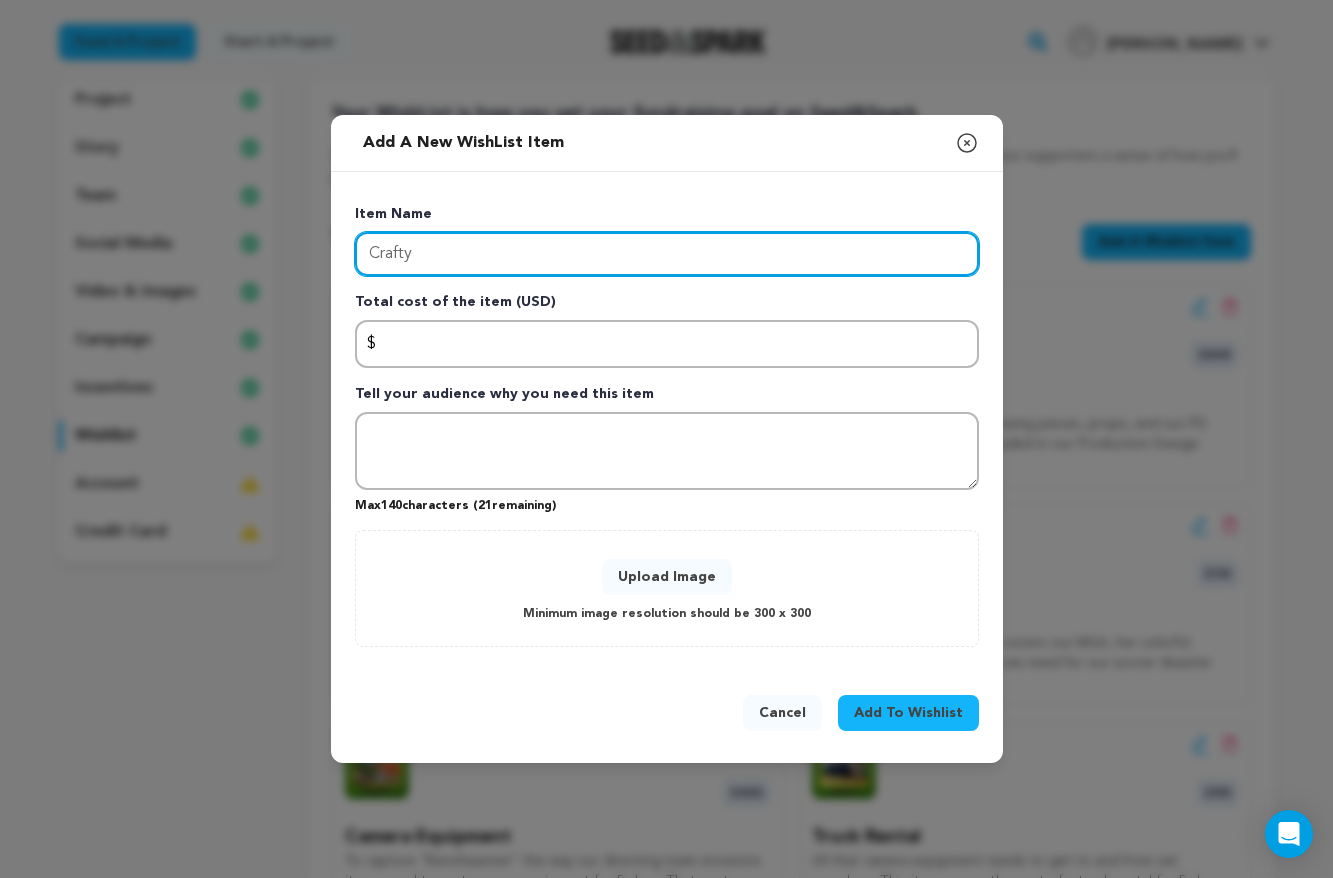 type on "Crafty" 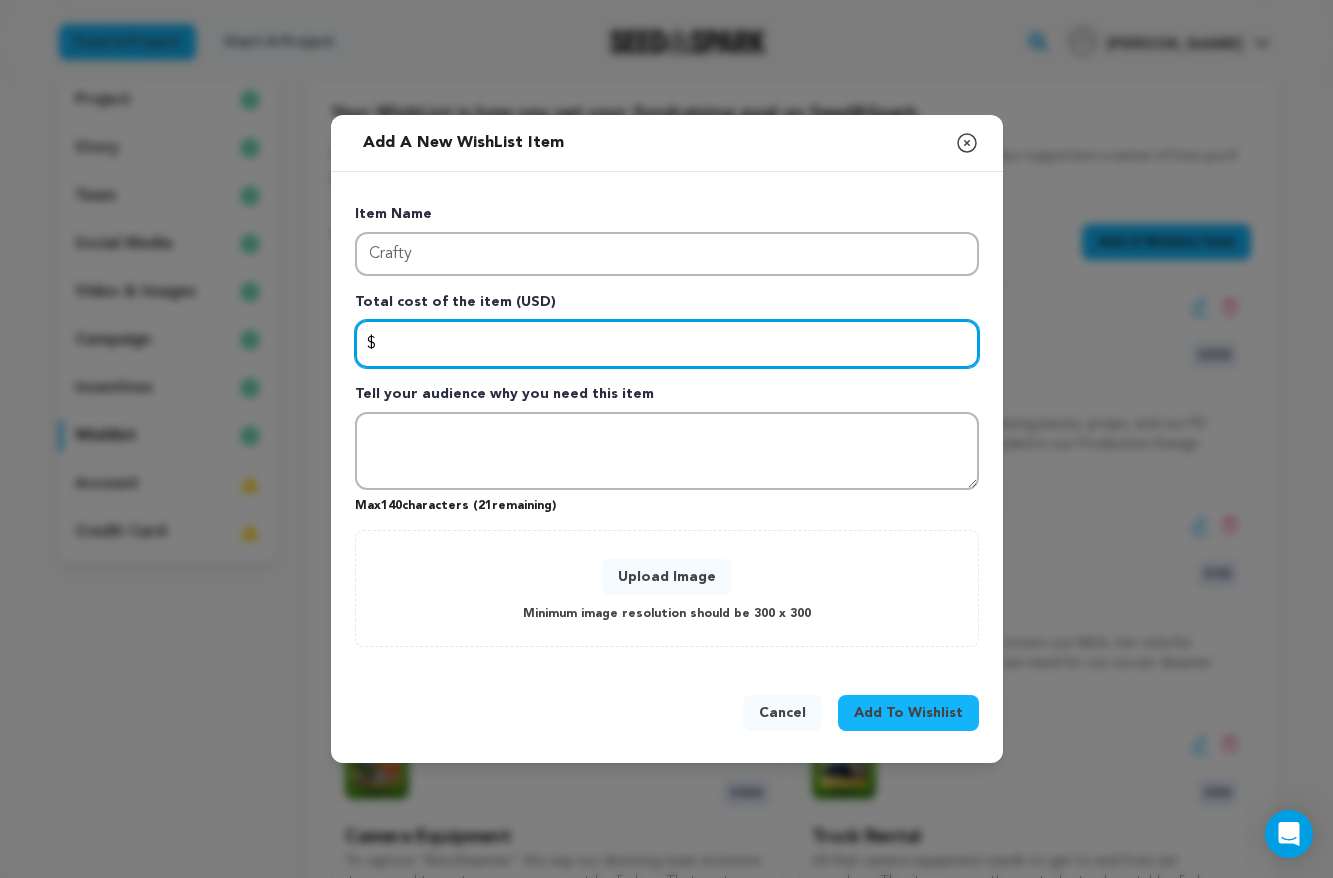 click at bounding box center [667, 344] 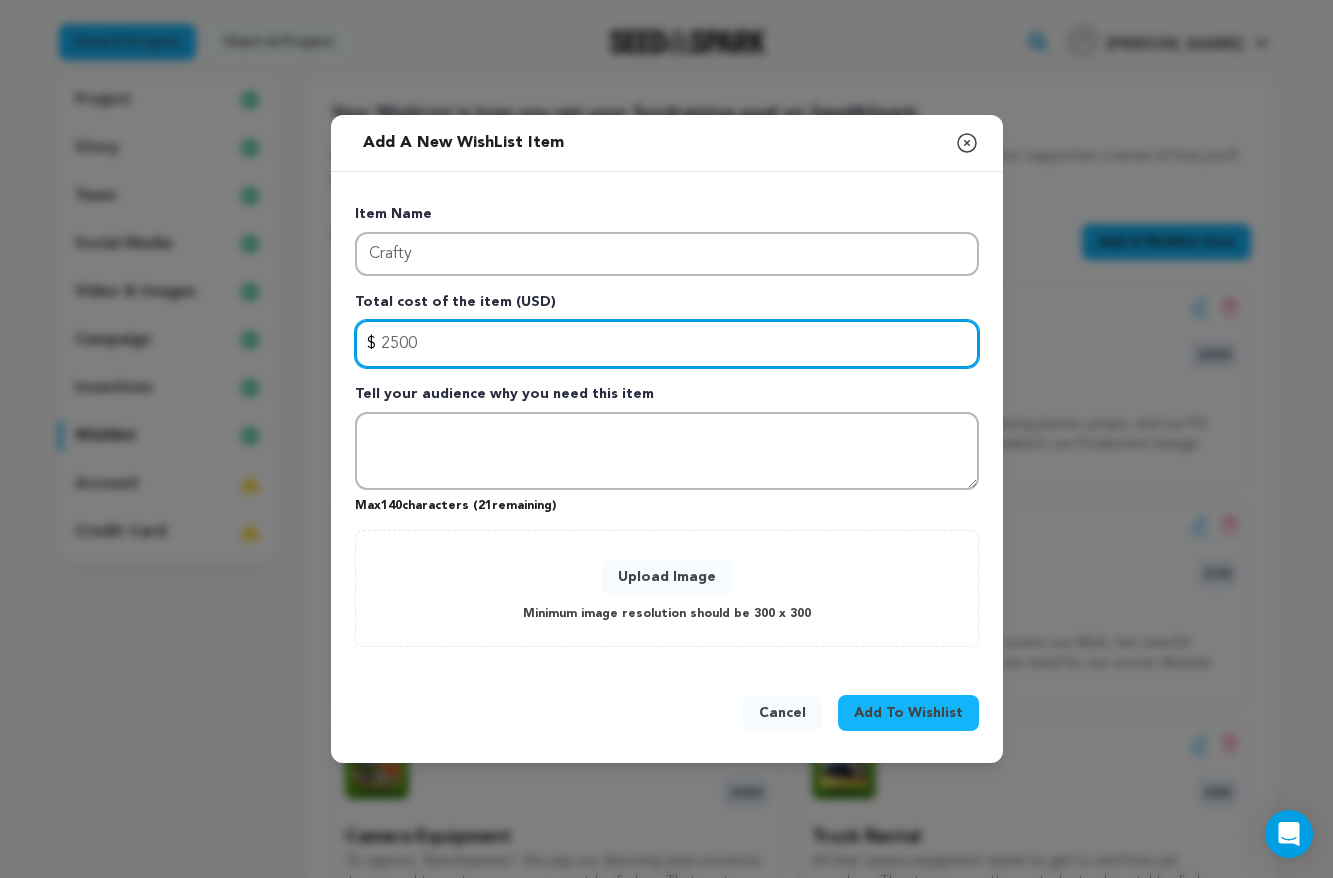 type on "2500" 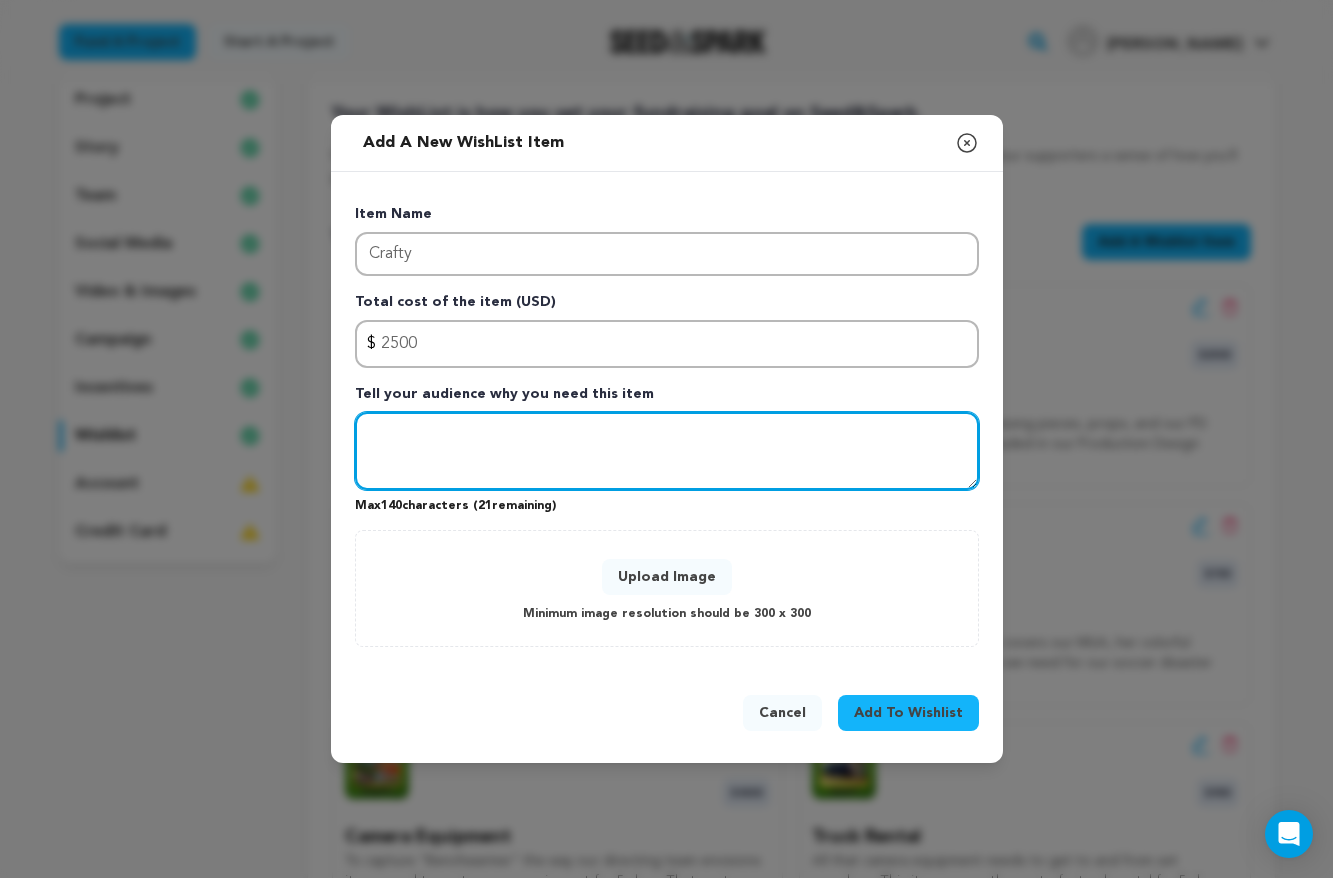 click at bounding box center (667, 451) 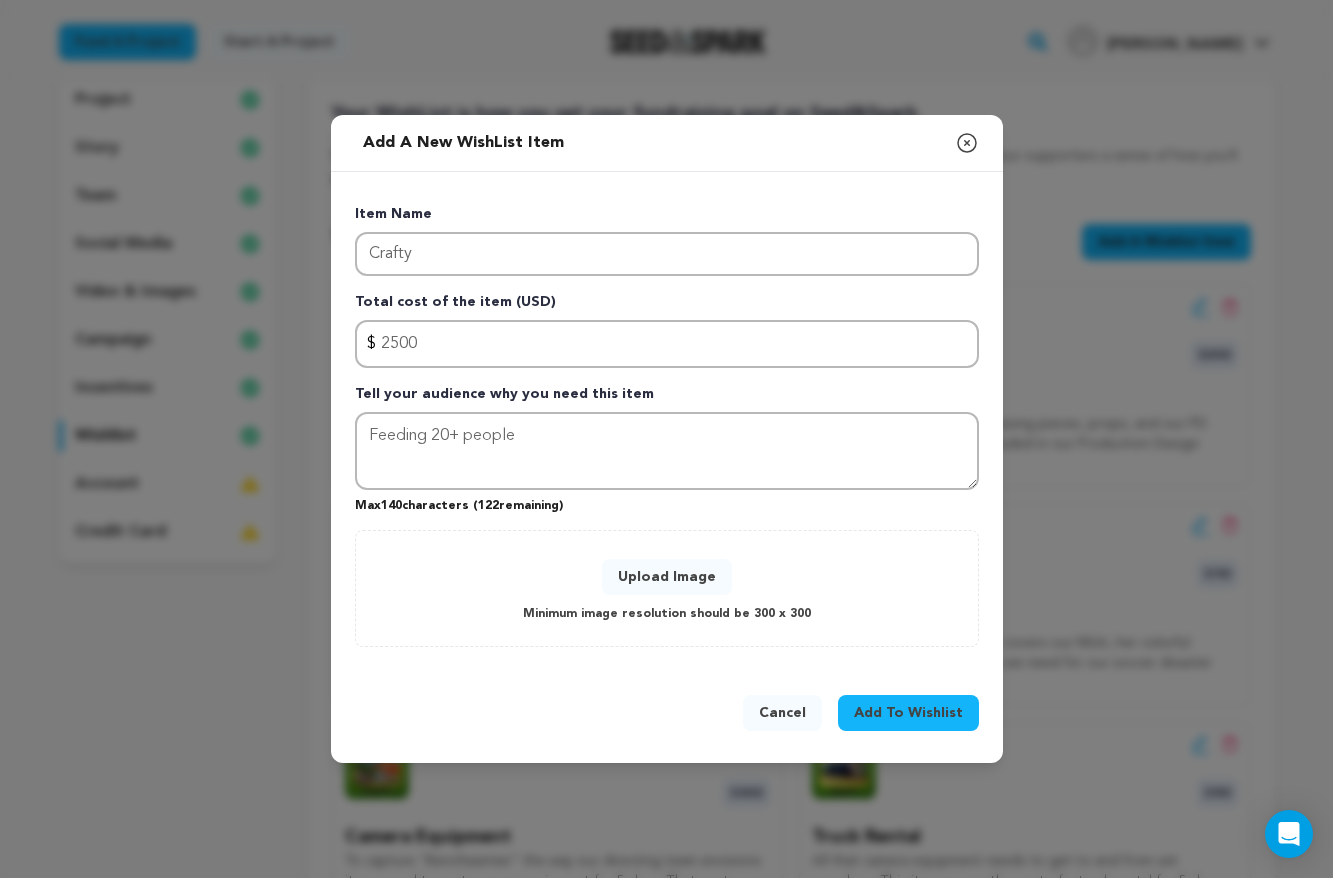 click on "Add a new WishList item
Close modal
Item Name
Crafty
Total cost of the item (USD)
$
Amount
2500
Tell your audience why you need this item
Feeding 20+ people
Max  140  characters
( 122 0 0" at bounding box center (666, 439) 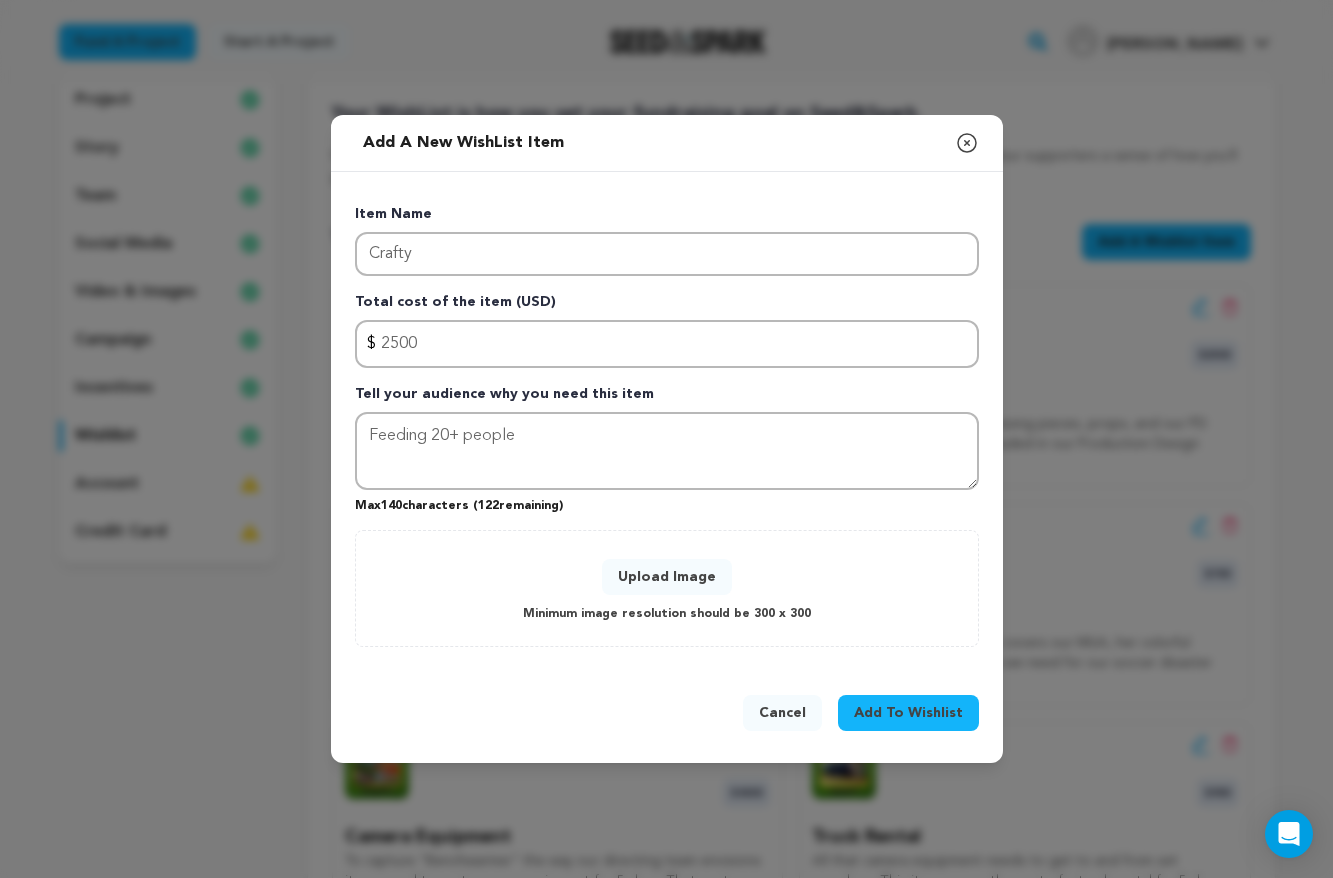 drag, startPoint x: 55, startPoint y: 581, endPoint x: 53, endPoint y: 604, distance: 23.086792 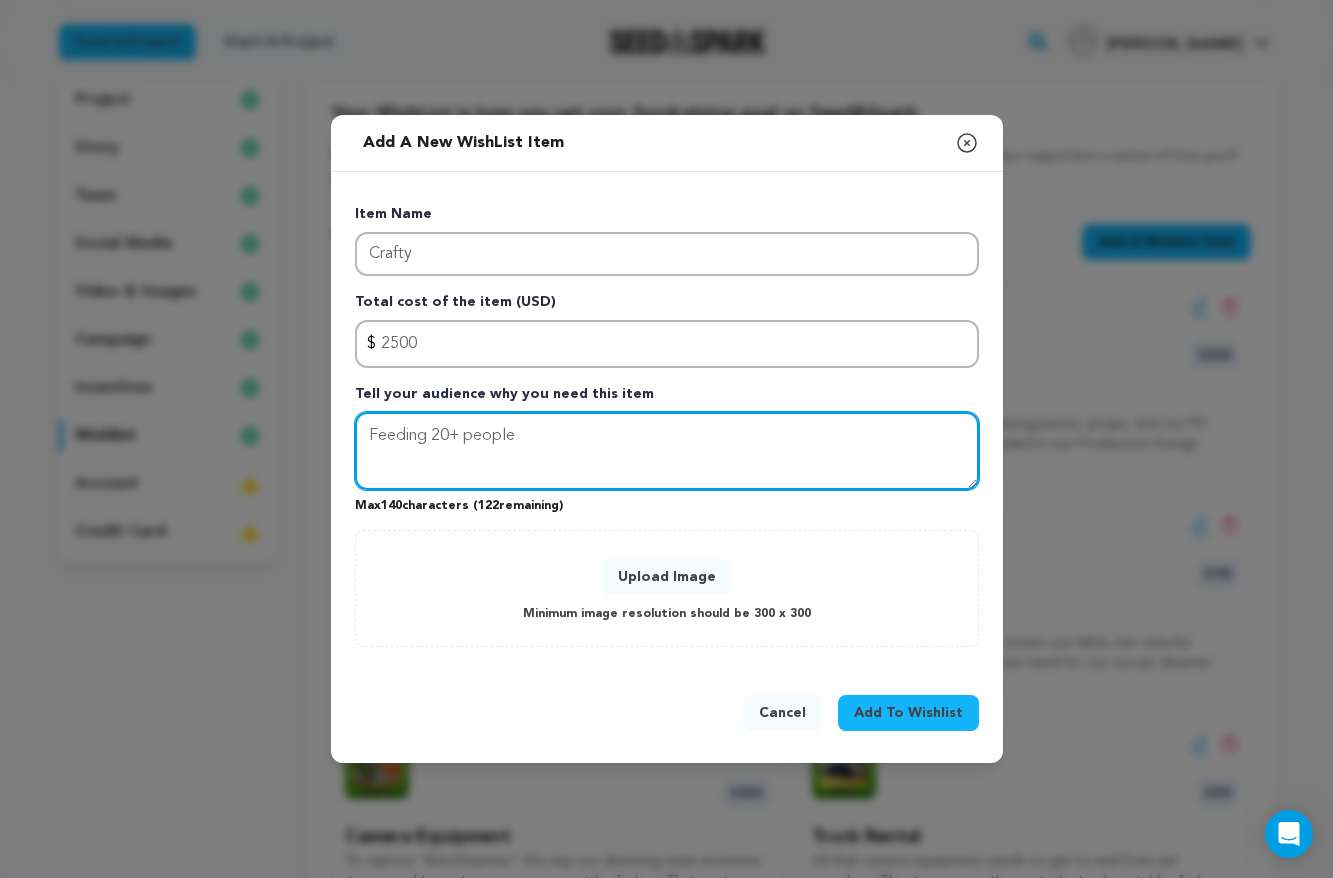 click on "Feeding 20+ people" at bounding box center (667, 451) 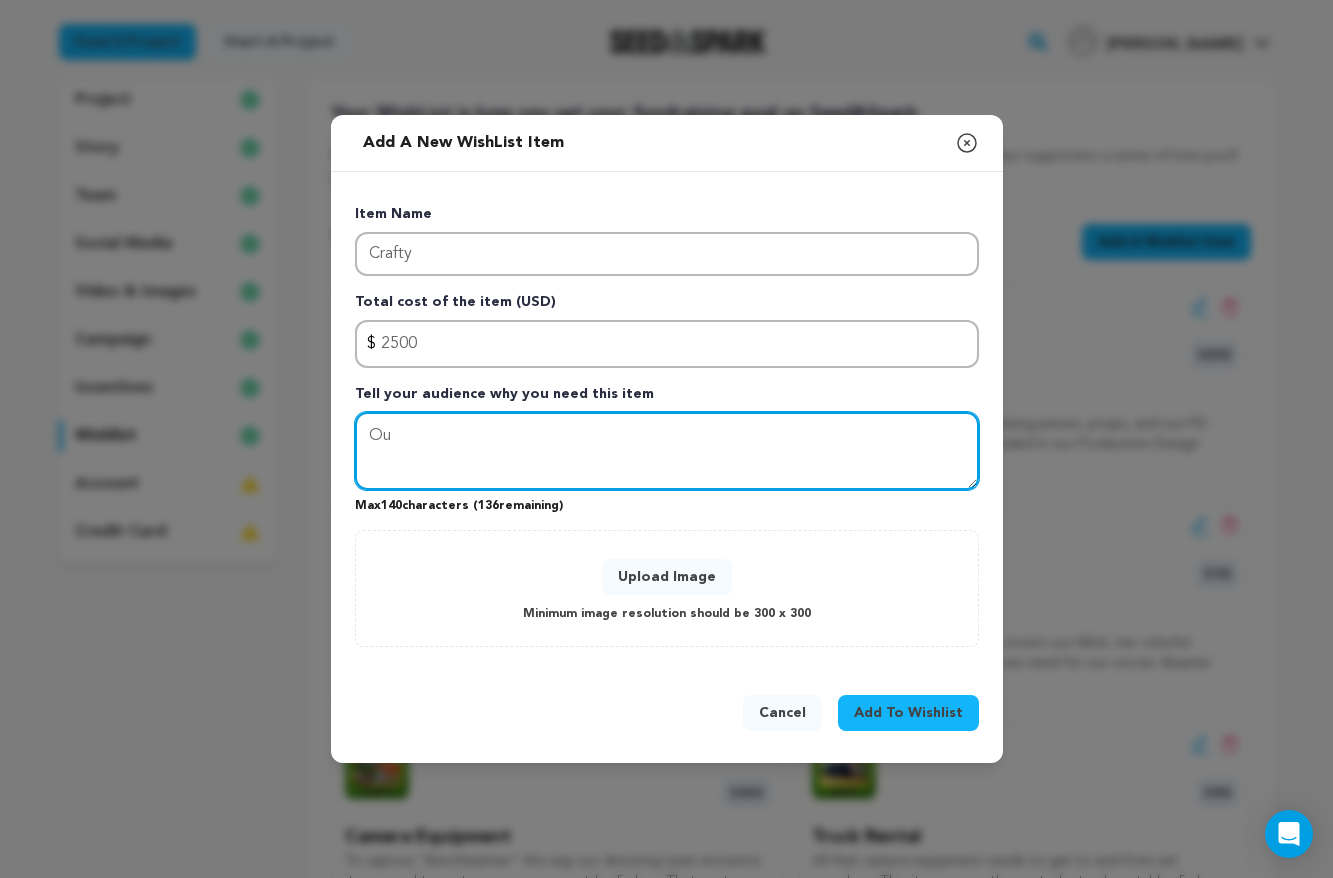 type on "O" 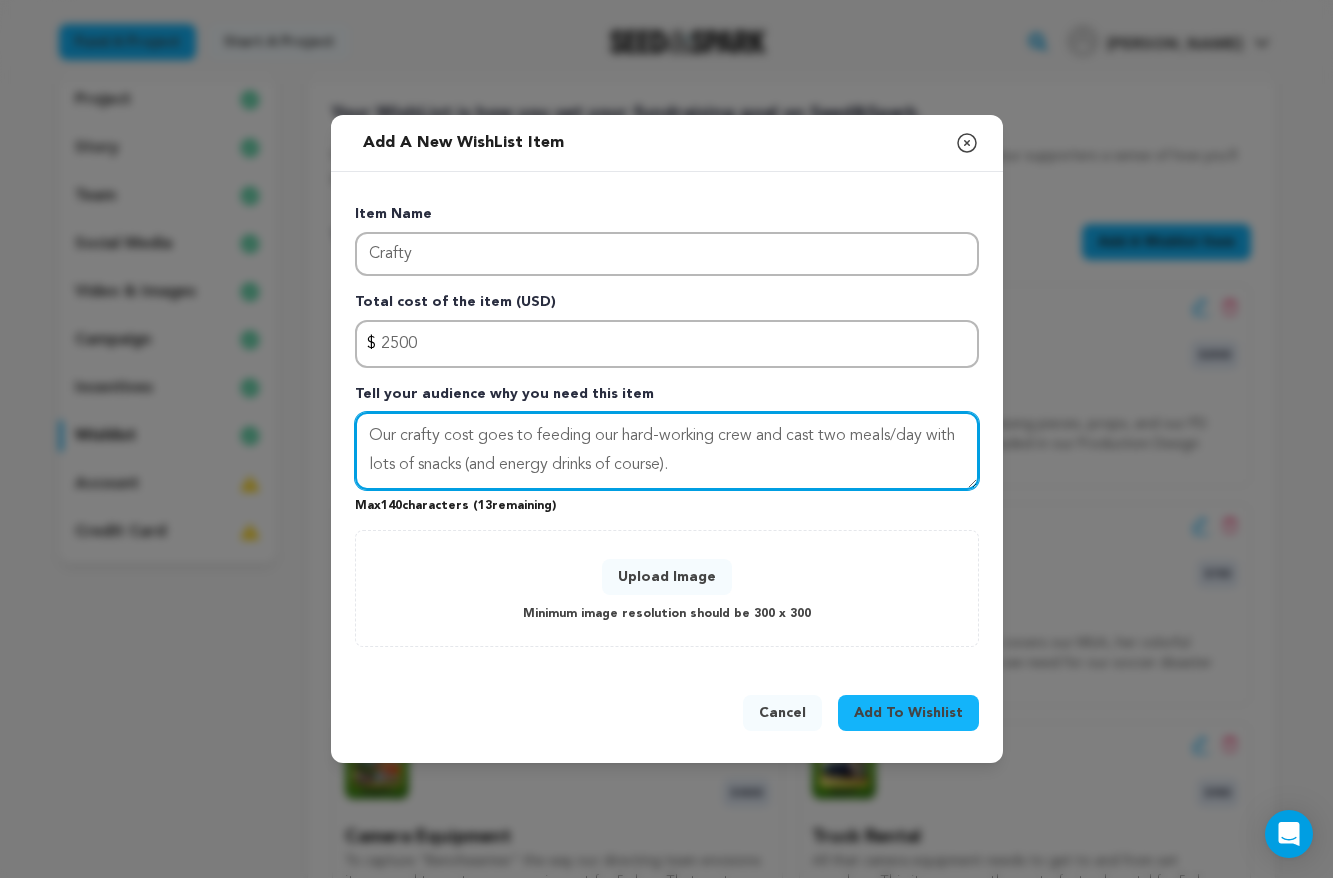 click on "Our crafty cost goes to feeding our hard-working crew and cast two meals/day with lots of snacks (and energy drinks of course)." at bounding box center [667, 451] 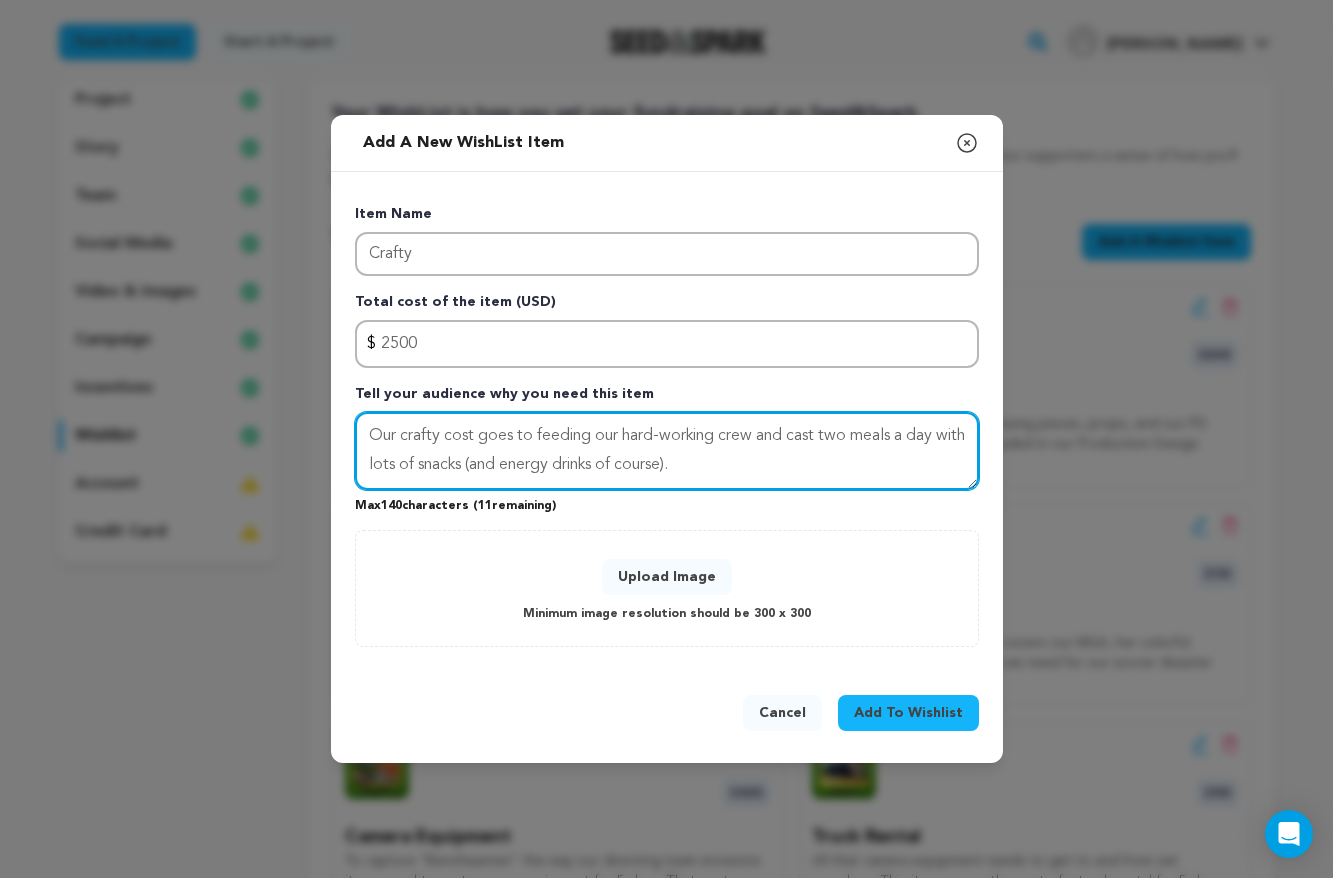 drag, startPoint x: 704, startPoint y: 466, endPoint x: 634, endPoint y: 467, distance: 70.00714 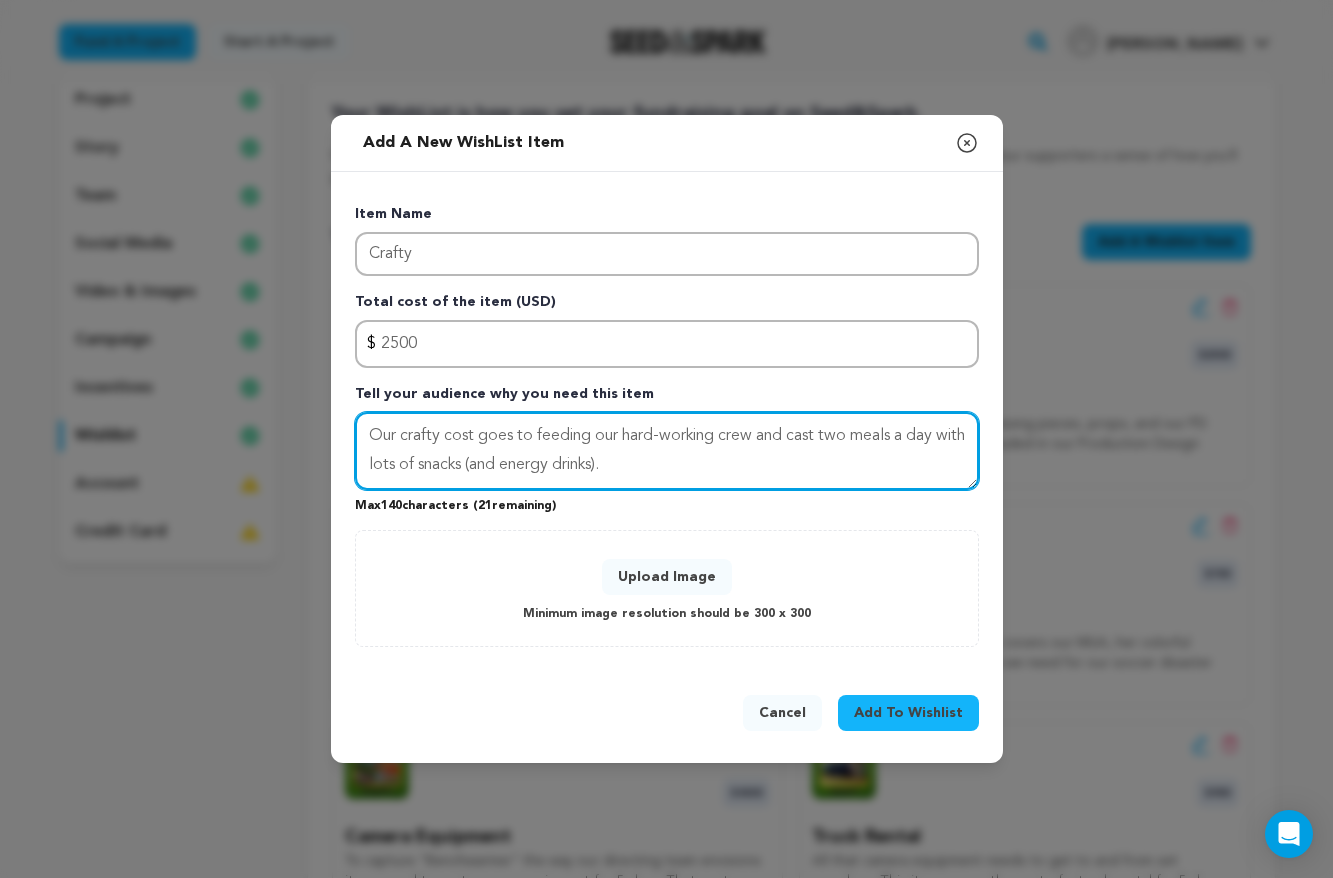 click on "Our crafty cost goes to feeding our hard-working crew and cast two meals a day with lots of snacks (and energy drinks)." at bounding box center [667, 451] 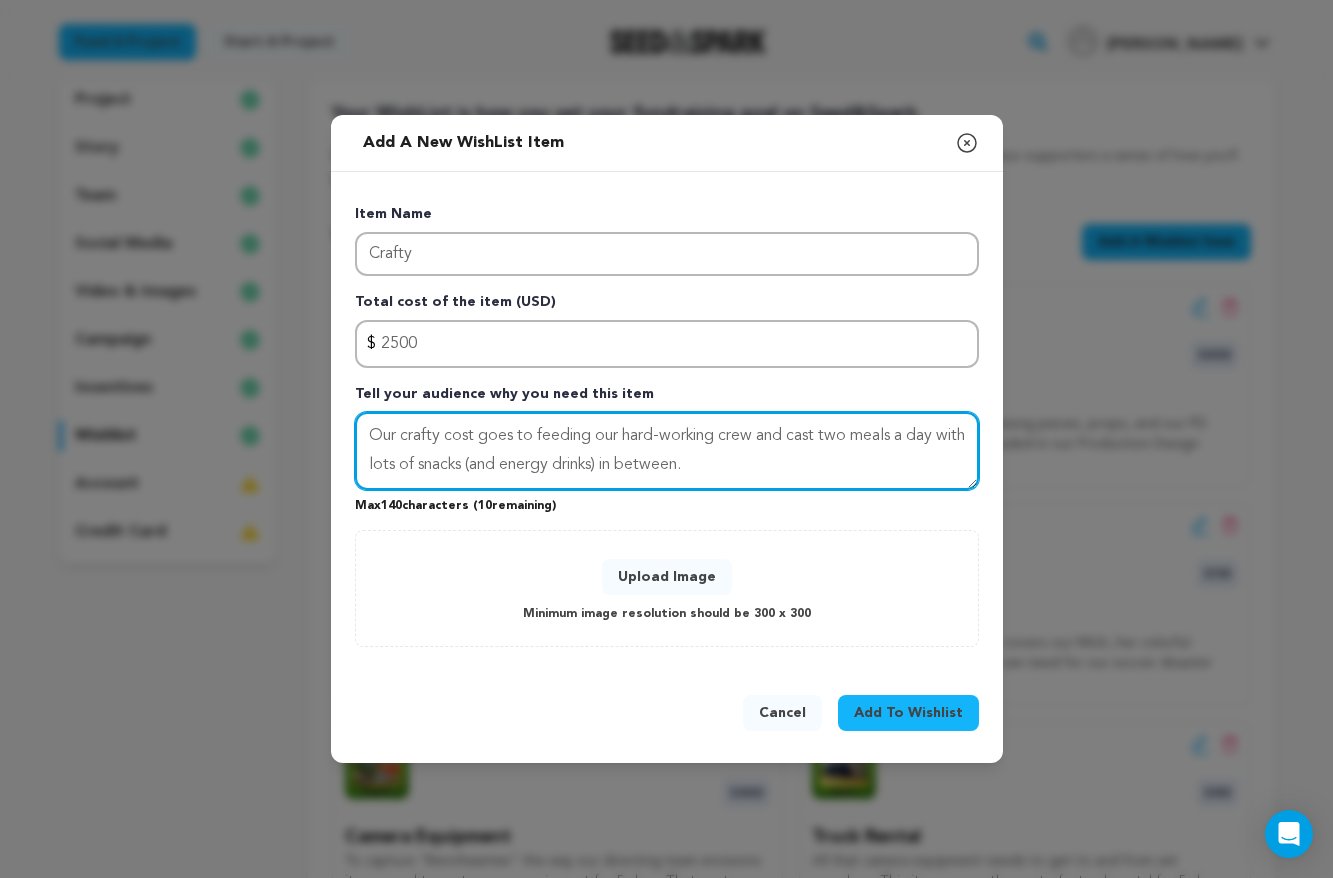 click on "Our crafty cost goes to feeding our hard-working crew and cast two meals a day with lots of snacks (and energy drinks) in between." at bounding box center [667, 451] 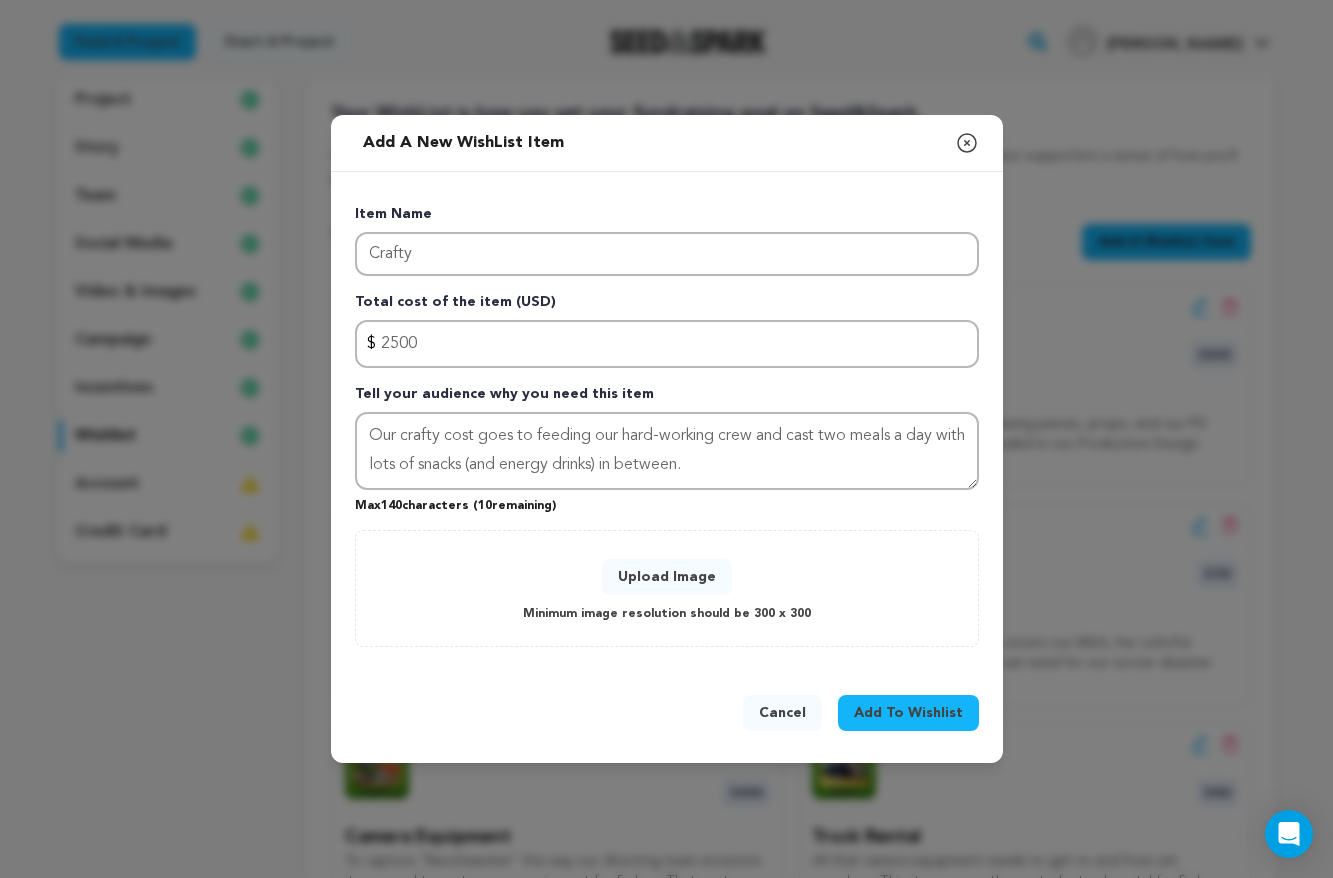 click on "Upload Image" at bounding box center [667, 577] 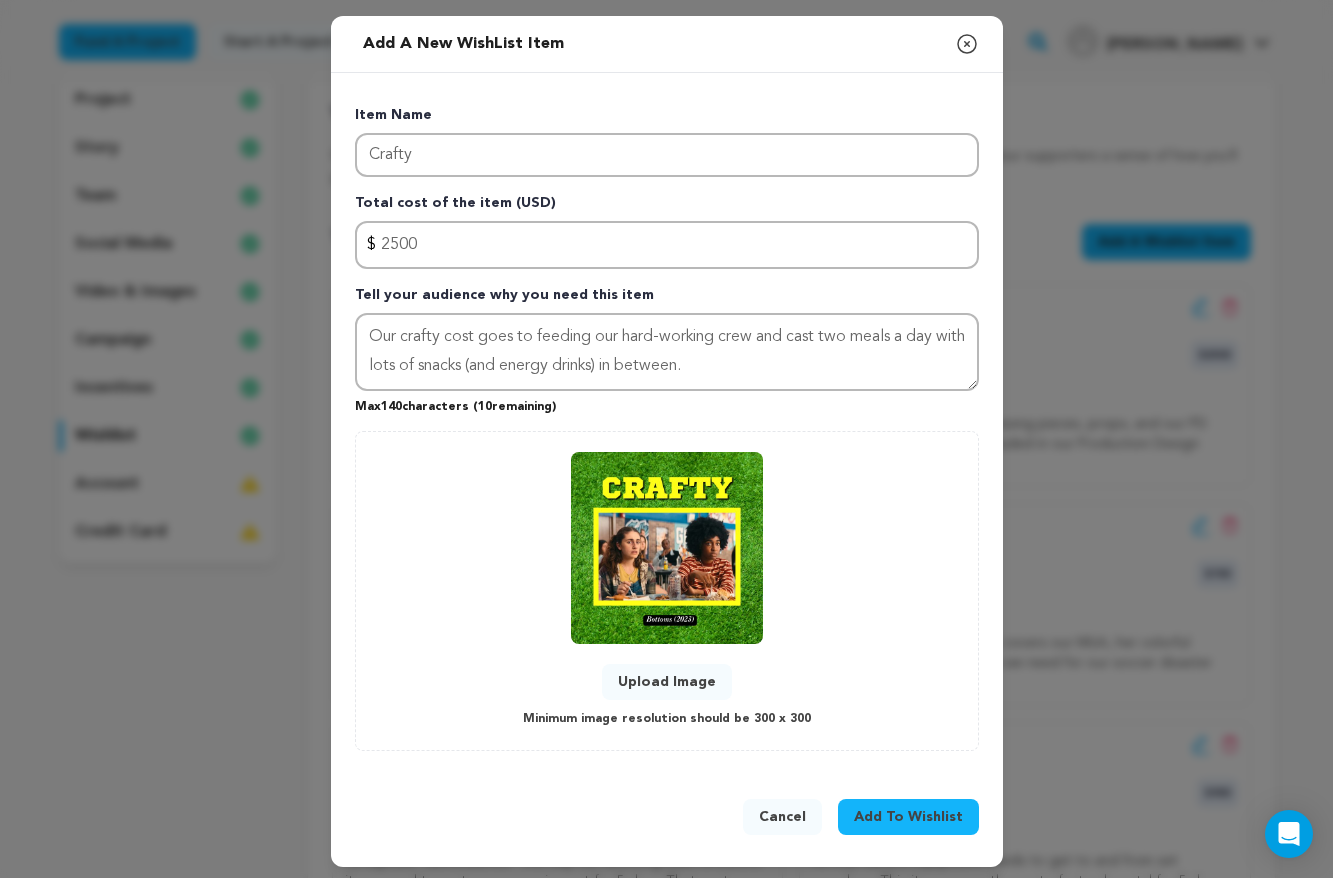 click on "Add To Wishlist" at bounding box center [908, 817] 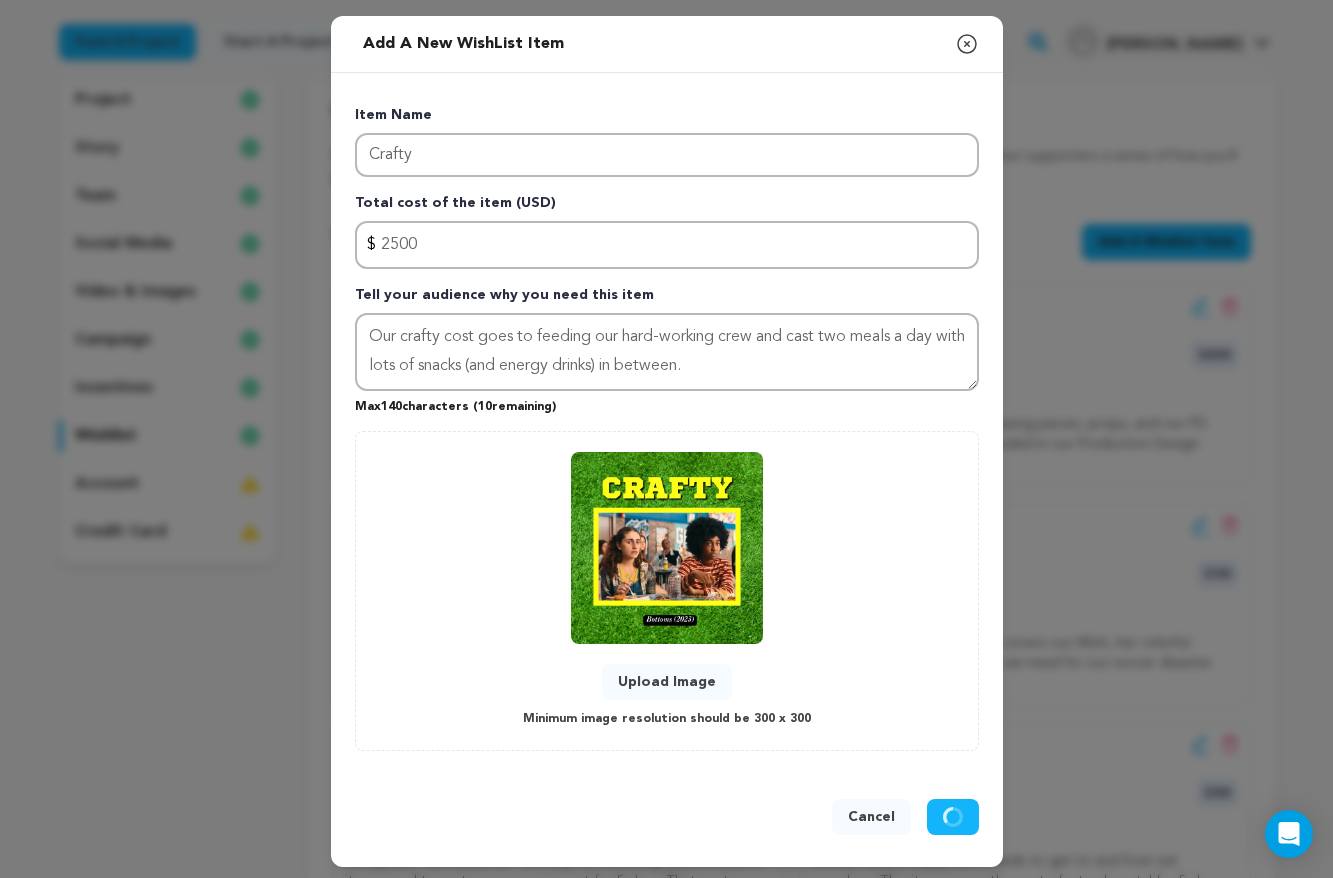 type 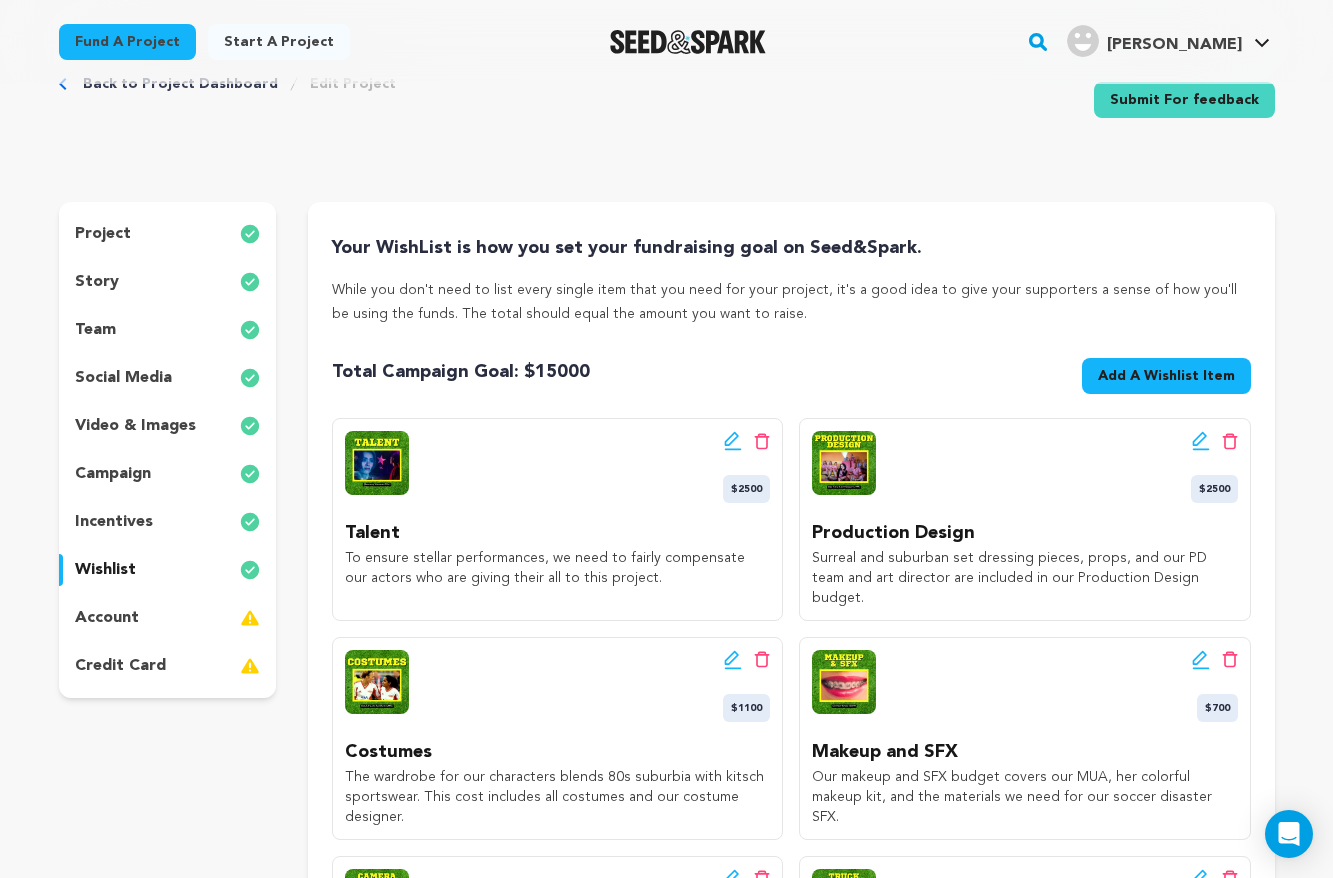 scroll, scrollTop: 0, scrollLeft: 0, axis: both 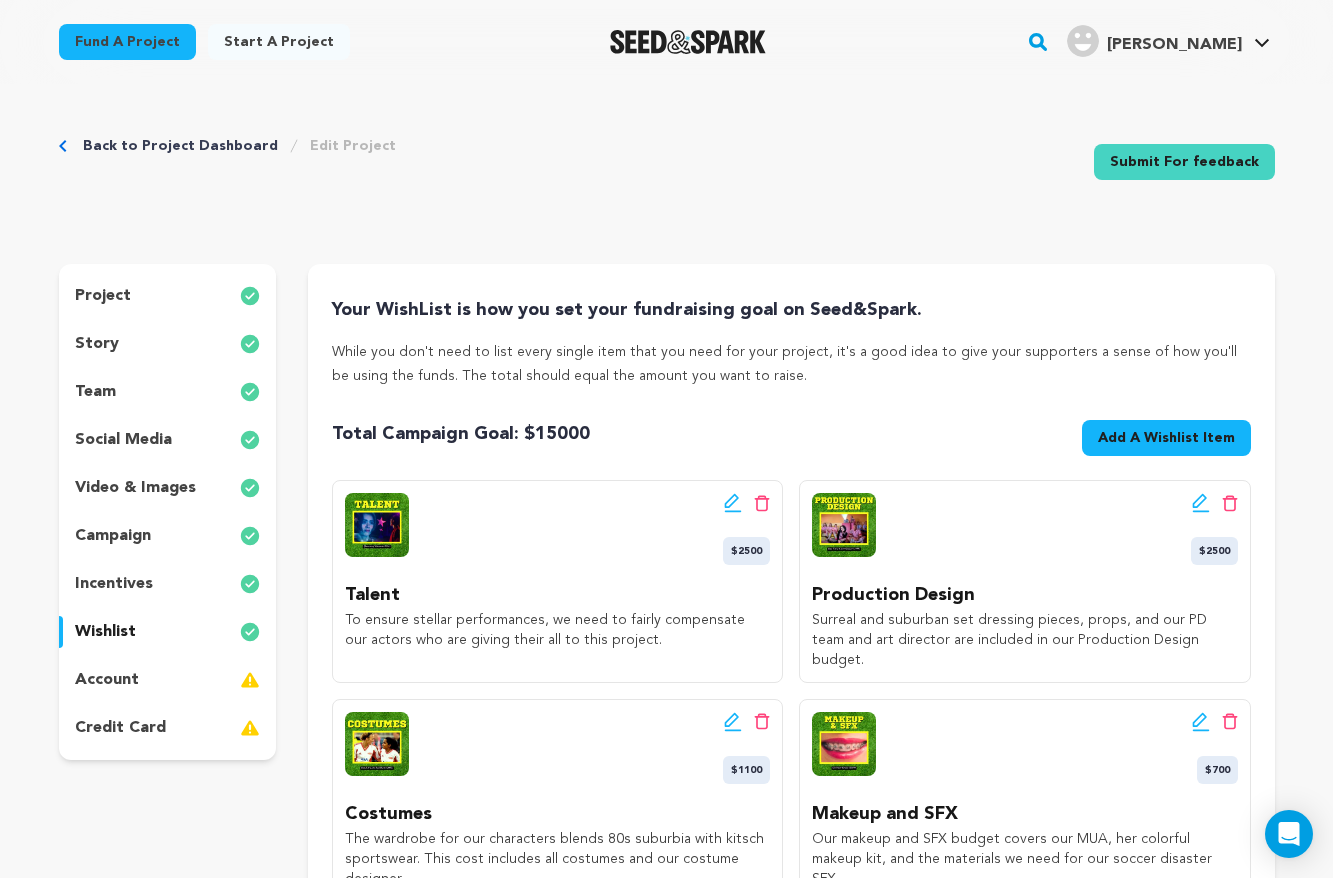 click on "campaign" at bounding box center [113, 536] 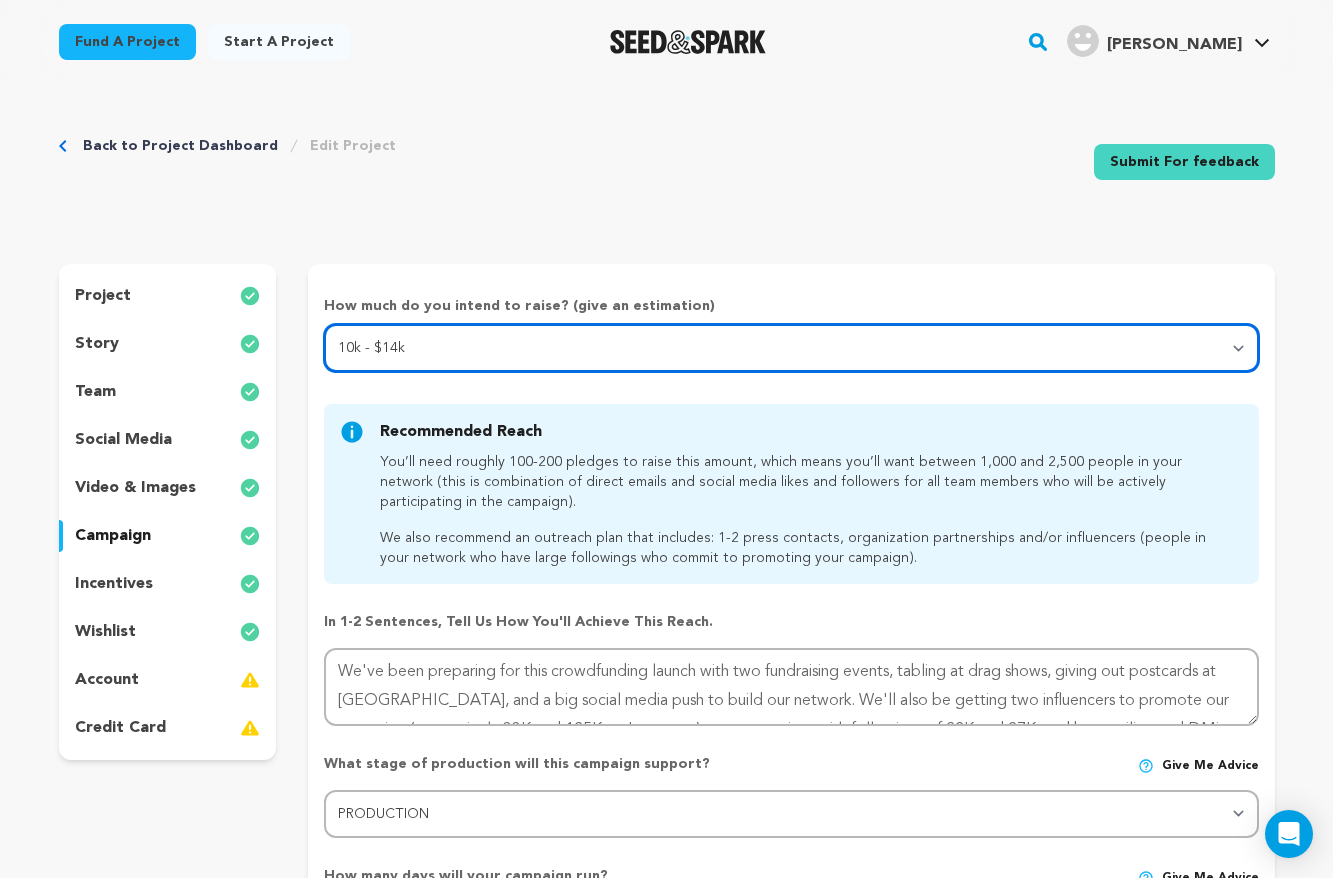click on "Select your range
Less than $10k 10k - $14k 15k - $24k 25k - $49k 50k or more" at bounding box center [791, 348] 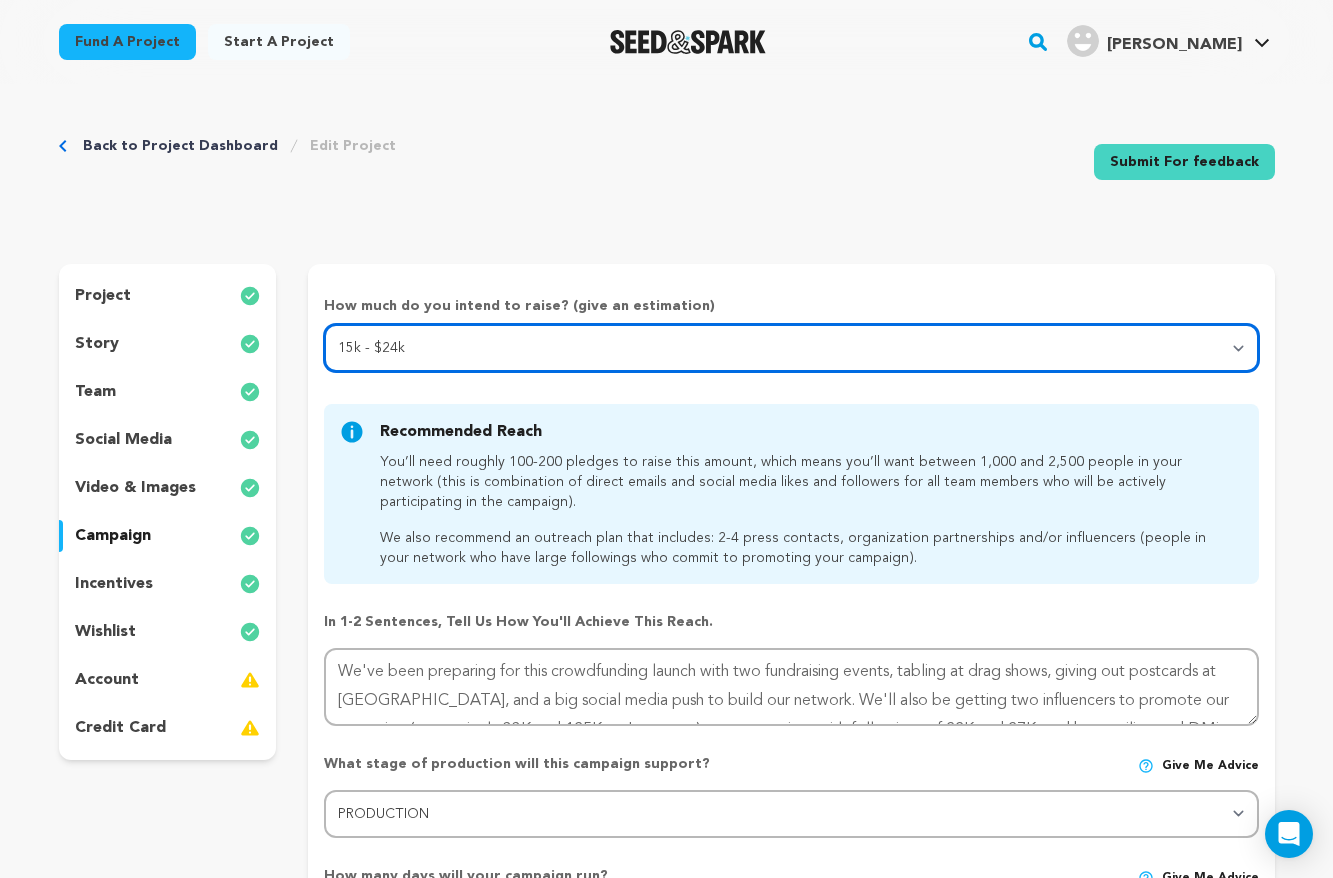 click on "Select your range
Less than $10k 10k - $14k 15k - $24k 25k - $49k 50k or more" at bounding box center [791, 348] 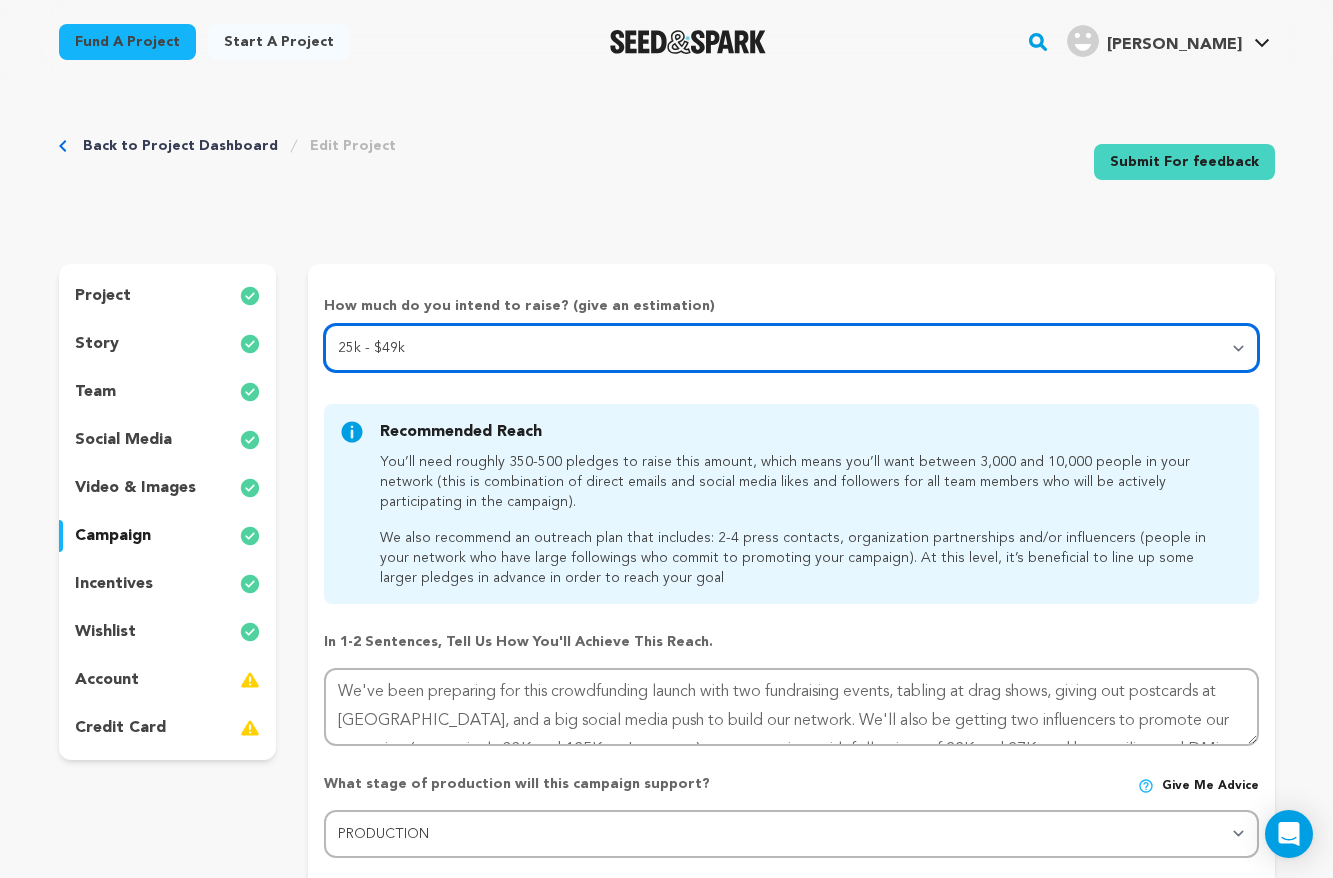 click on "Select your range
Less than $10k 10k - $14k 15k - $24k 25k - $49k 50k or more" at bounding box center [791, 348] 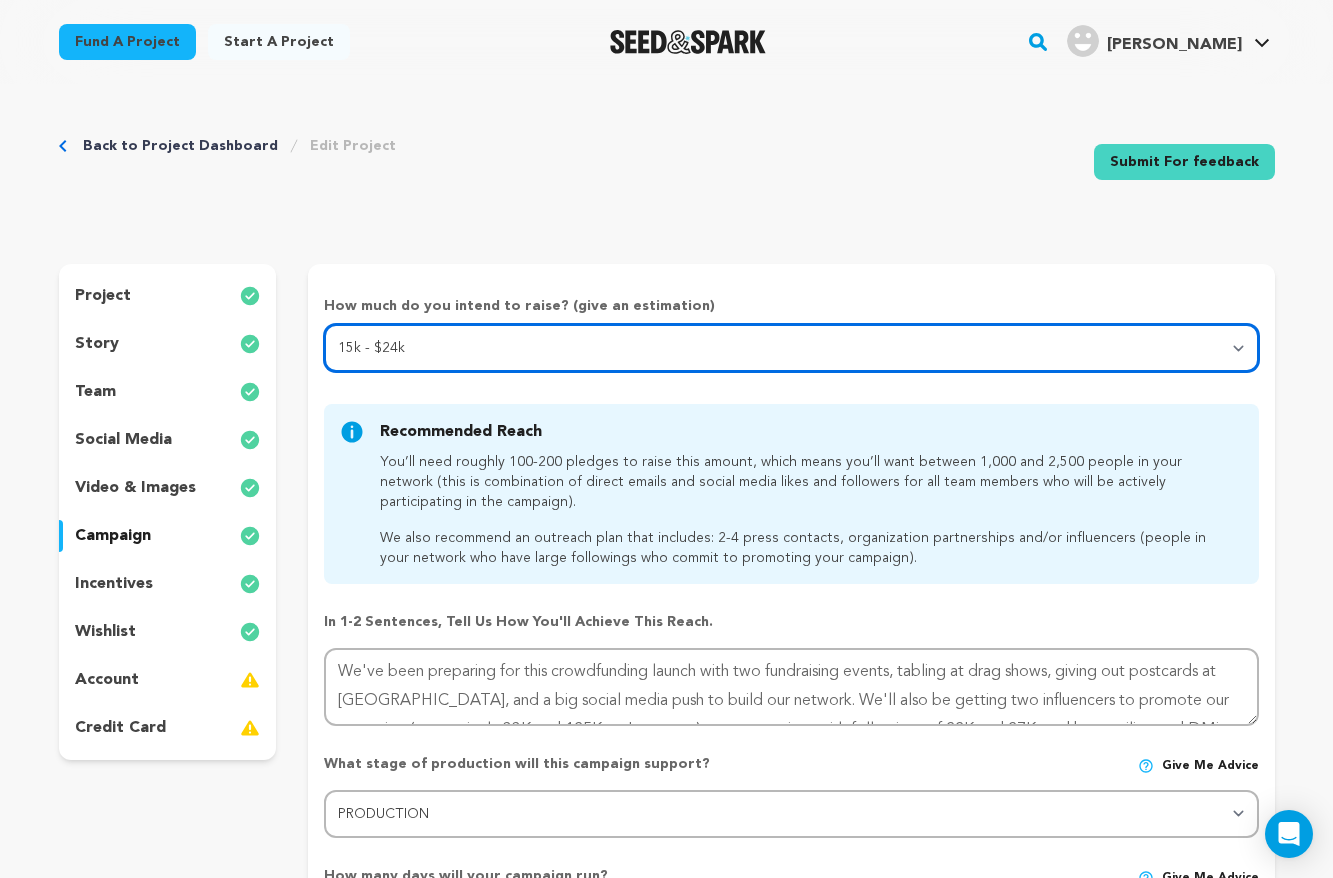 click on "Select your range
Less than $10k 10k - $14k 15k - $24k 25k - $49k 50k or more" at bounding box center (791, 348) 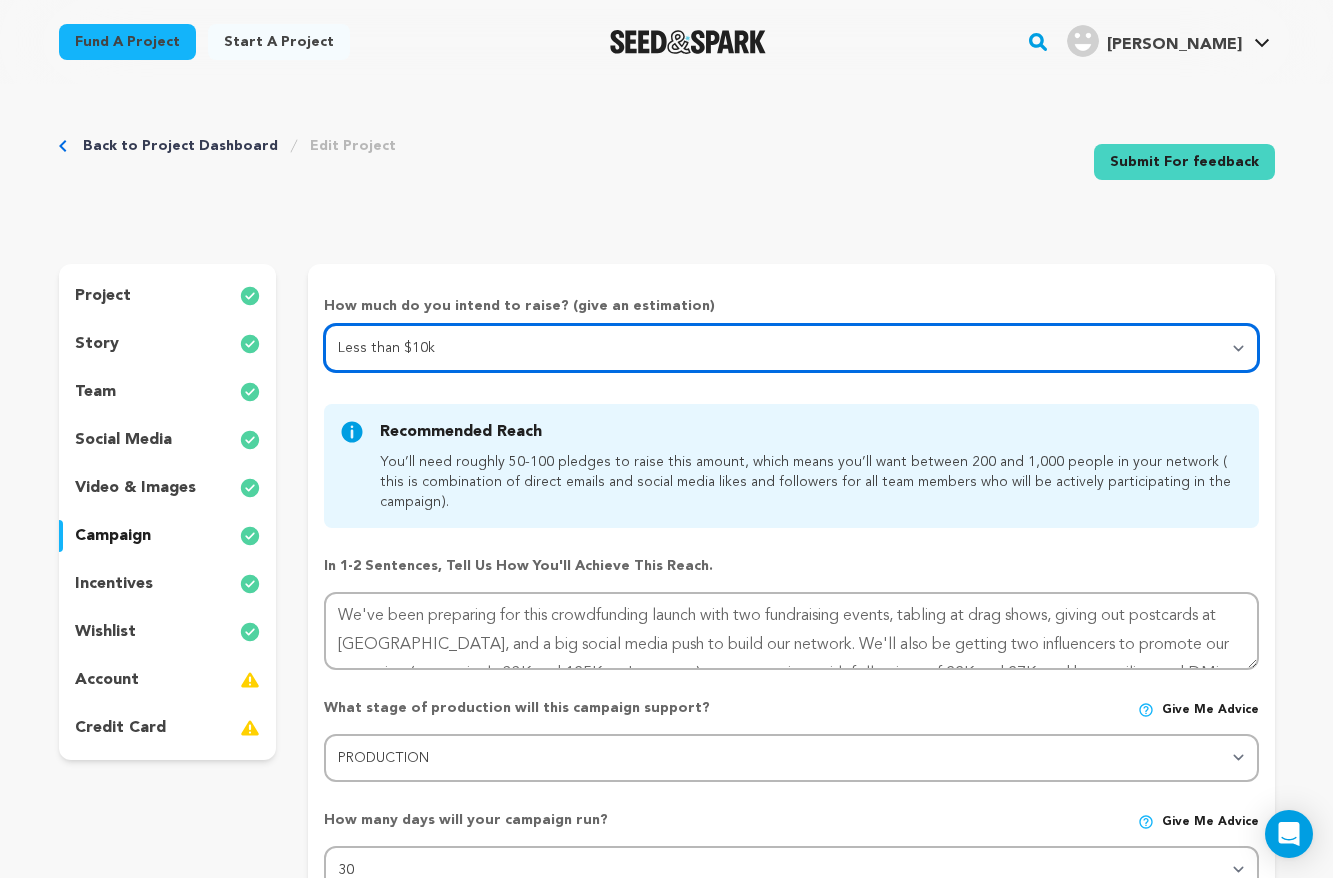 click on "Select your range
Less than $10k 10k - $14k 15k - $24k 25k - $49k 50k or more" at bounding box center (791, 348) 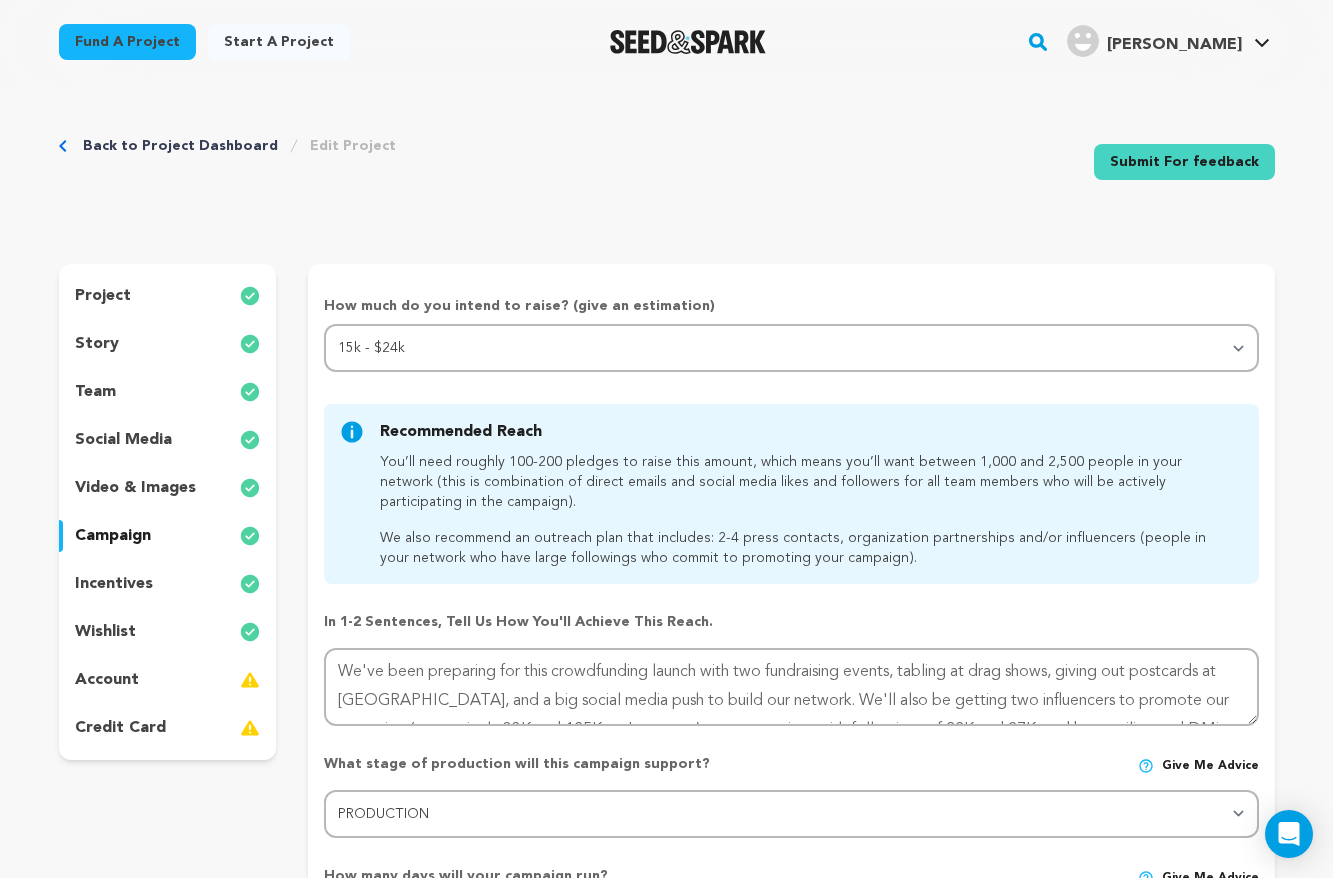 click on "Back to Project Dashboard
Edit Project
Submit For feedback
Submit For feedback
project
story" at bounding box center [667, 1100] 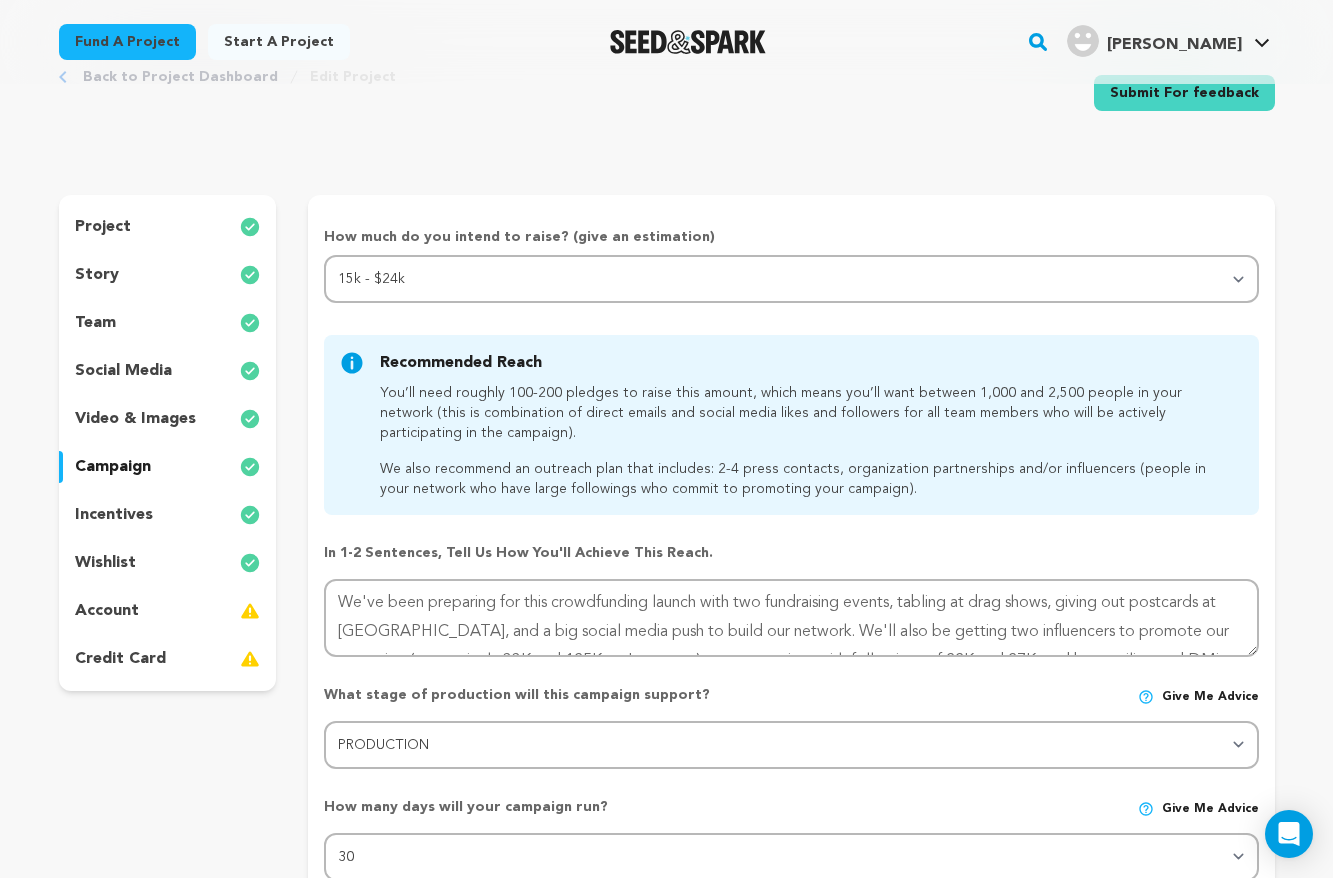 scroll, scrollTop: 48, scrollLeft: 0, axis: vertical 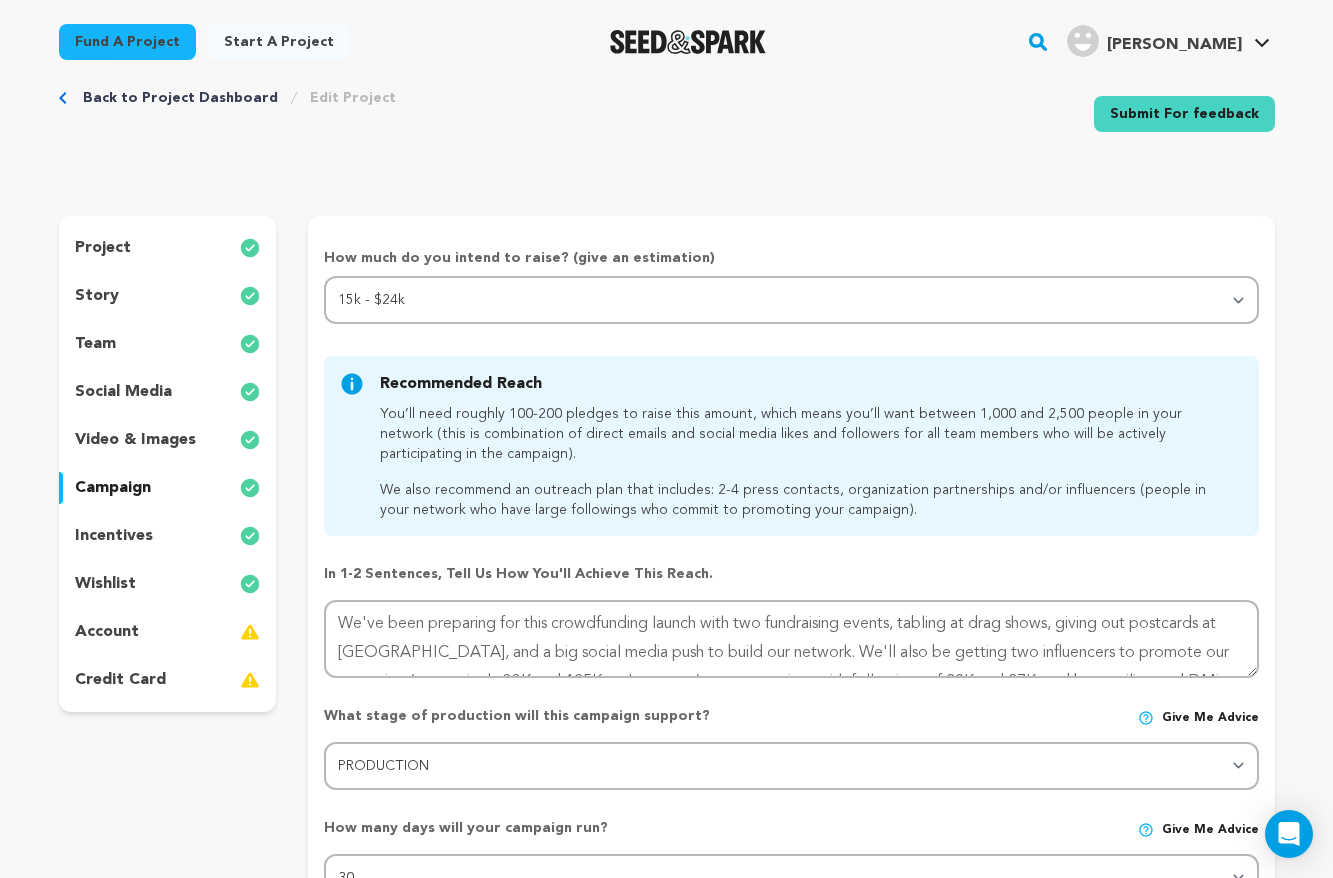 click on "Submit For feedback" at bounding box center (1184, 114) 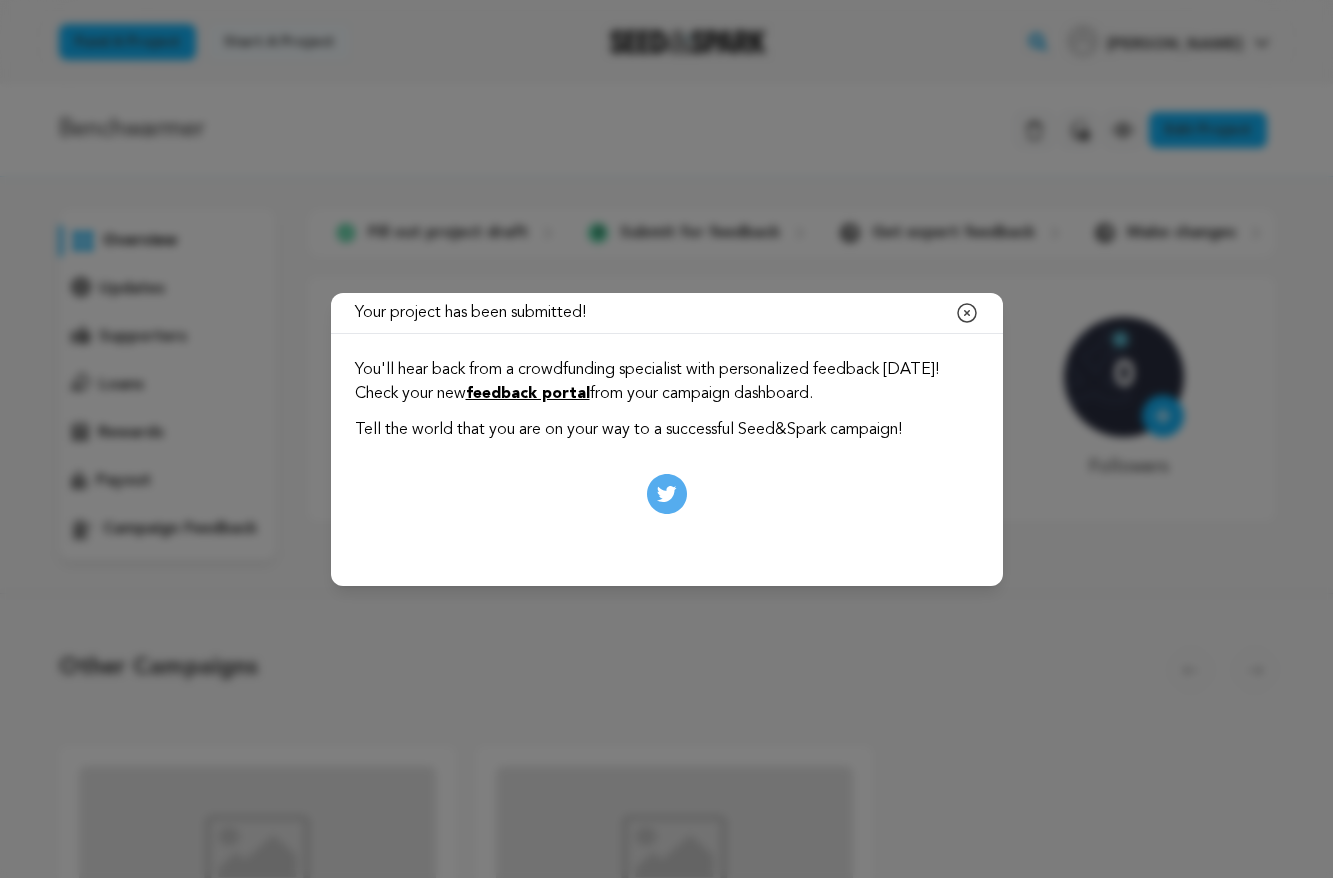 scroll, scrollTop: 0, scrollLeft: 0, axis: both 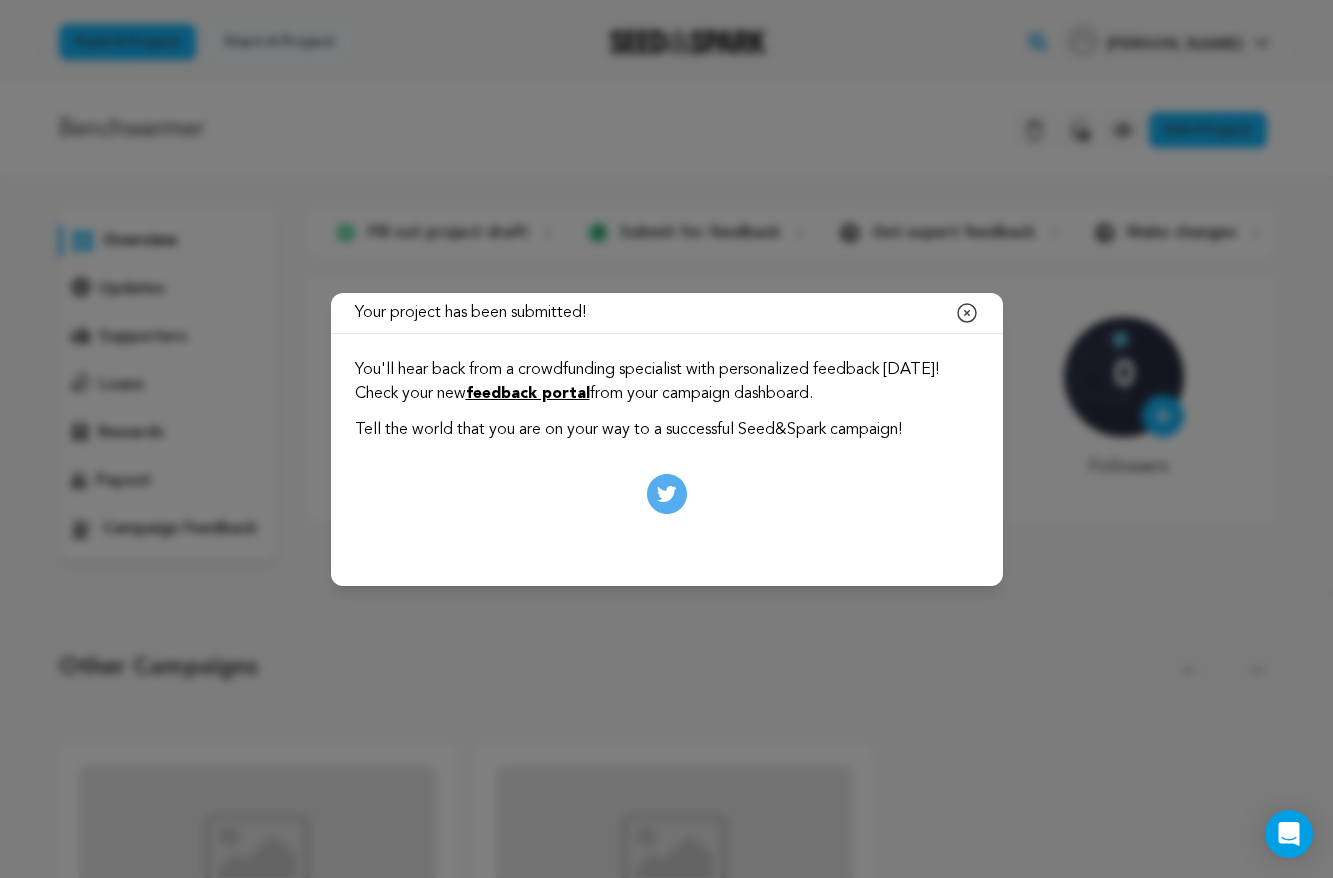 click 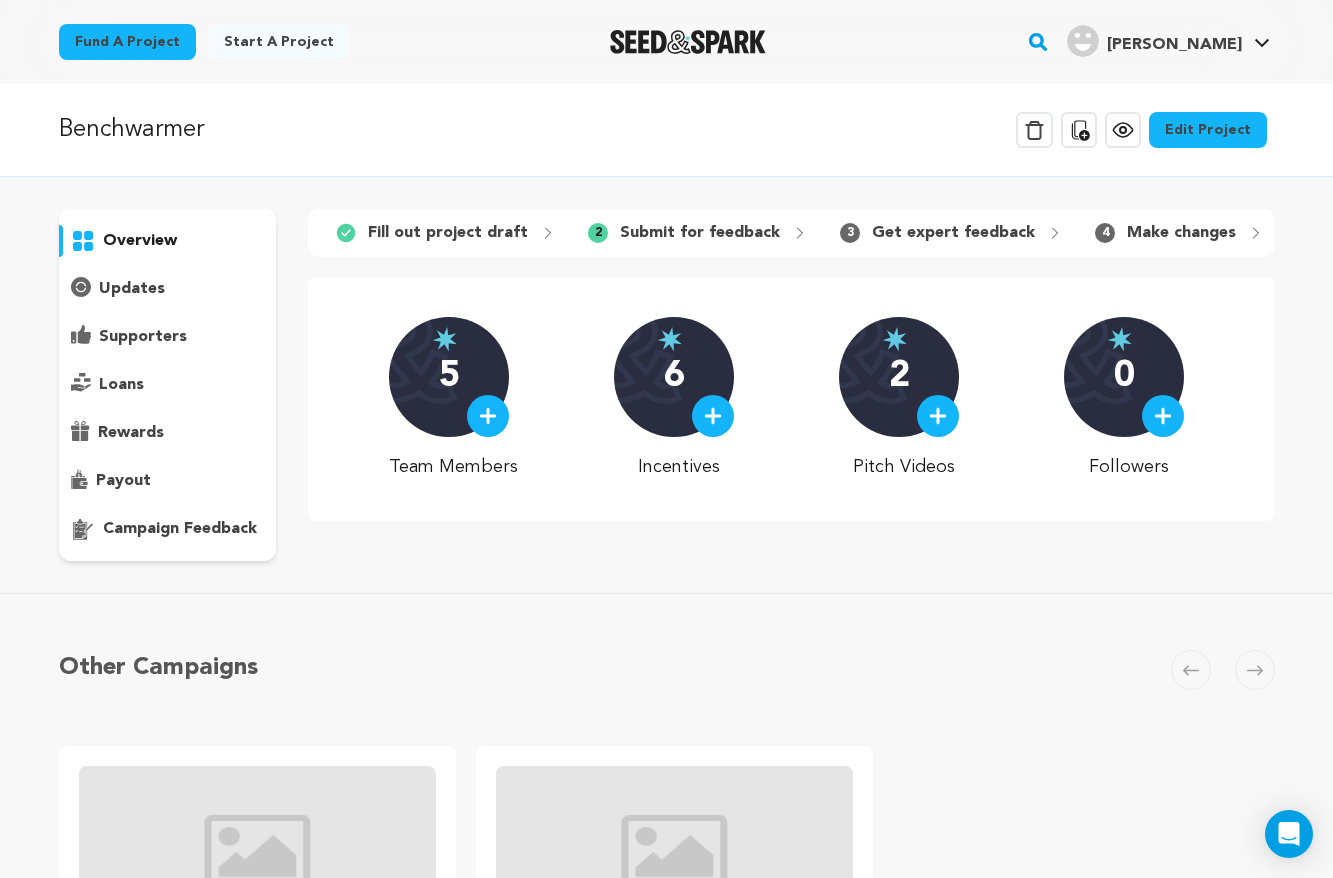click on "2" at bounding box center [899, 377] 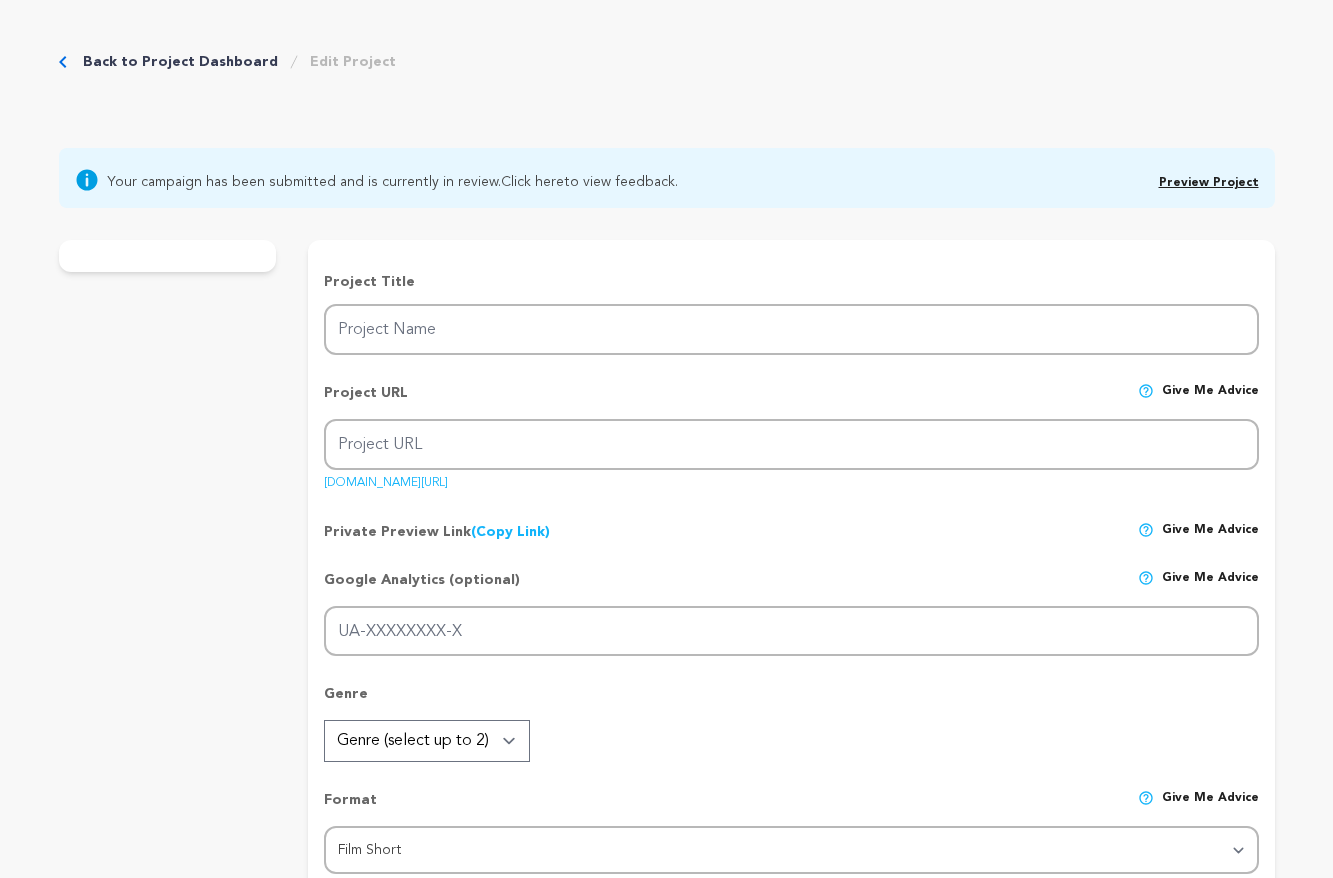 scroll, scrollTop: 0, scrollLeft: 0, axis: both 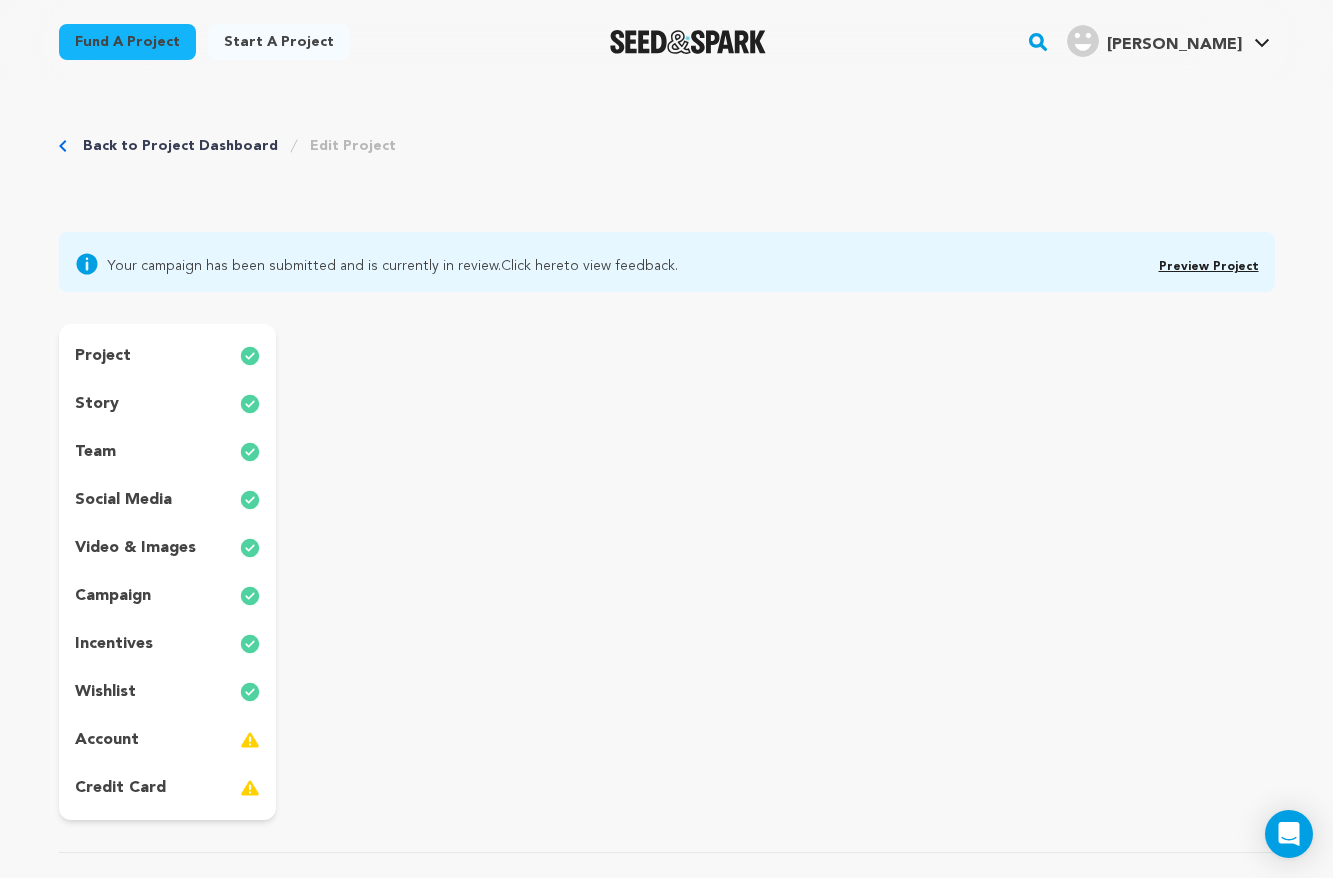 click on "Back to Project Dashboard" at bounding box center (180, 146) 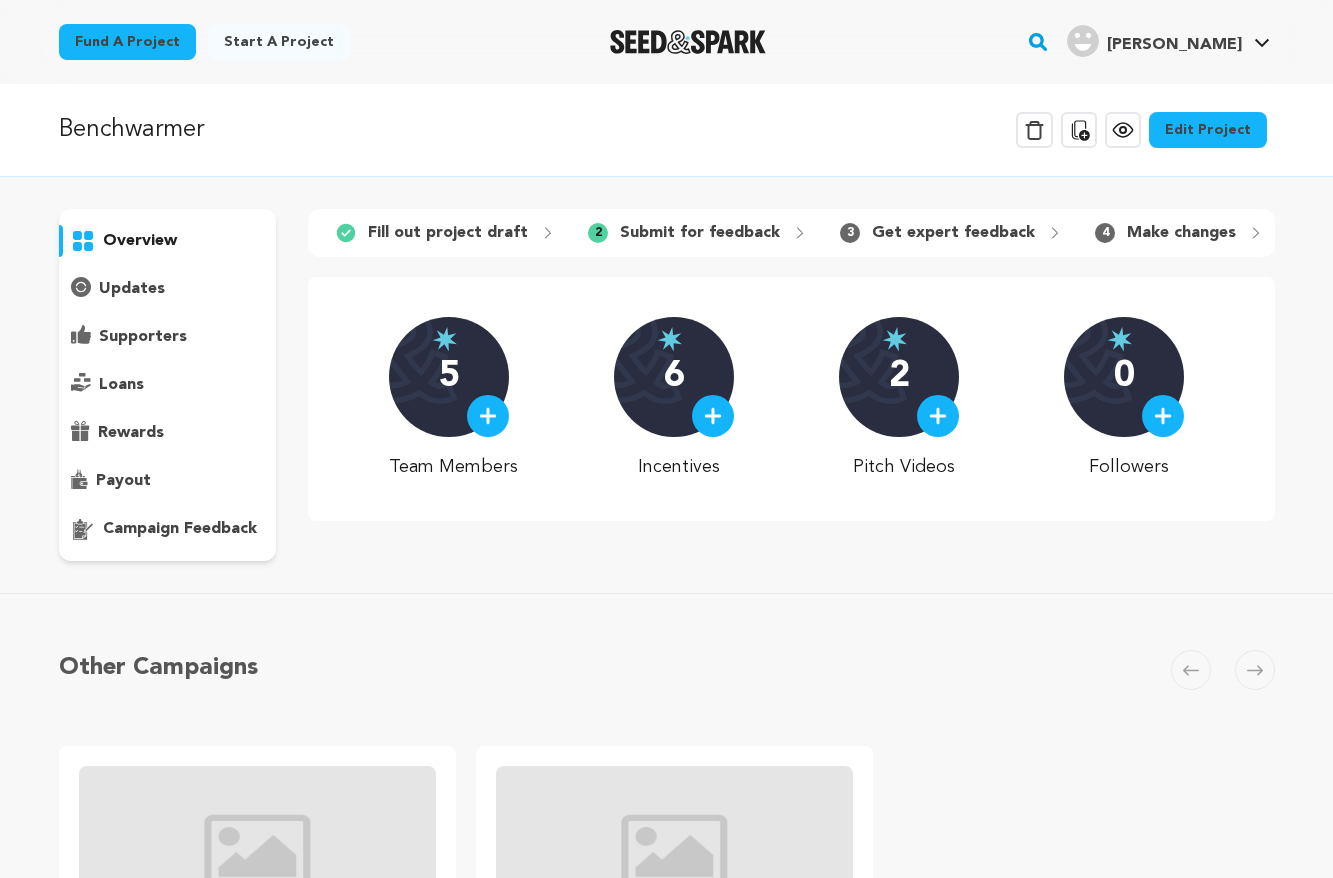 scroll, scrollTop: 0, scrollLeft: 0, axis: both 